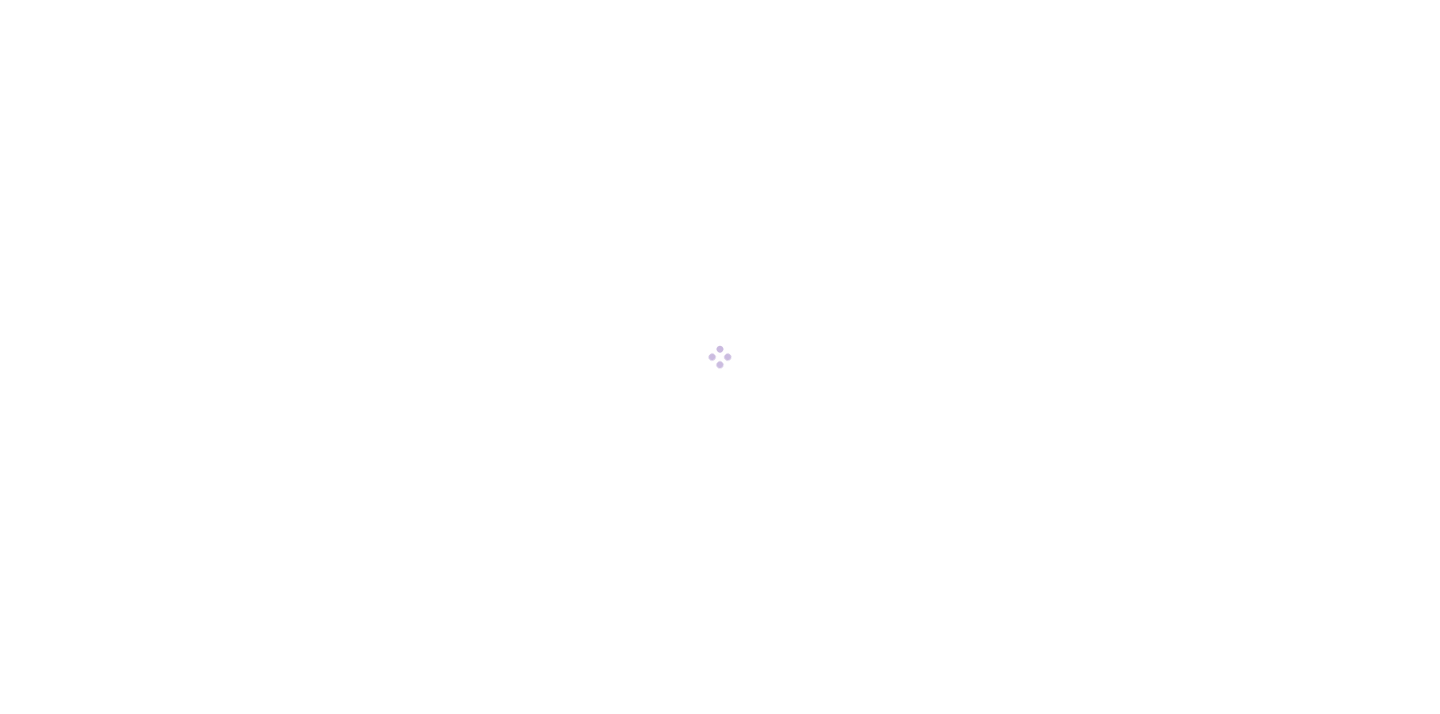 scroll, scrollTop: 0, scrollLeft: 0, axis: both 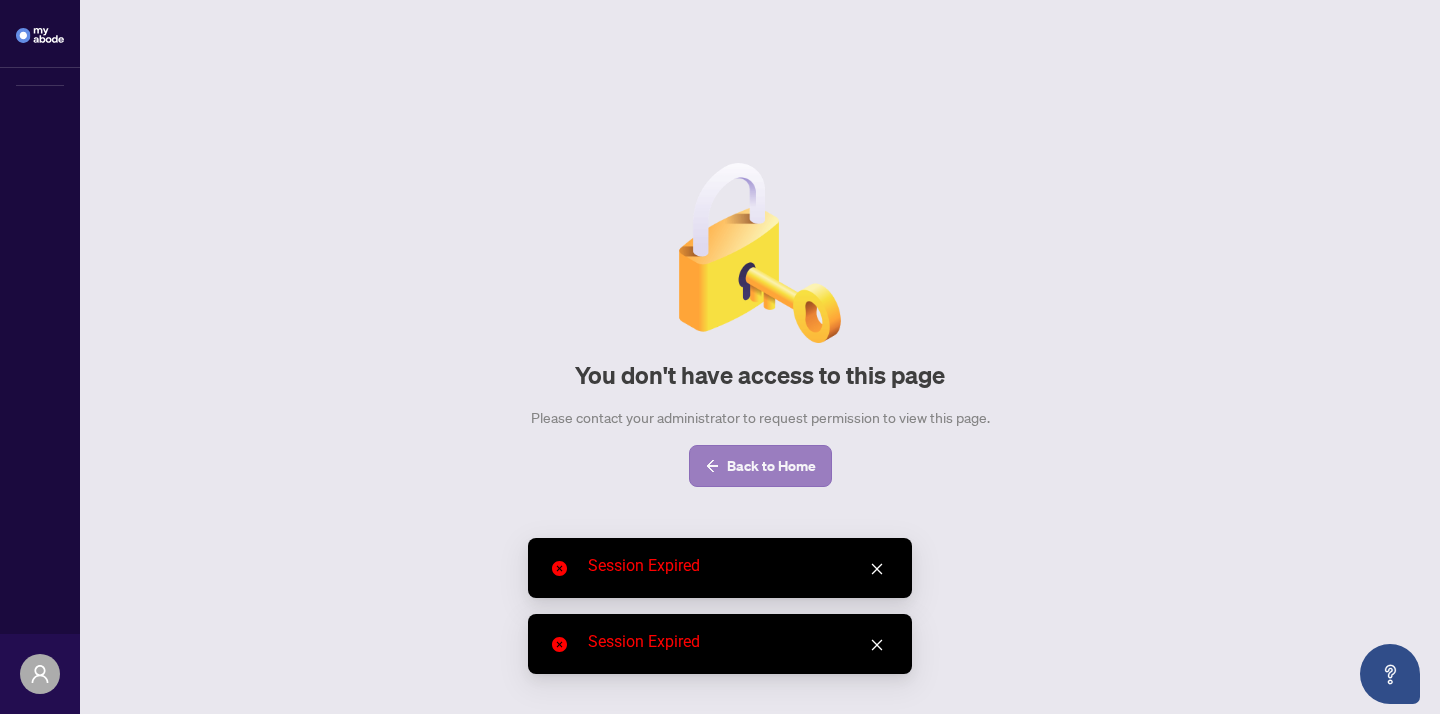 click on "Back to Home" at bounding box center [771, 466] 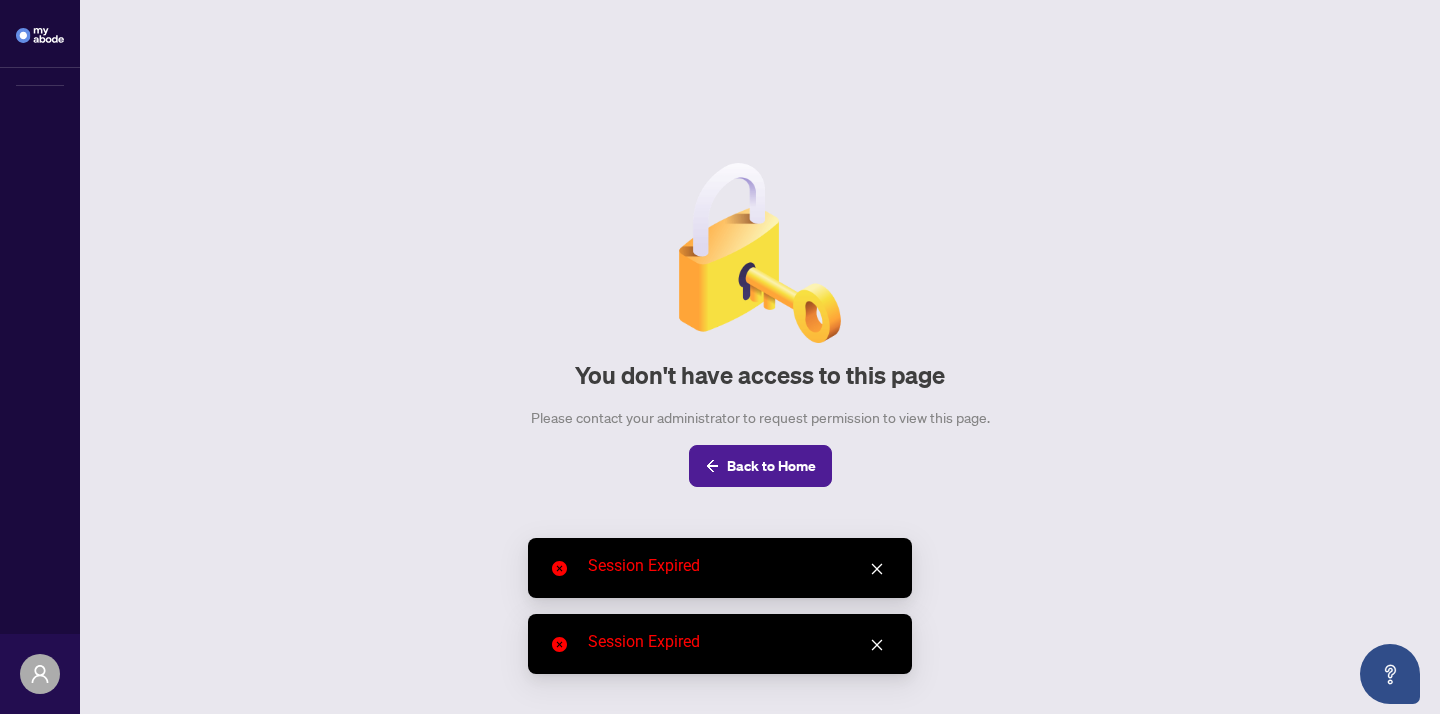 click on "Back to Home" at bounding box center [771, 466] 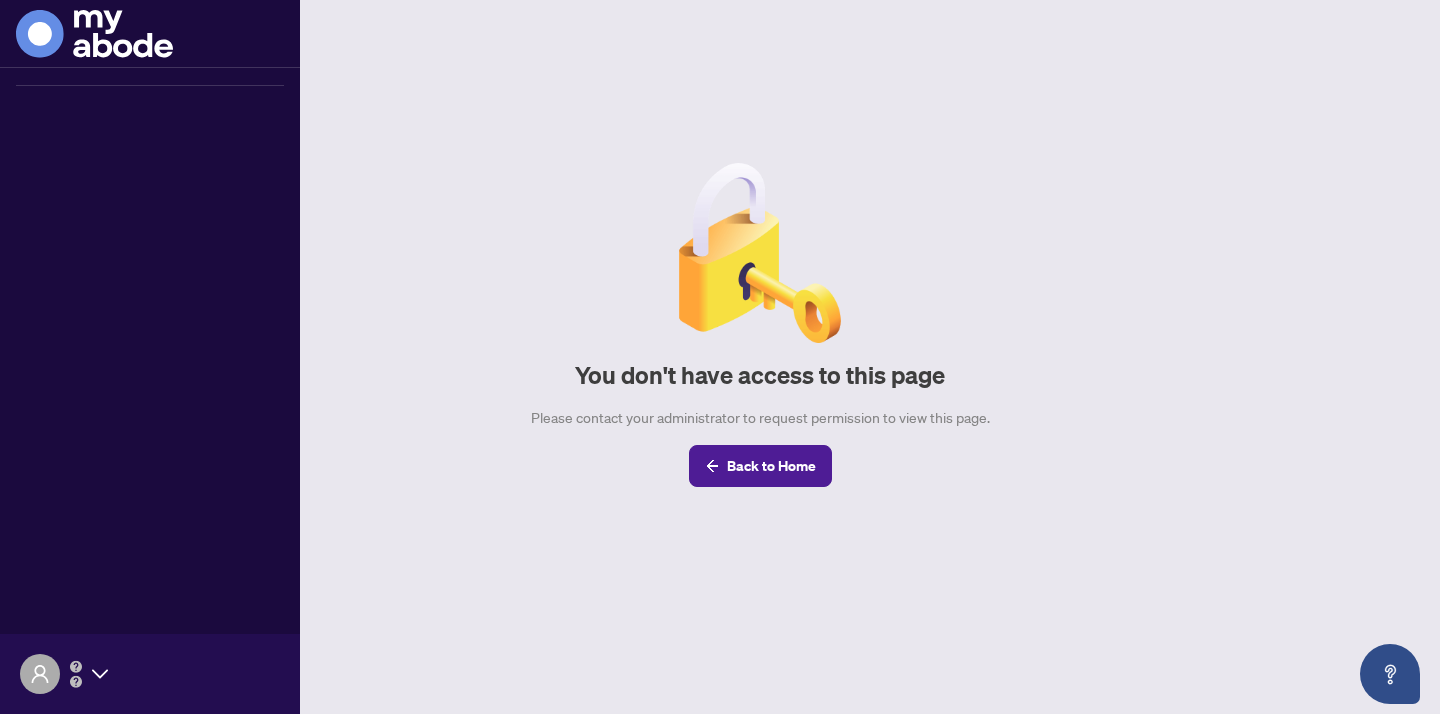 click at bounding box center (94, 34) 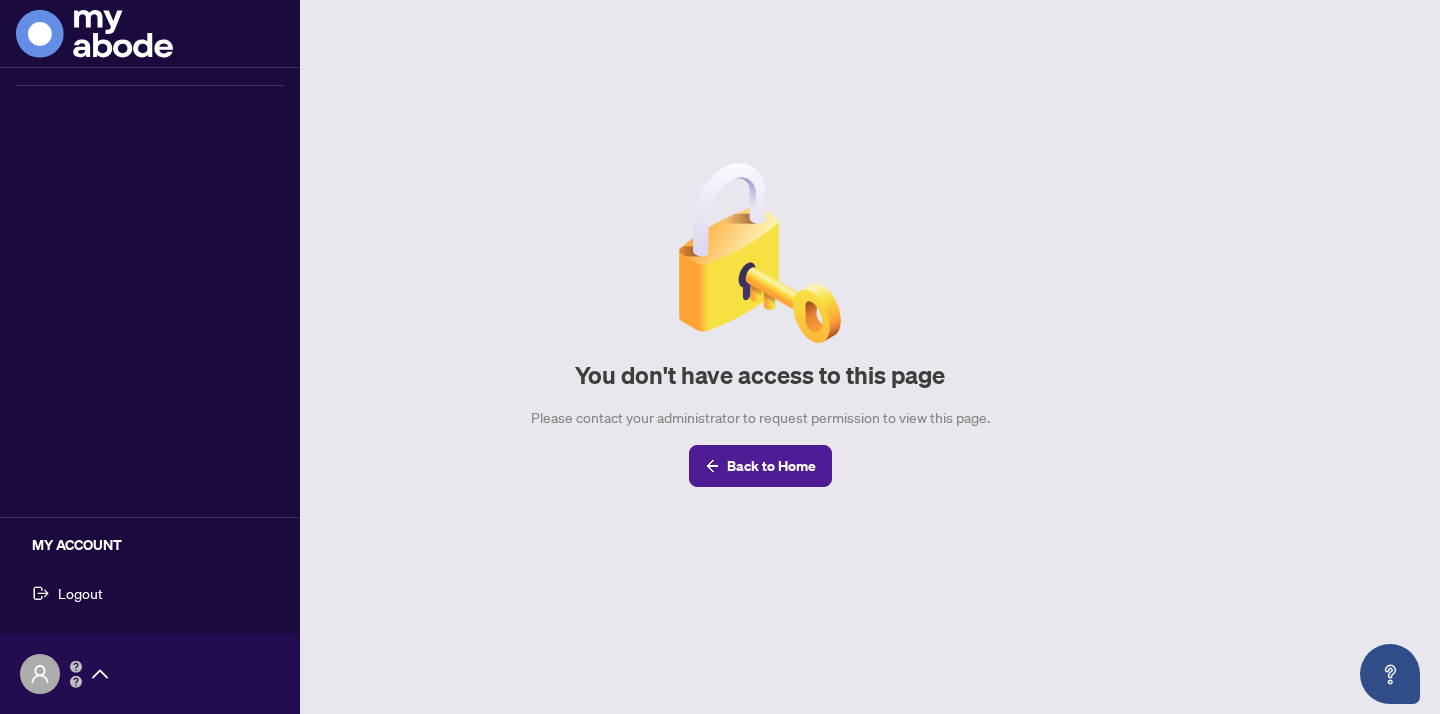 click on "Logout" at bounding box center (80, 593) 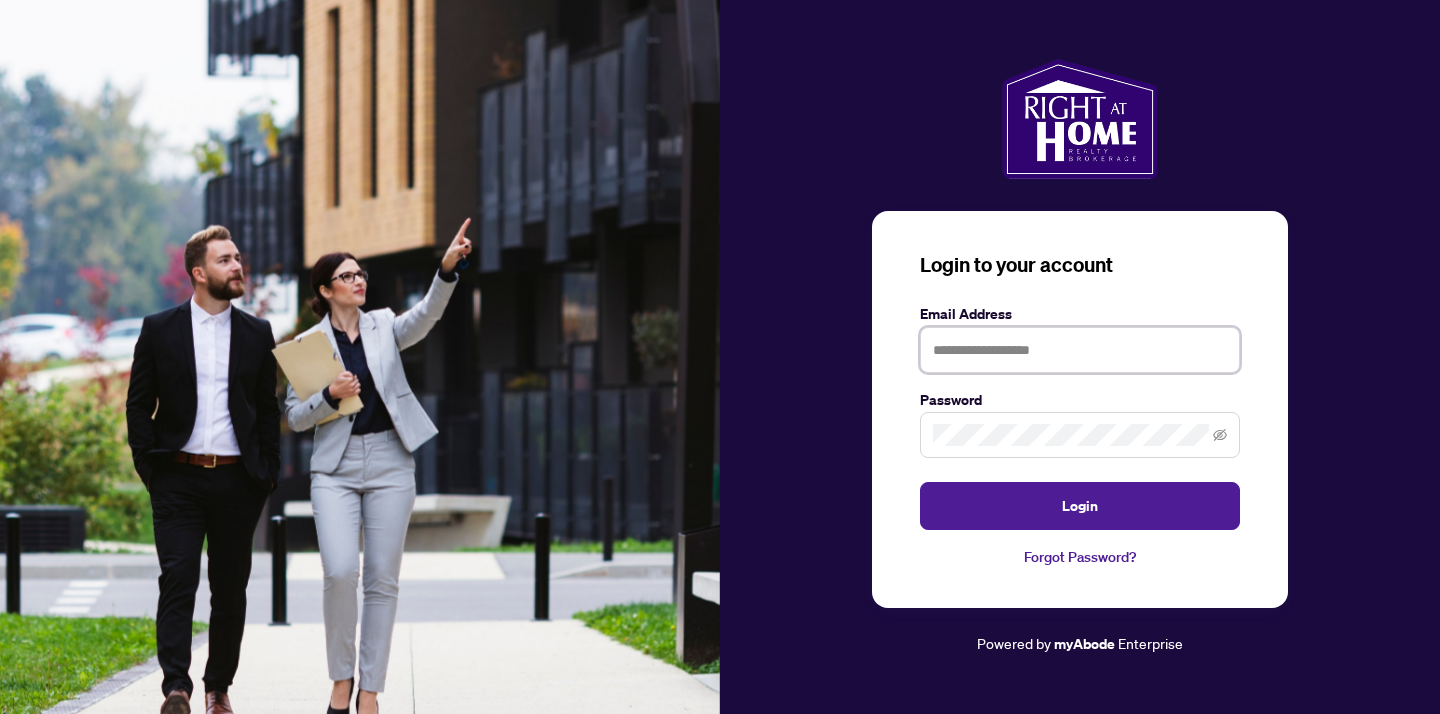 type on "**********" 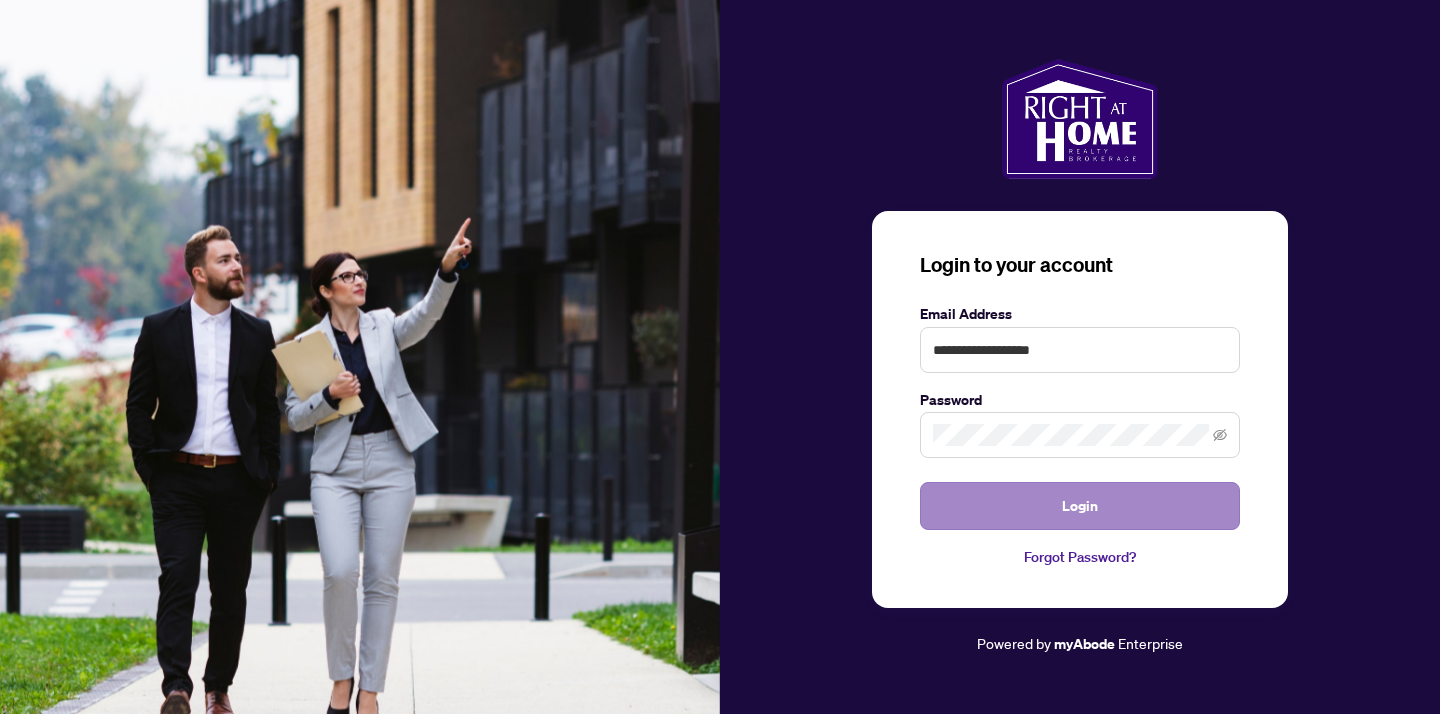 click on "Login" at bounding box center (1080, 506) 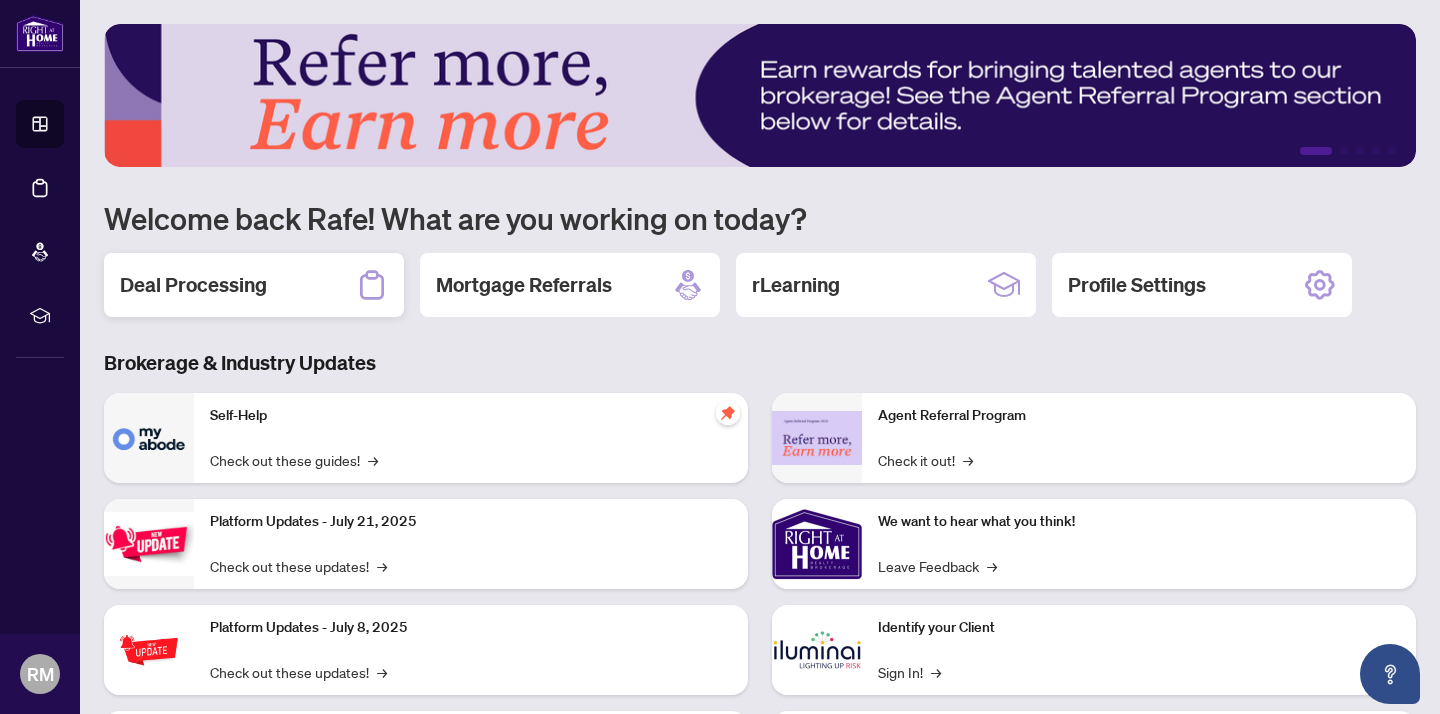 click on "Deal Processing" at bounding box center (254, 285) 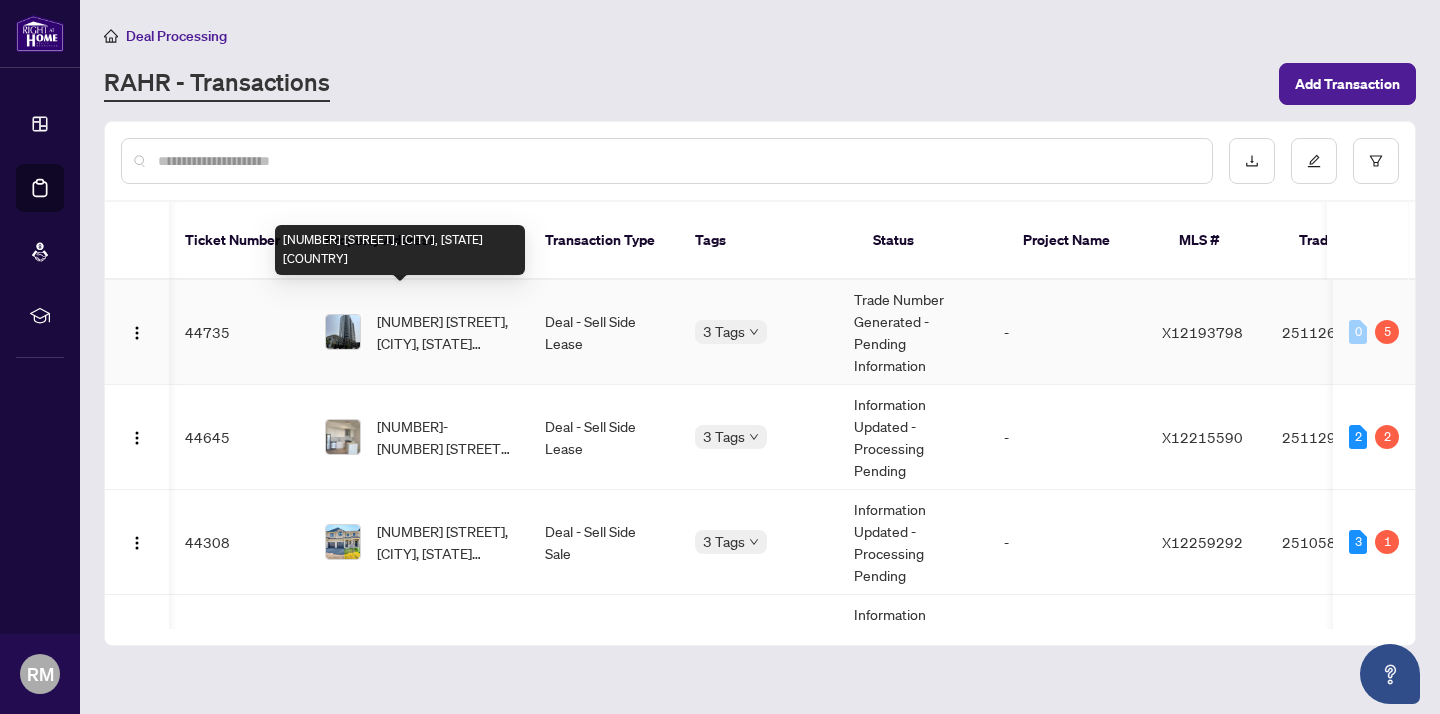 scroll, scrollTop: 0, scrollLeft: 47, axis: horizontal 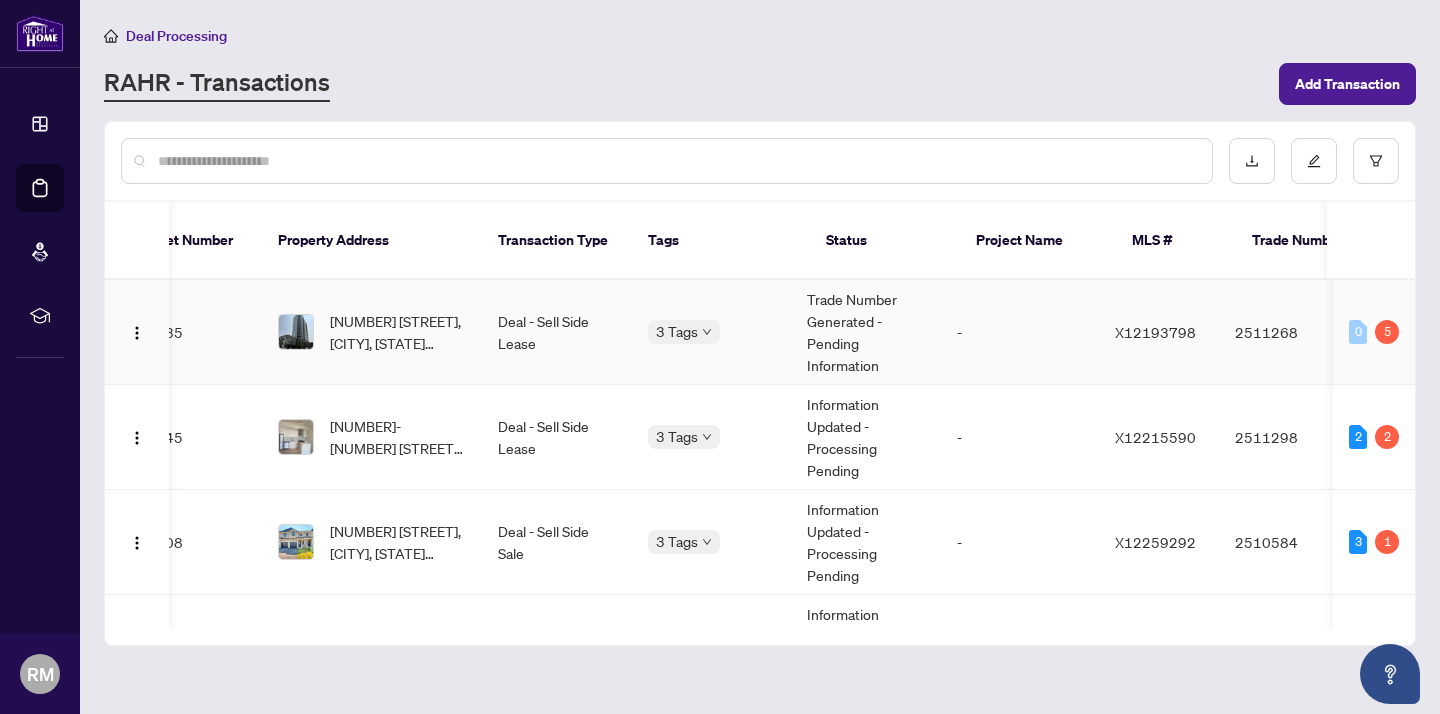 click on "Trade Number Generated - Pending Information" at bounding box center (866, 332) 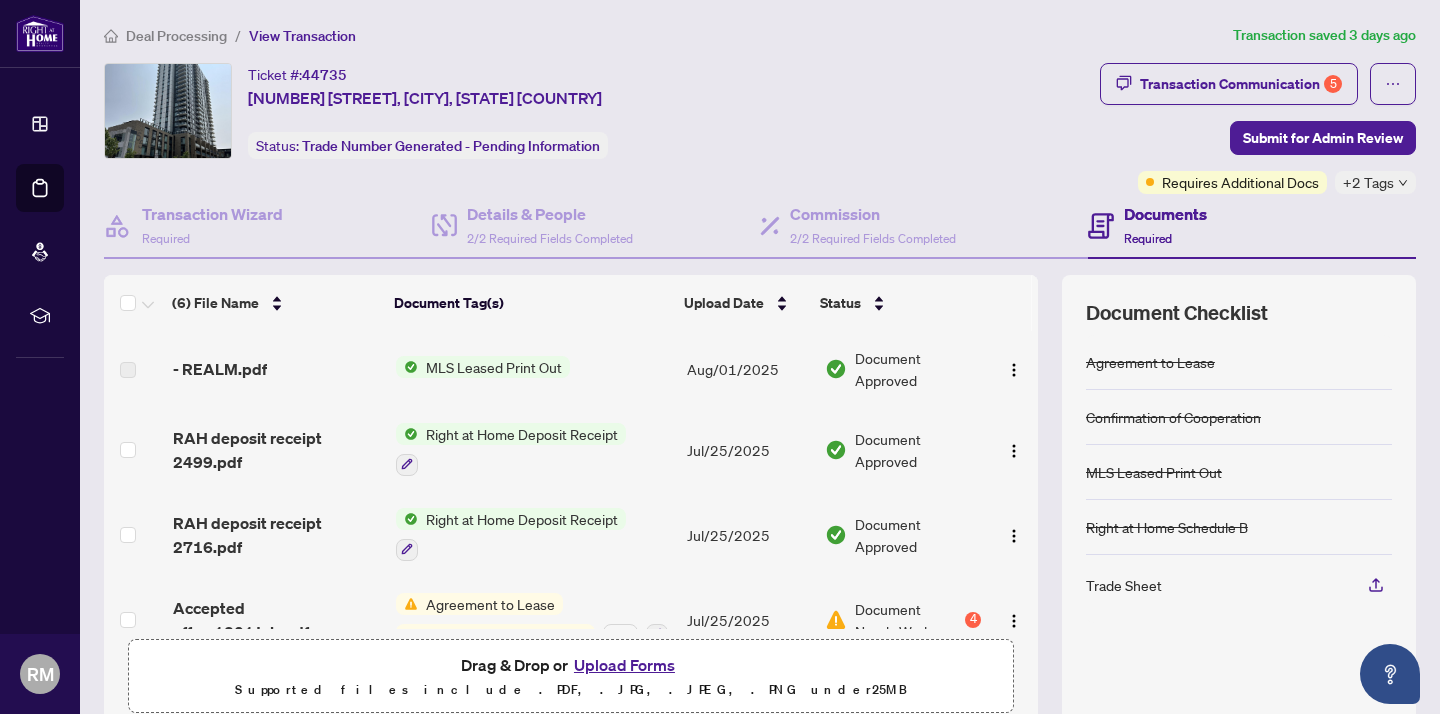 scroll, scrollTop: 0, scrollLeft: 0, axis: both 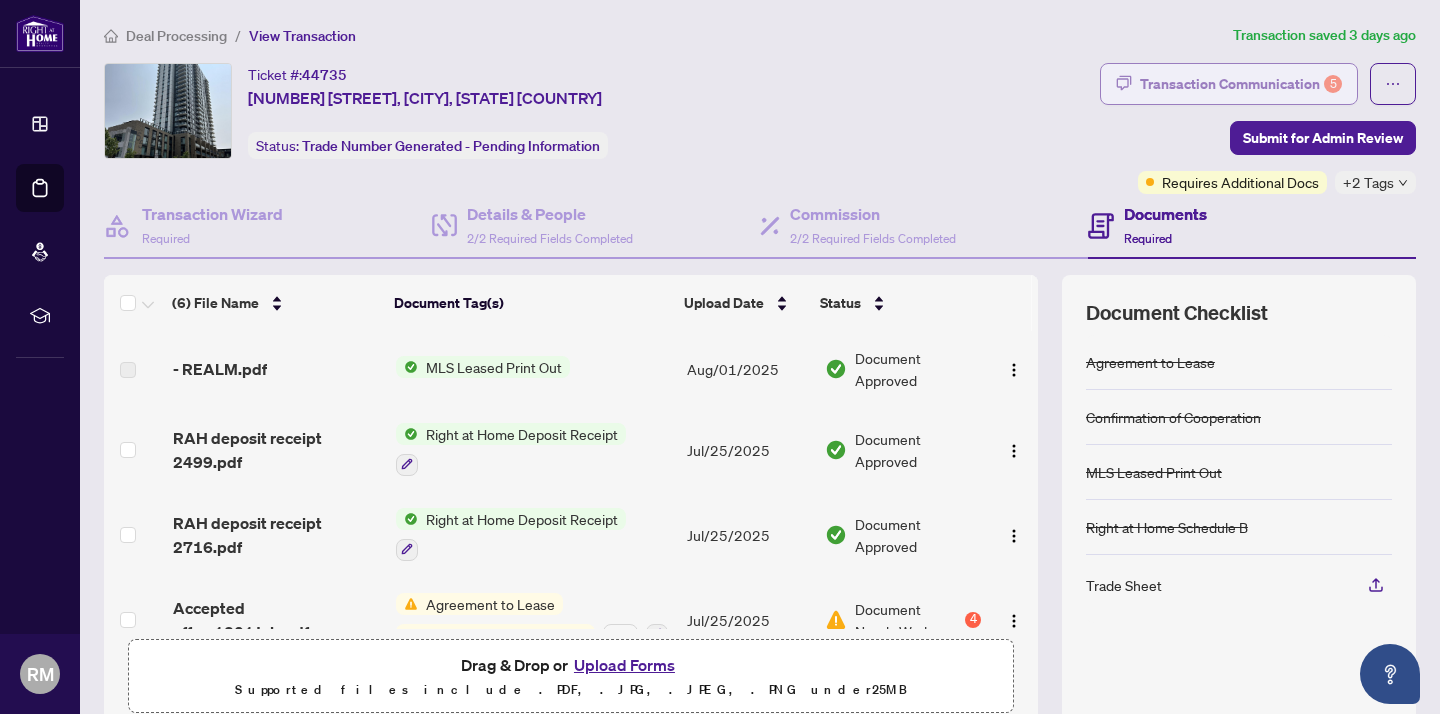 click on "Transaction Communication 5" at bounding box center (1241, 84) 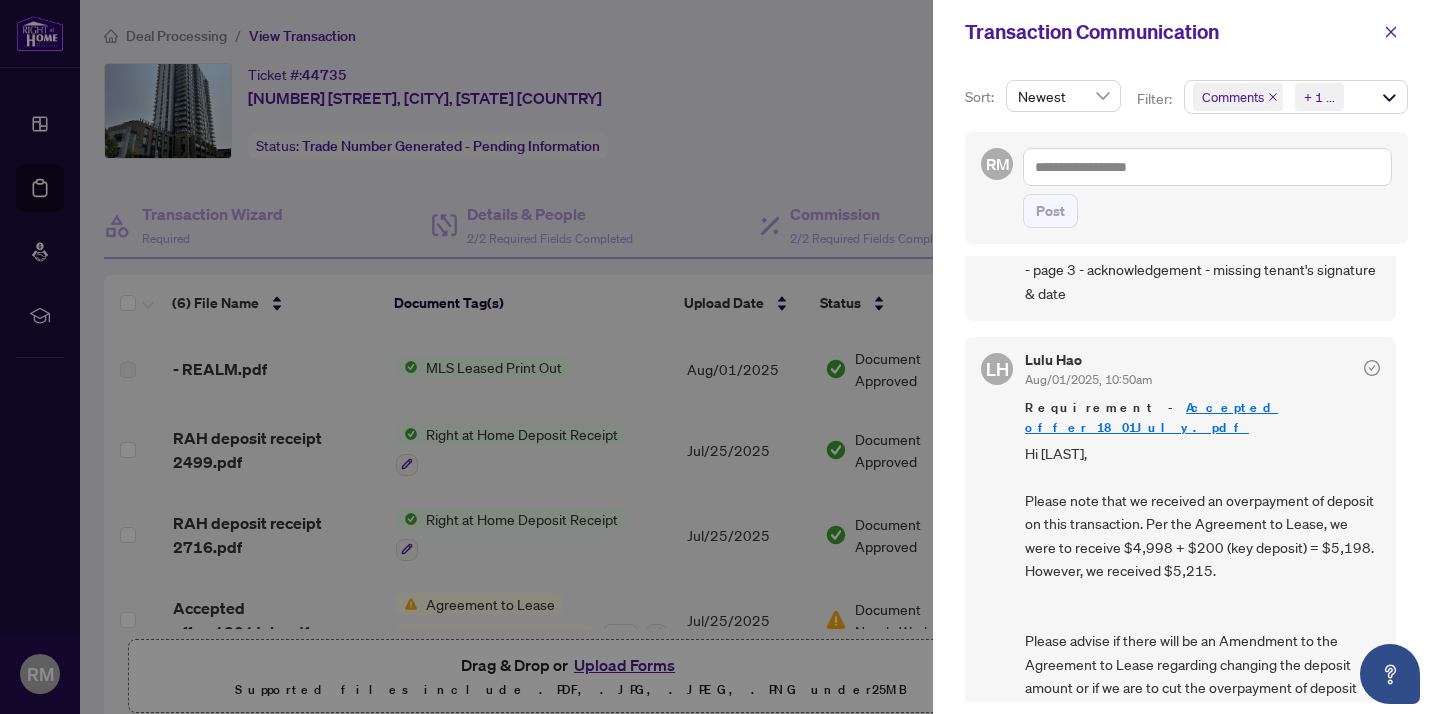scroll, scrollTop: 883, scrollLeft: 0, axis: vertical 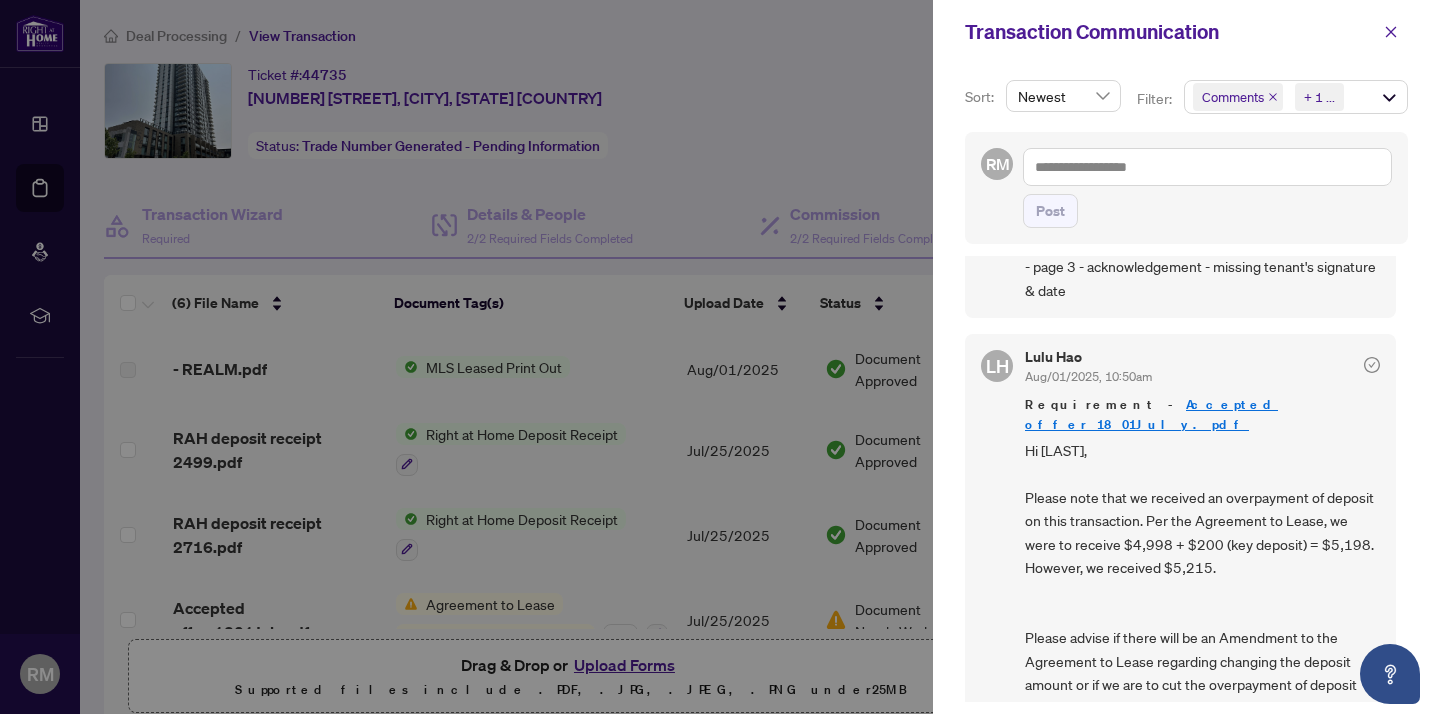 click at bounding box center (720, 357) 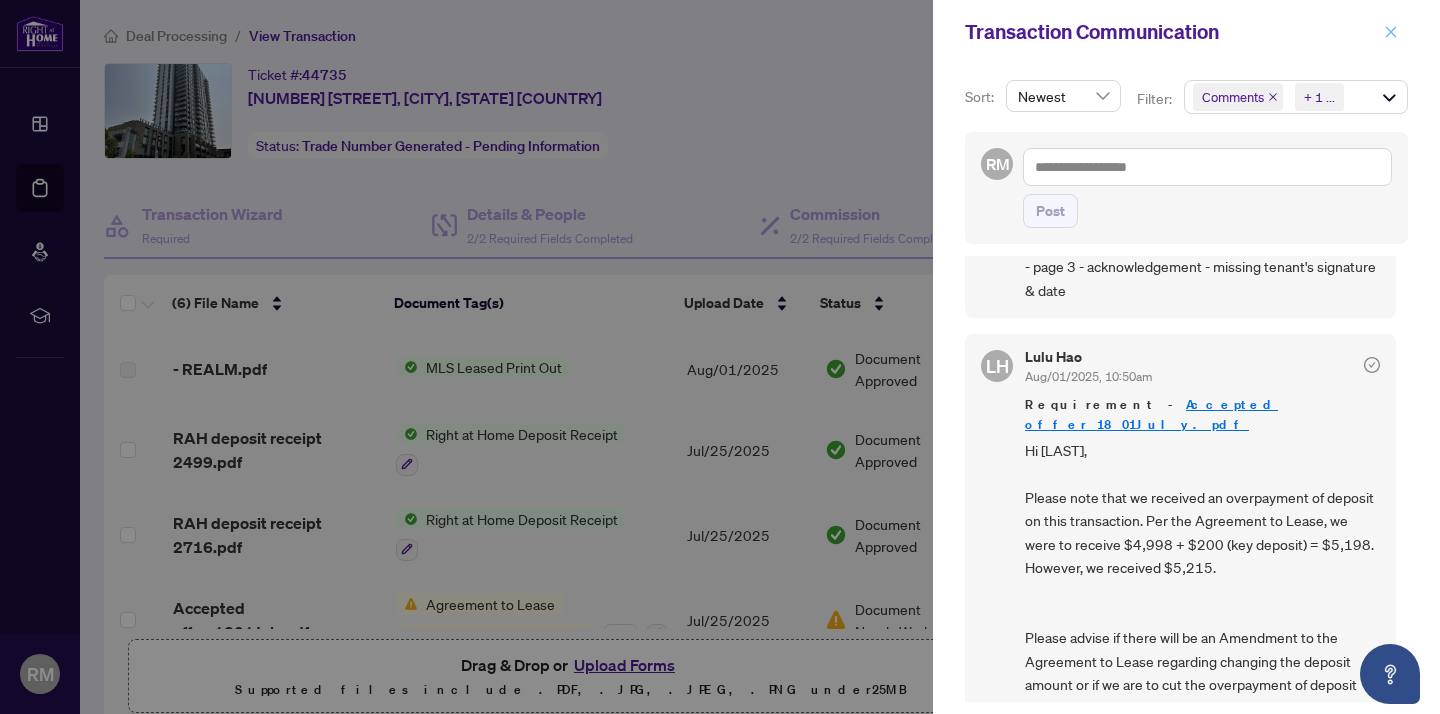 click 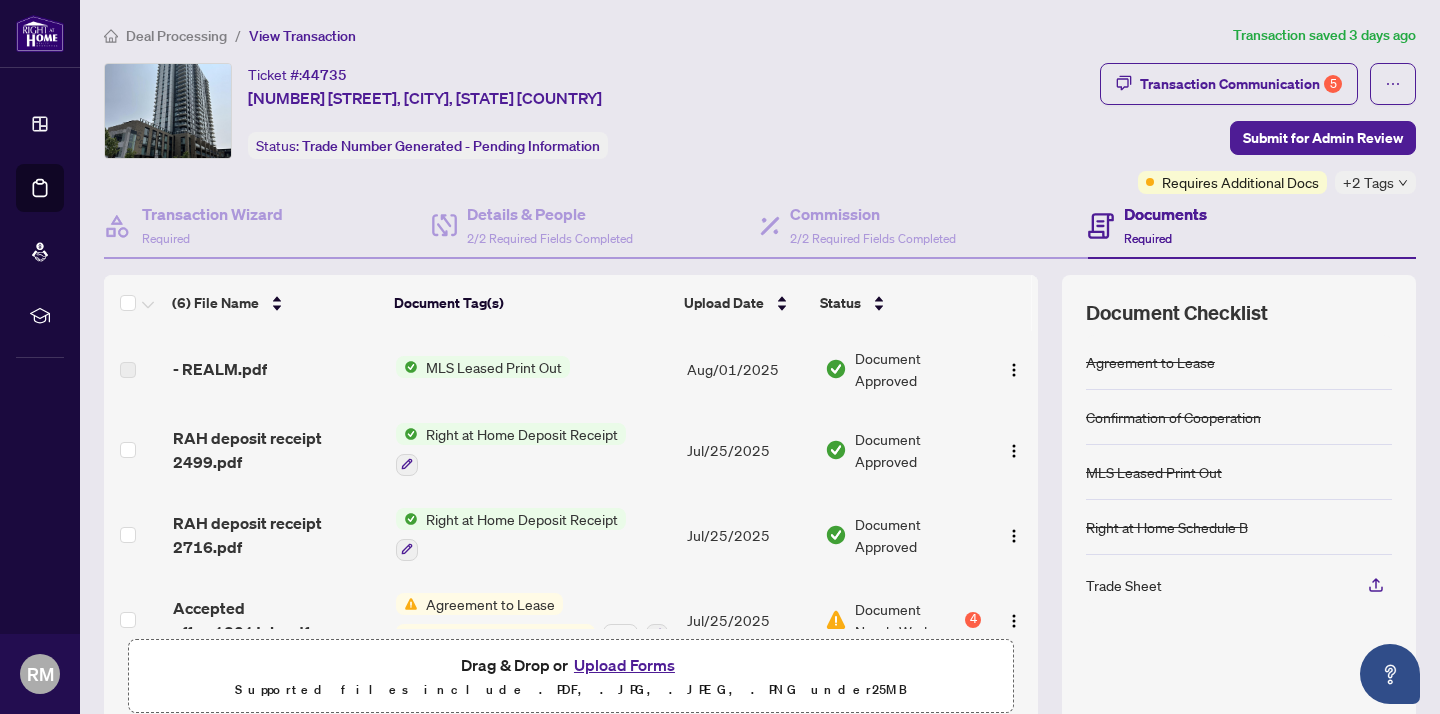 scroll, scrollTop: 0, scrollLeft: 0, axis: both 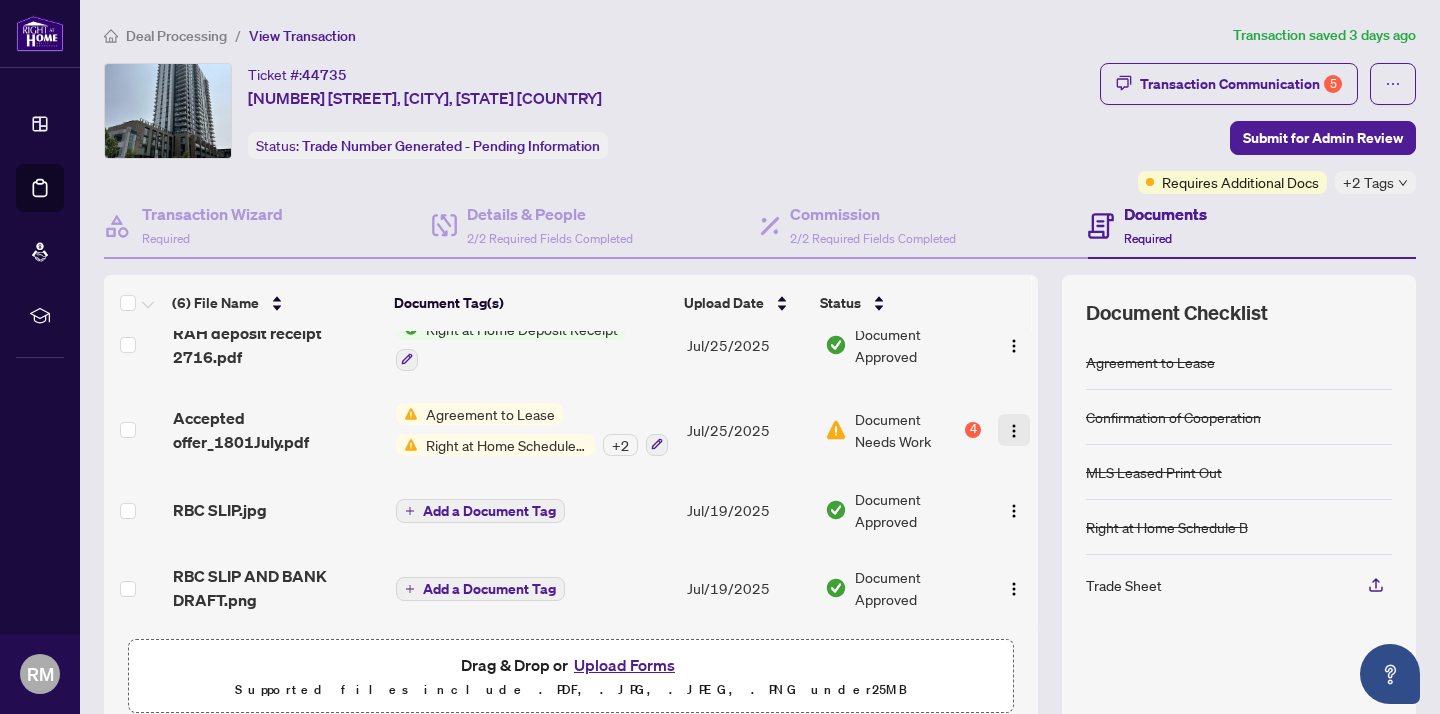 click at bounding box center [1014, 431] 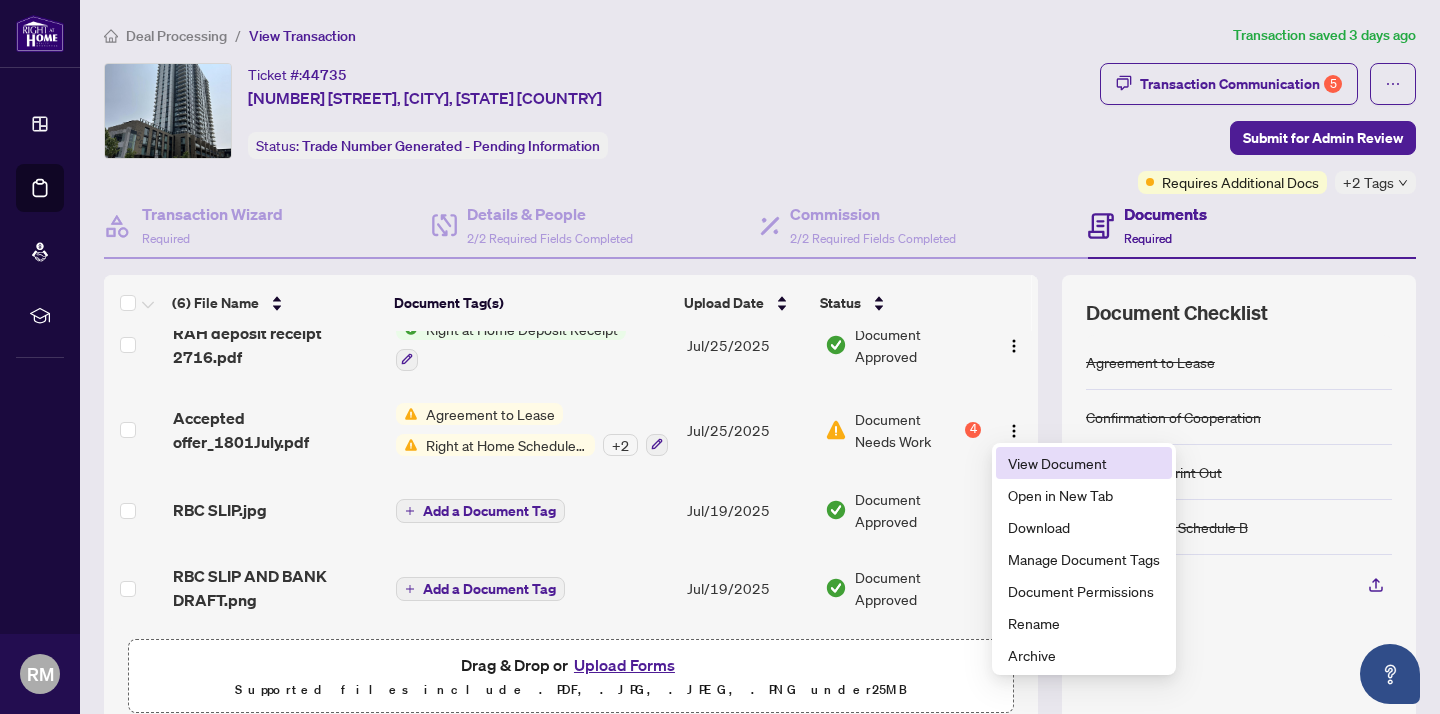 click on "View Document" at bounding box center [1084, 463] 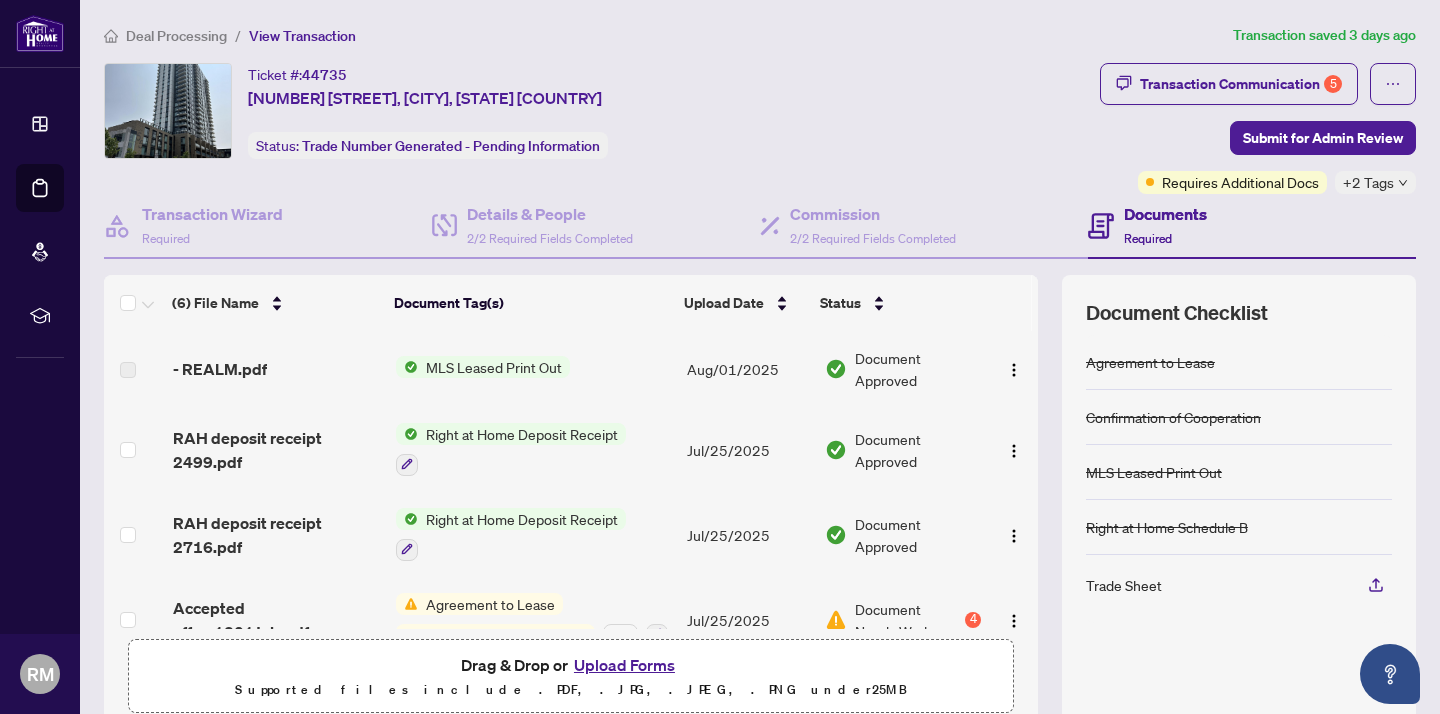 scroll, scrollTop: 0, scrollLeft: 0, axis: both 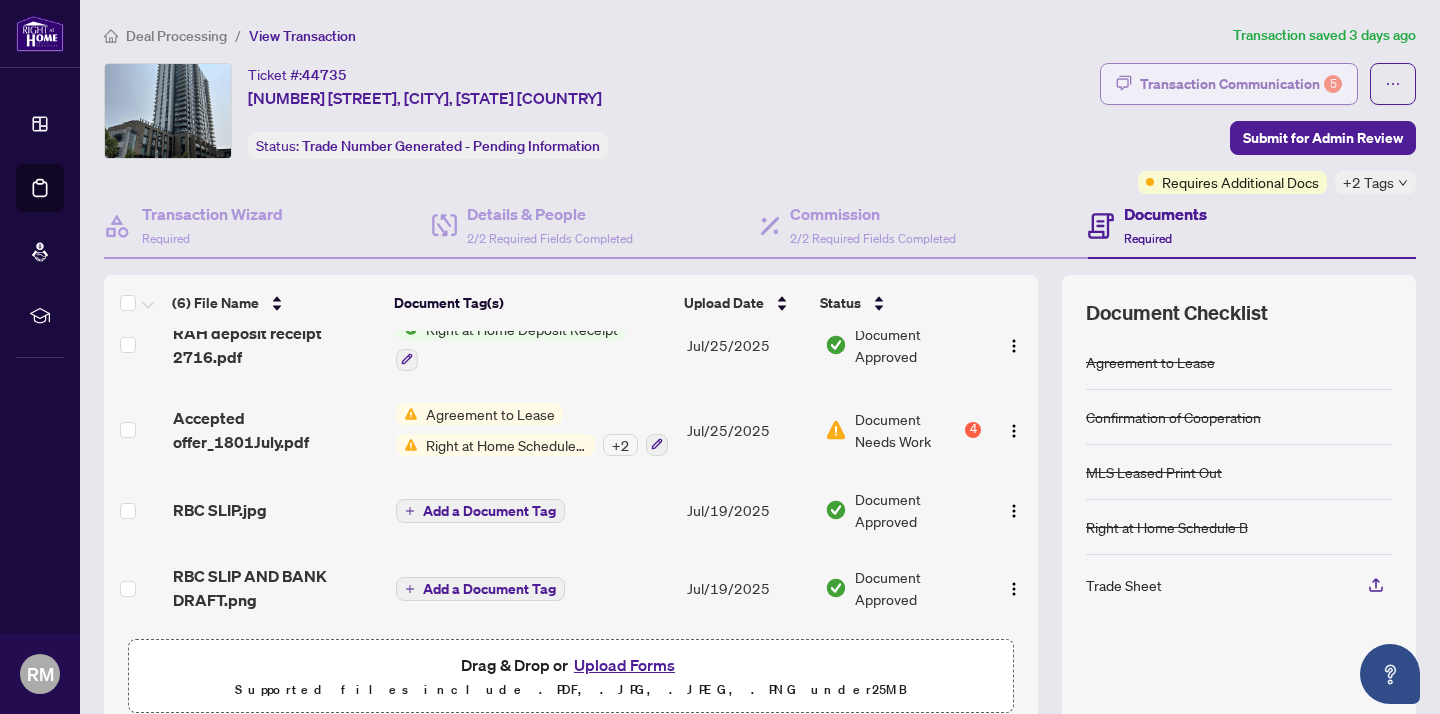 click on "Transaction Communication 5" at bounding box center (1241, 84) 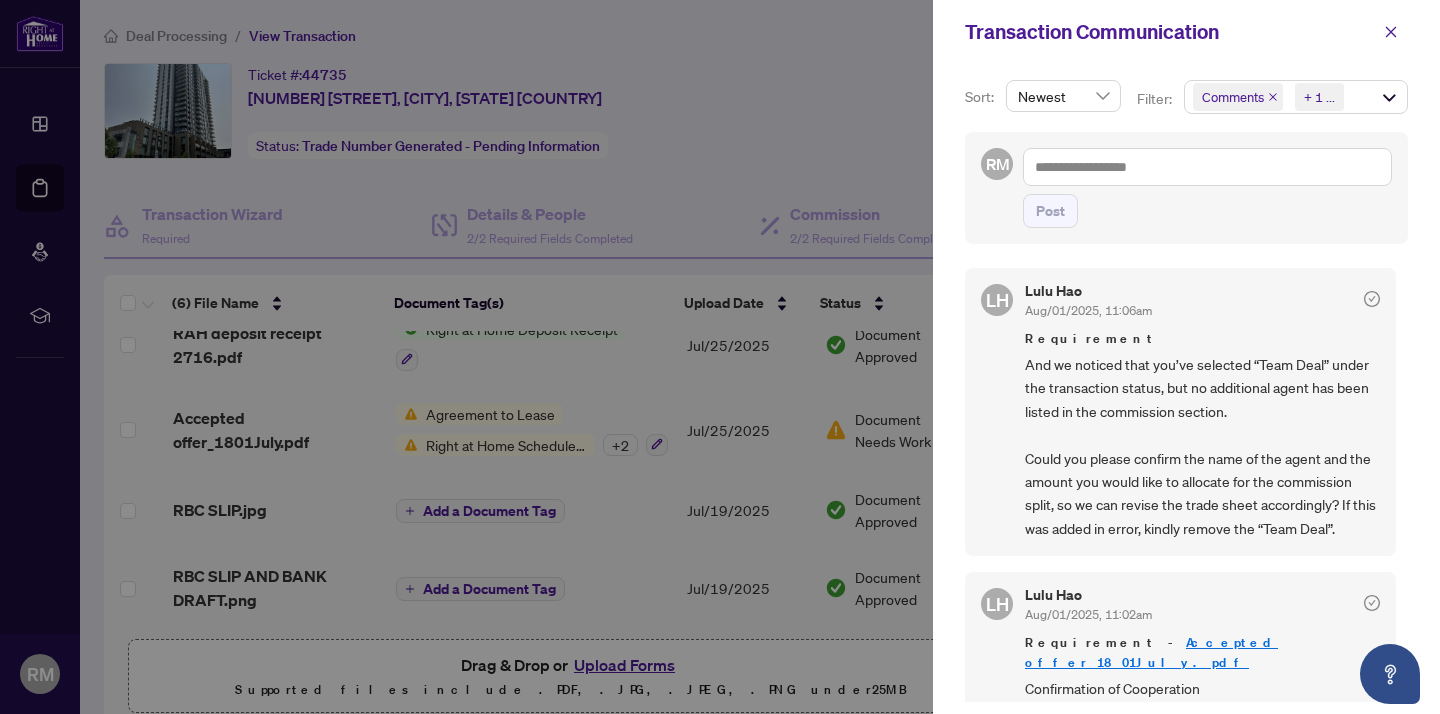 scroll, scrollTop: 0, scrollLeft: 0, axis: both 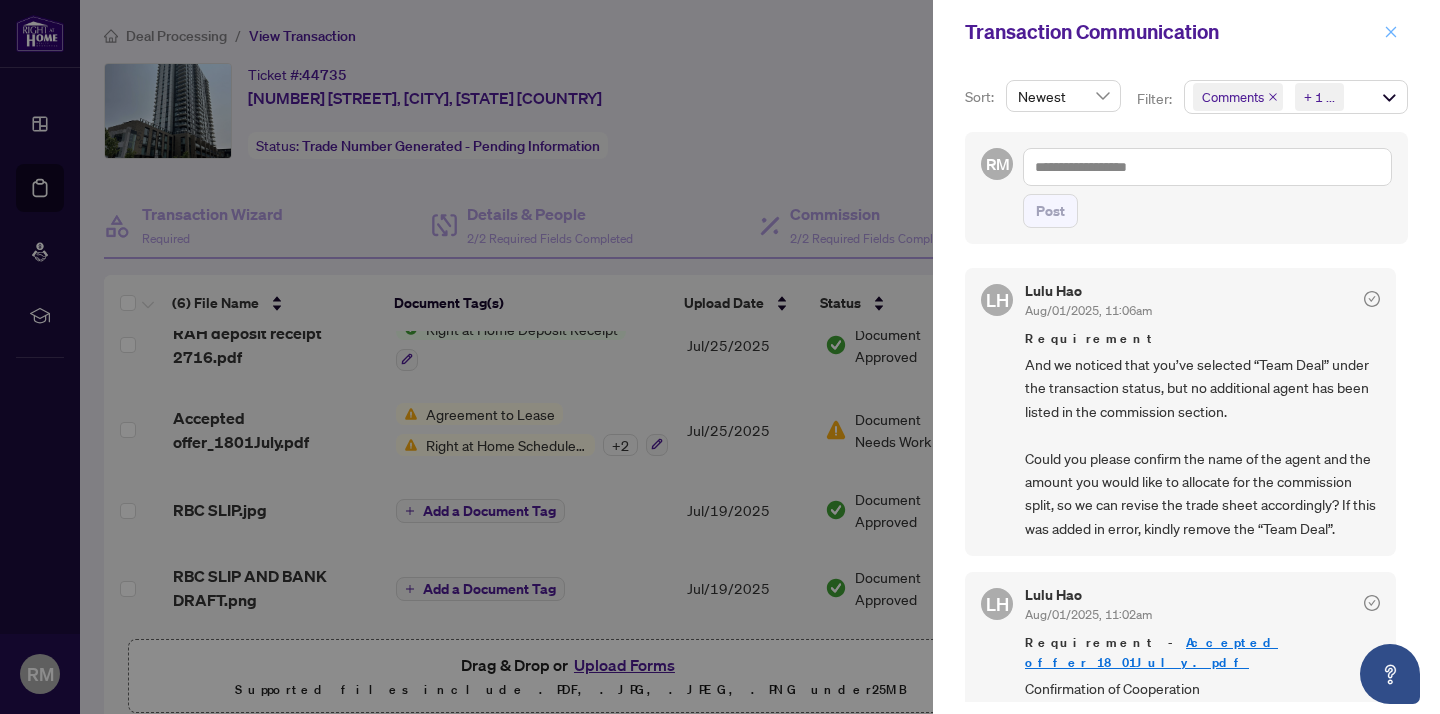 click 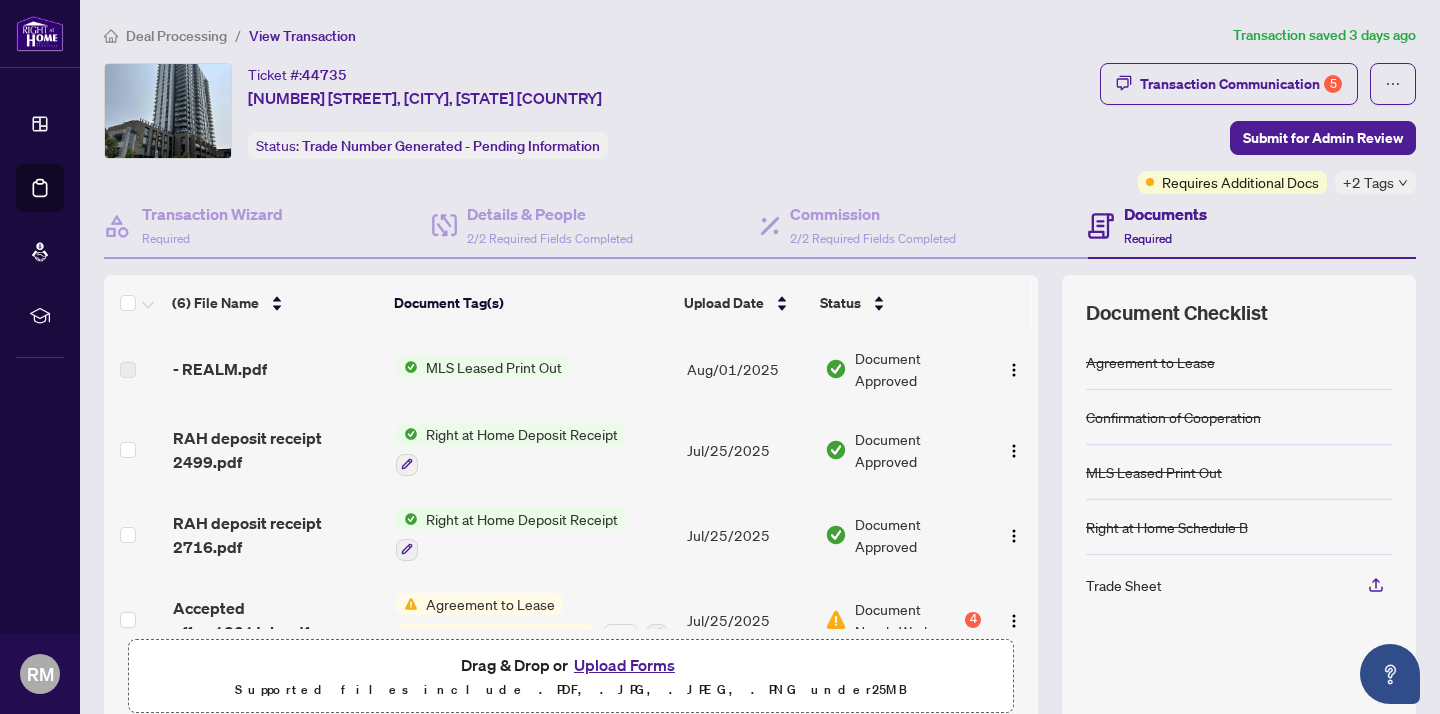 scroll, scrollTop: 0, scrollLeft: 0, axis: both 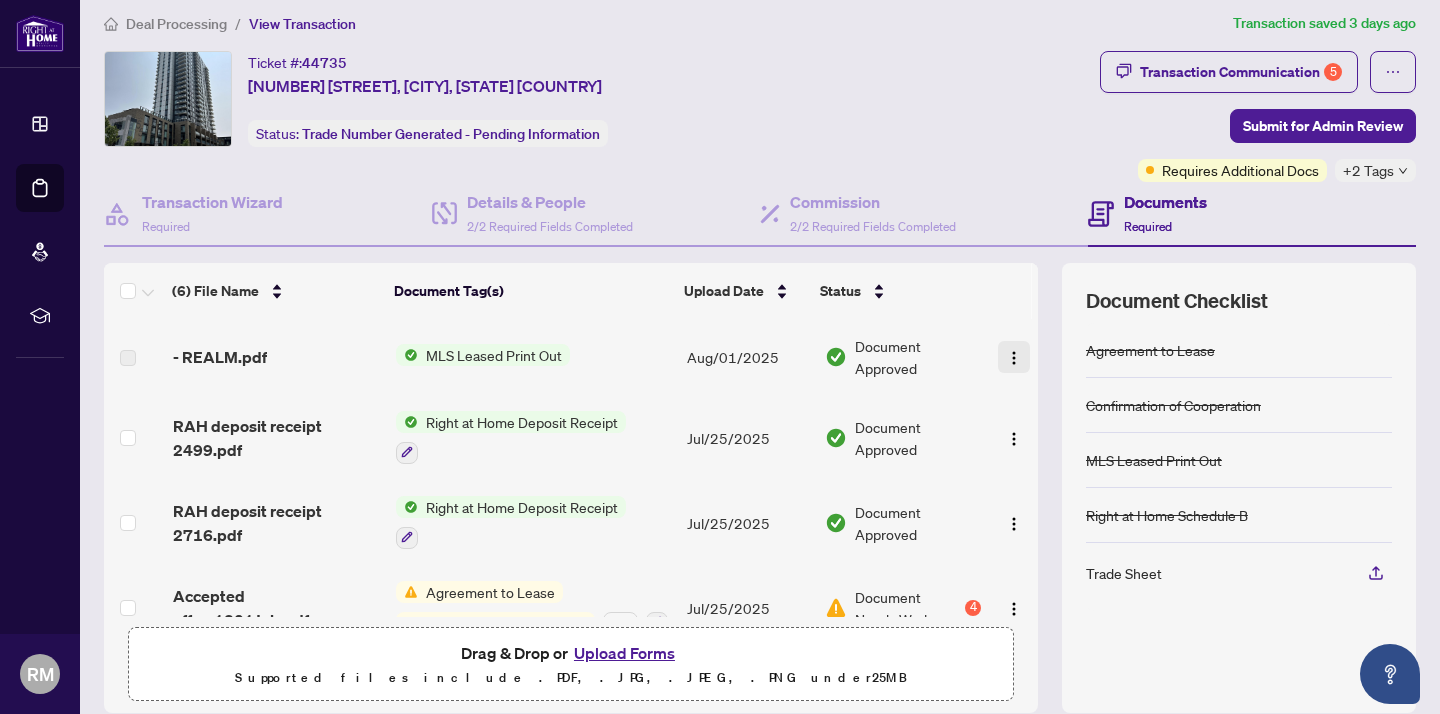 click at bounding box center [1014, 358] 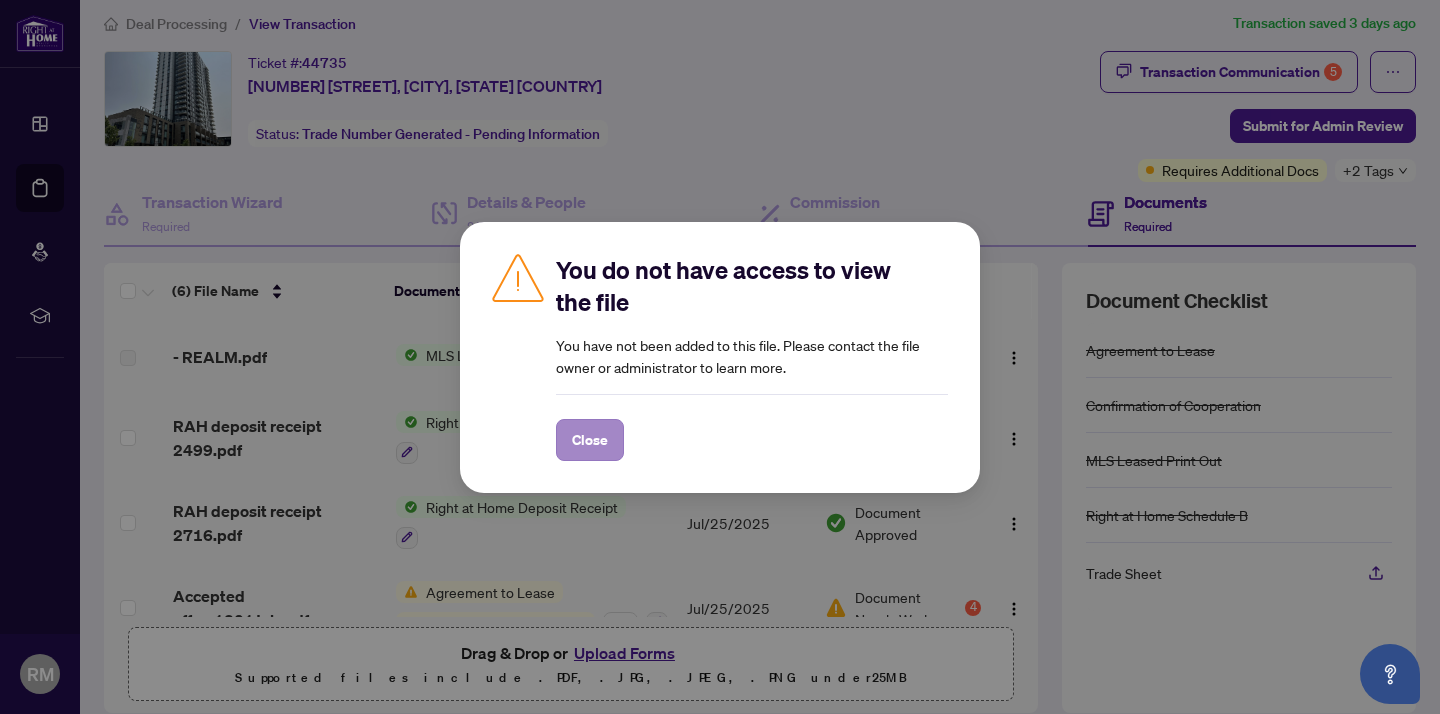 click on "Close" at bounding box center [590, 440] 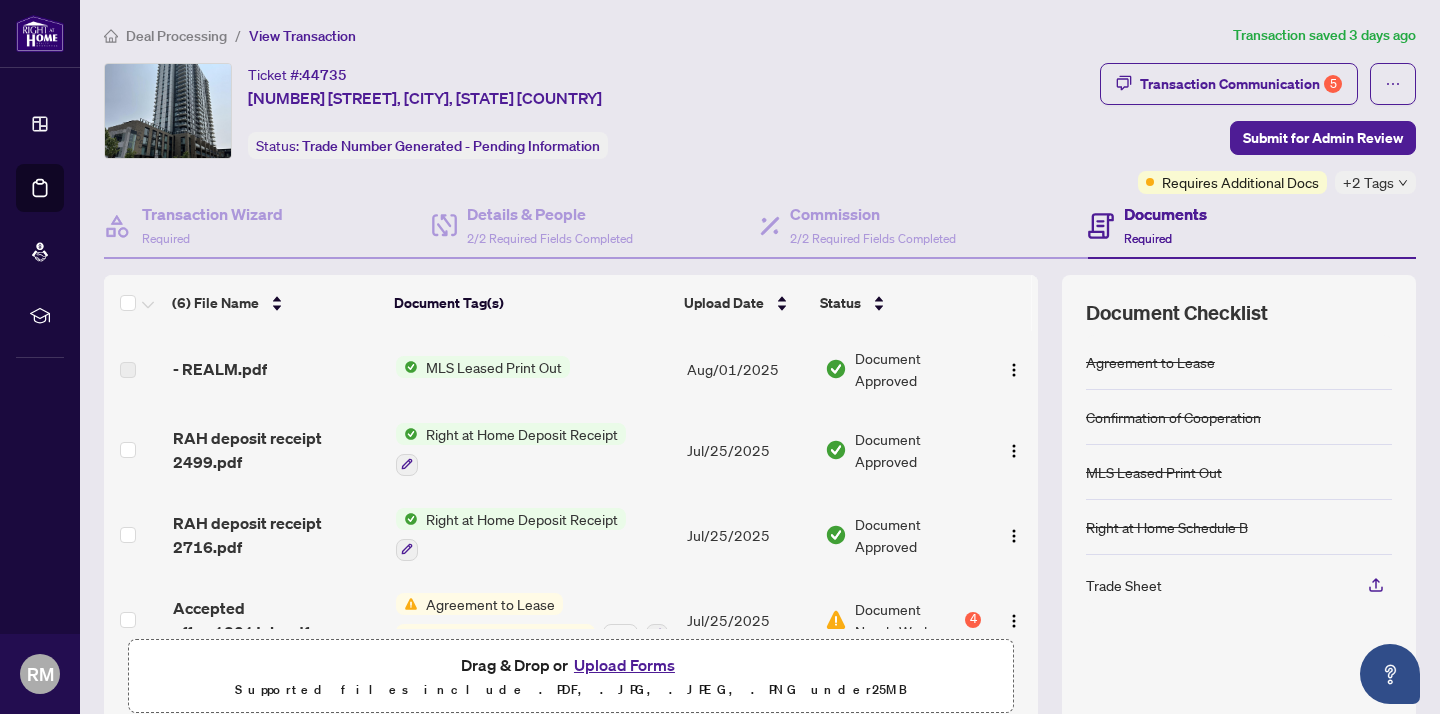 scroll, scrollTop: 0, scrollLeft: 0, axis: both 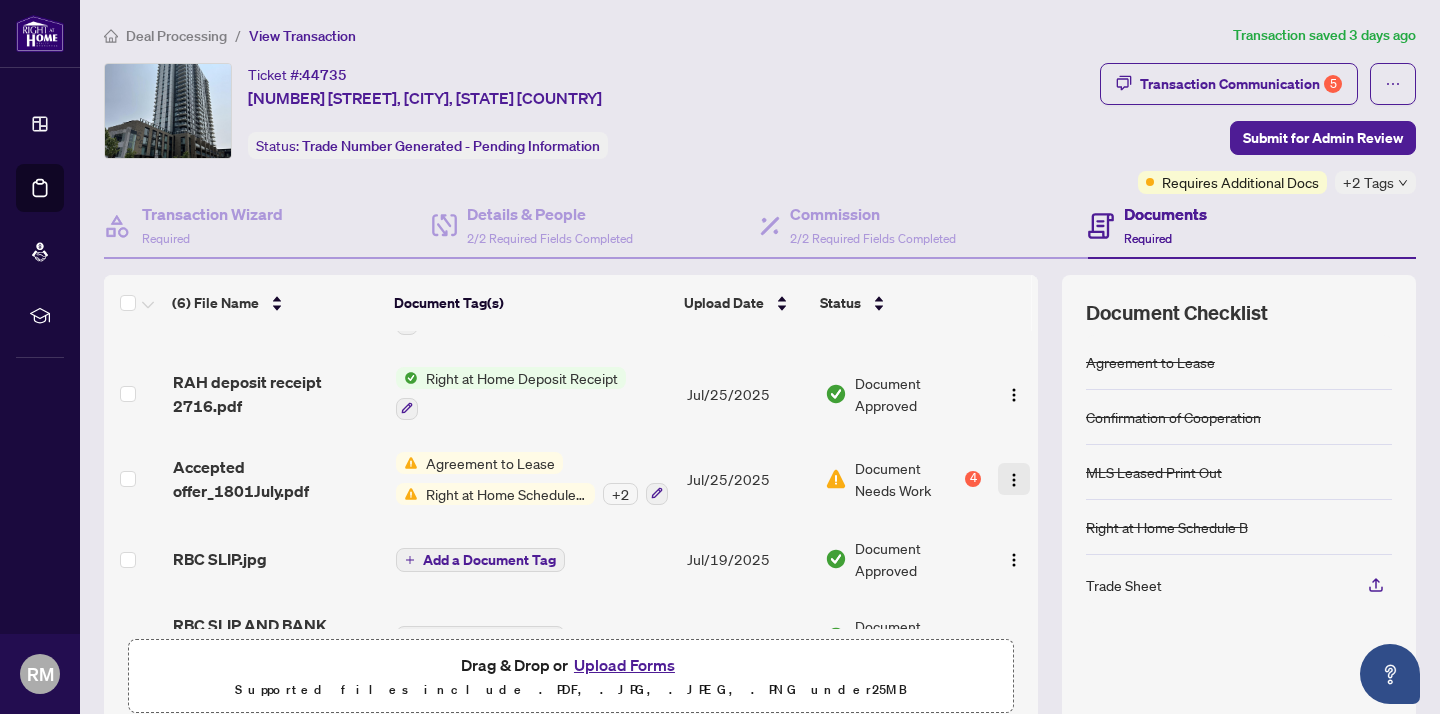 click at bounding box center (1014, 480) 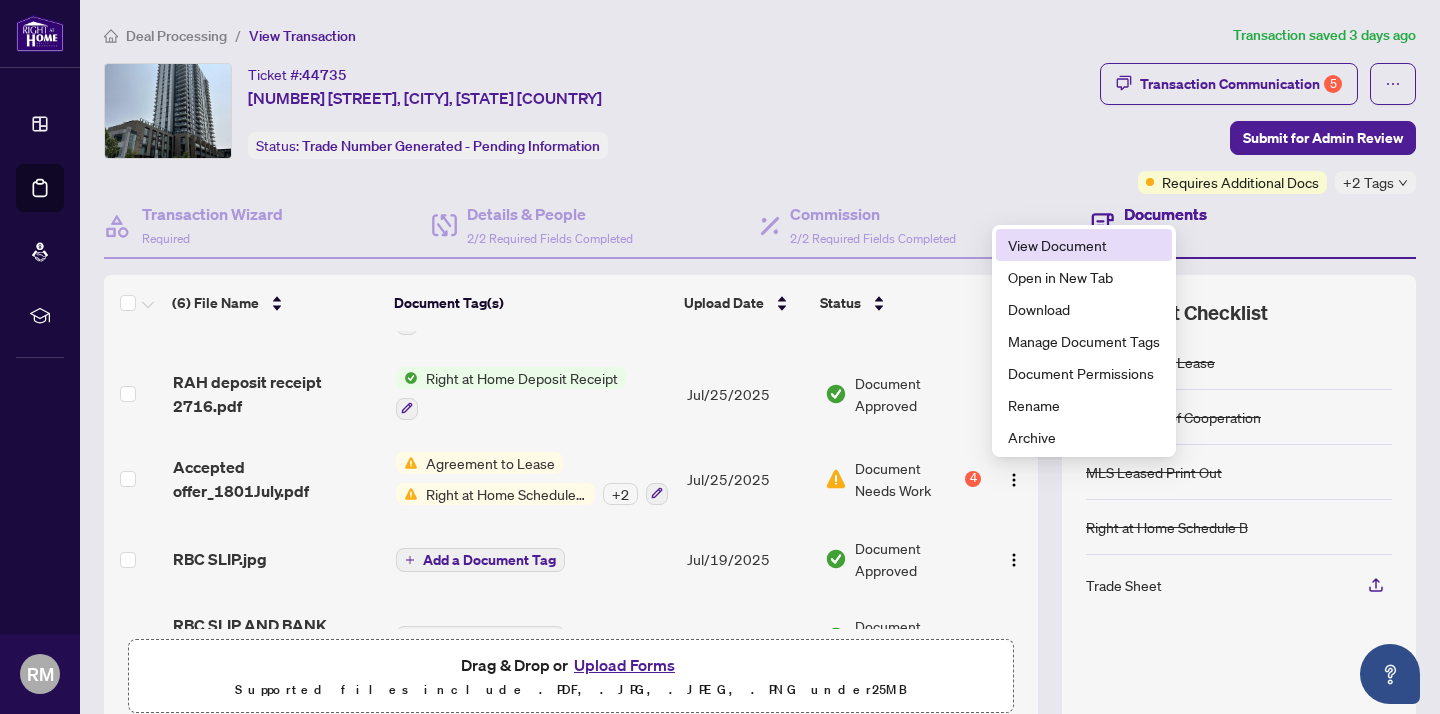 click on "View Document" at bounding box center [1084, 245] 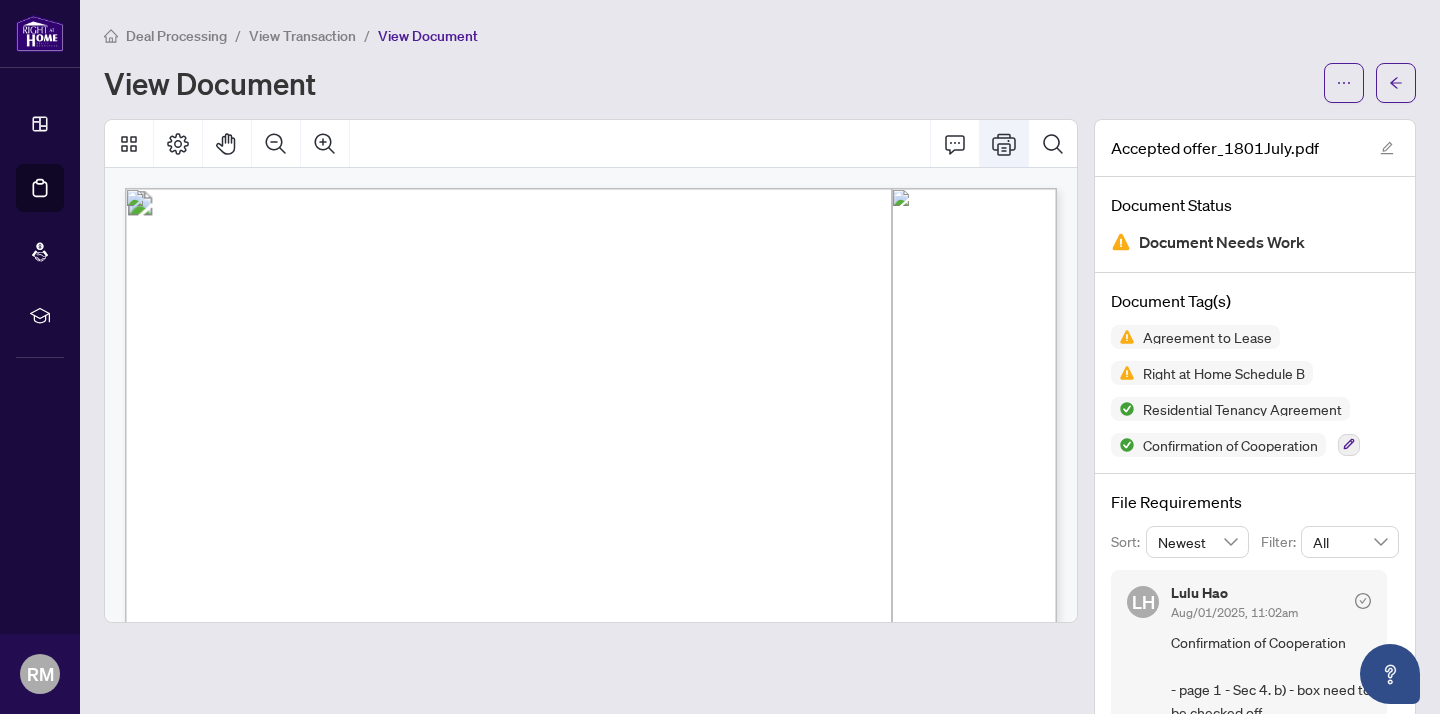 click 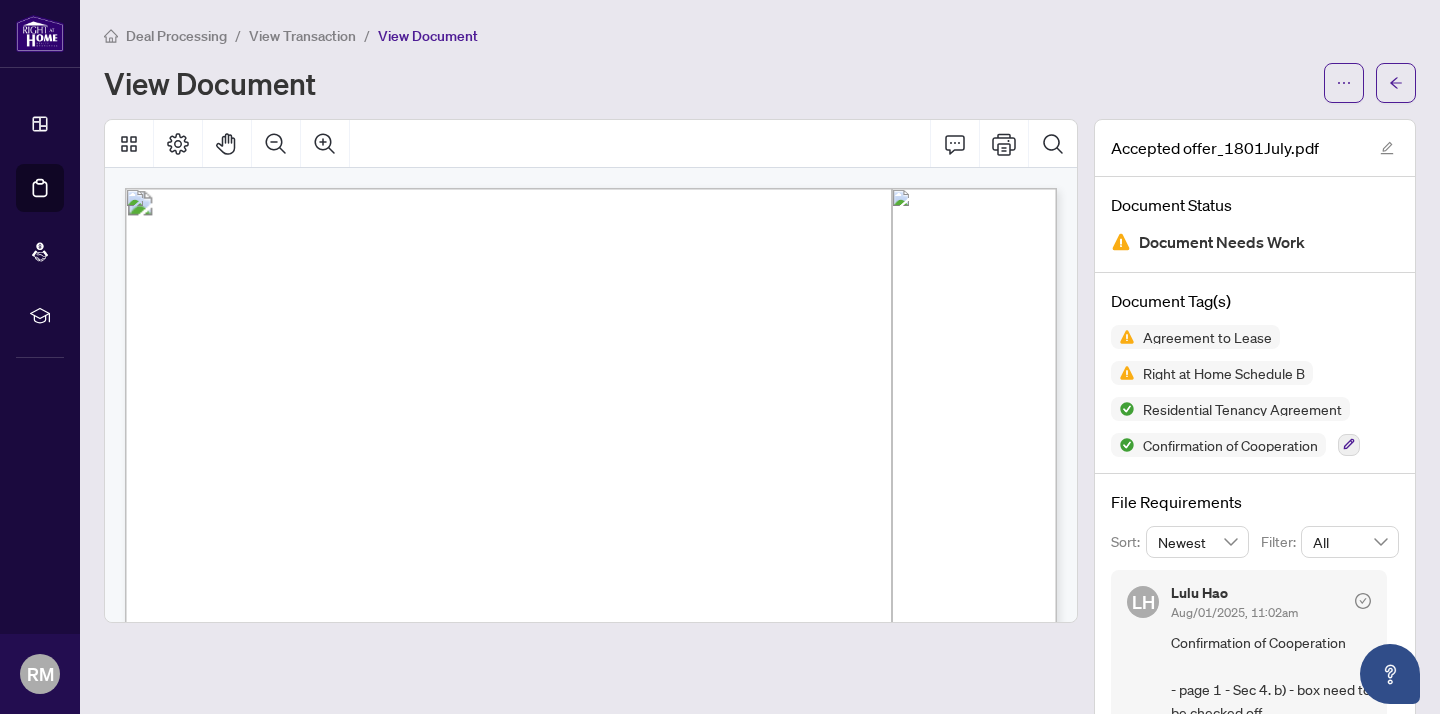 scroll, scrollTop: 0, scrollLeft: 0, axis: both 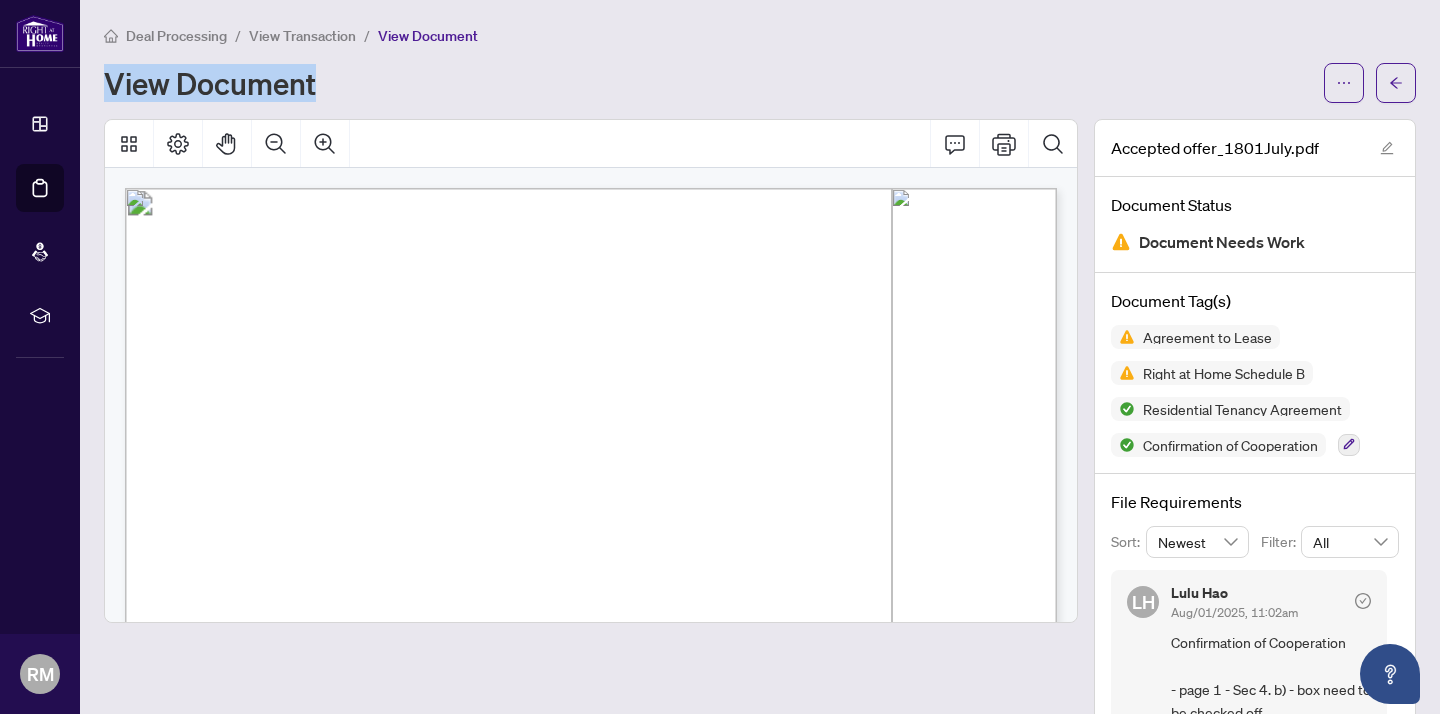 drag, startPoint x: 918, startPoint y: 69, endPoint x: 608, endPoint y: 1, distance: 317.37045 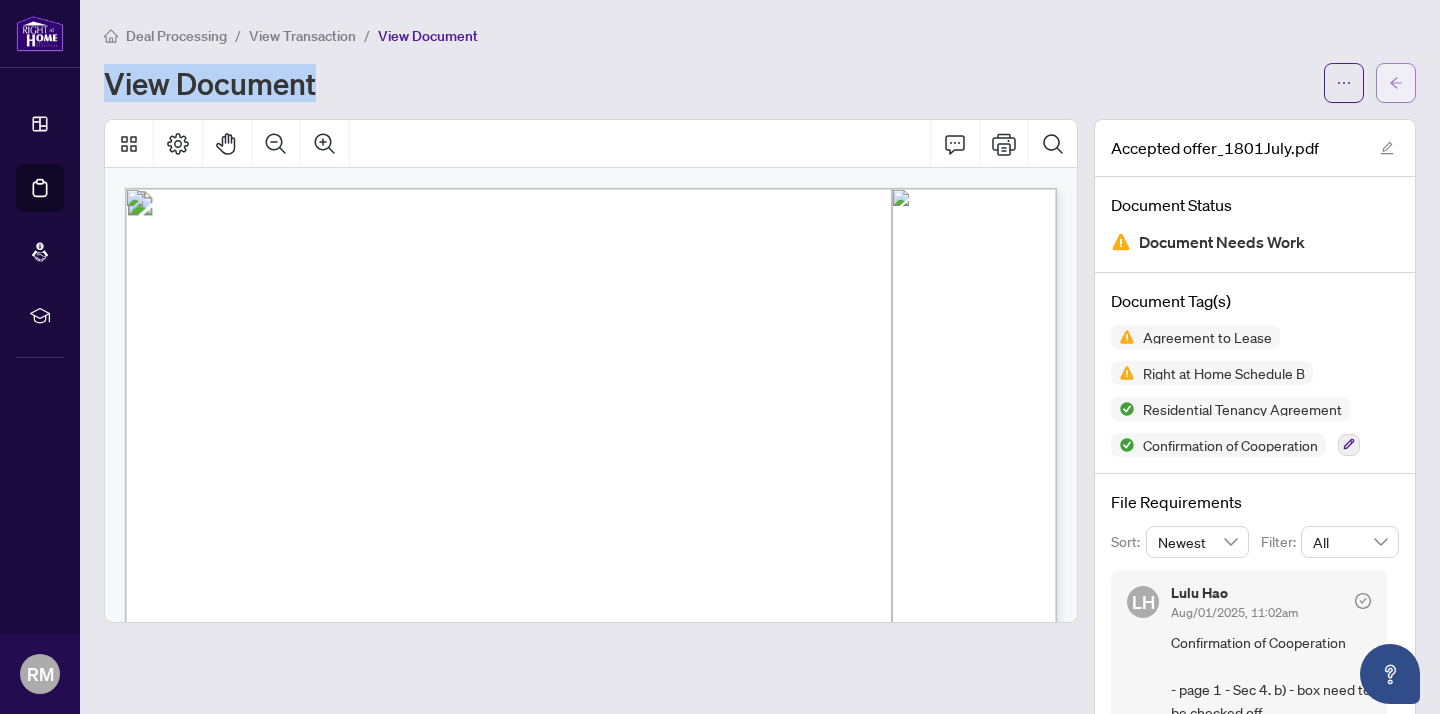 click 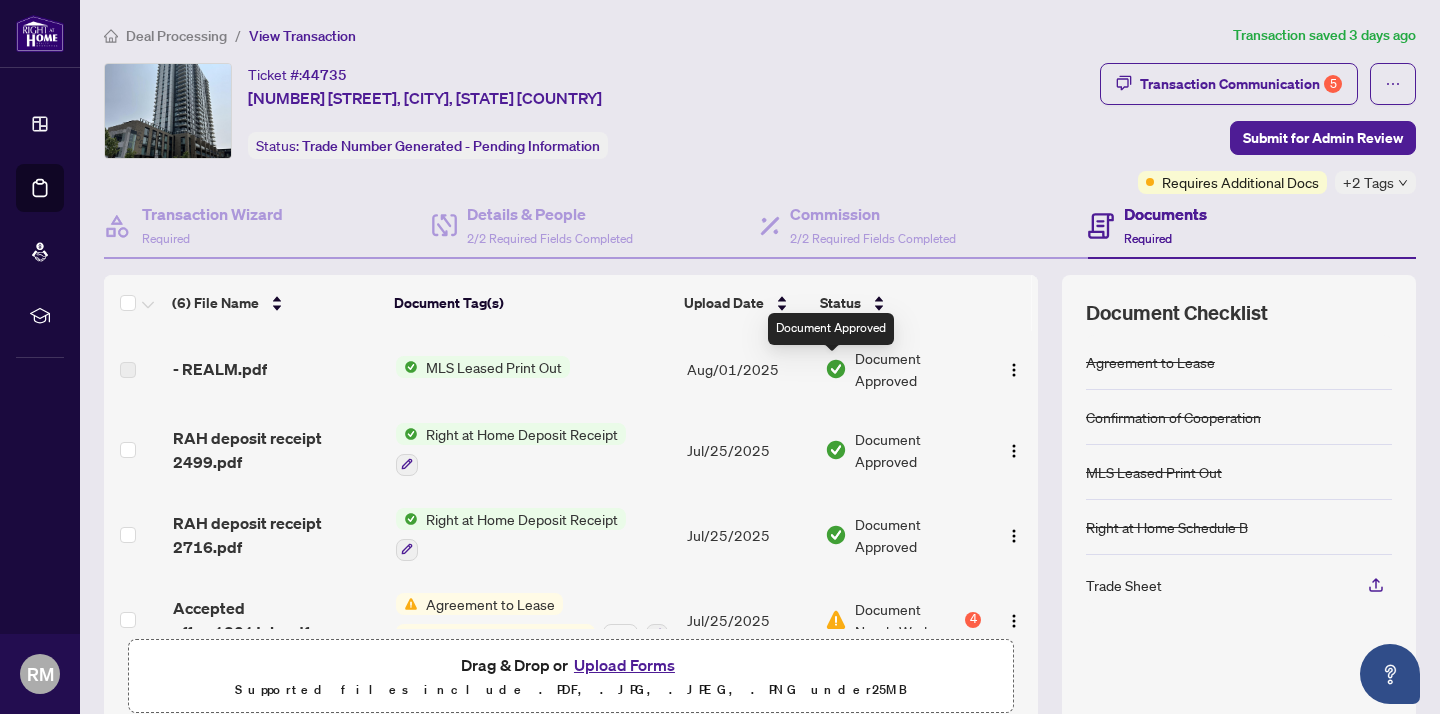 scroll, scrollTop: 0, scrollLeft: 0, axis: both 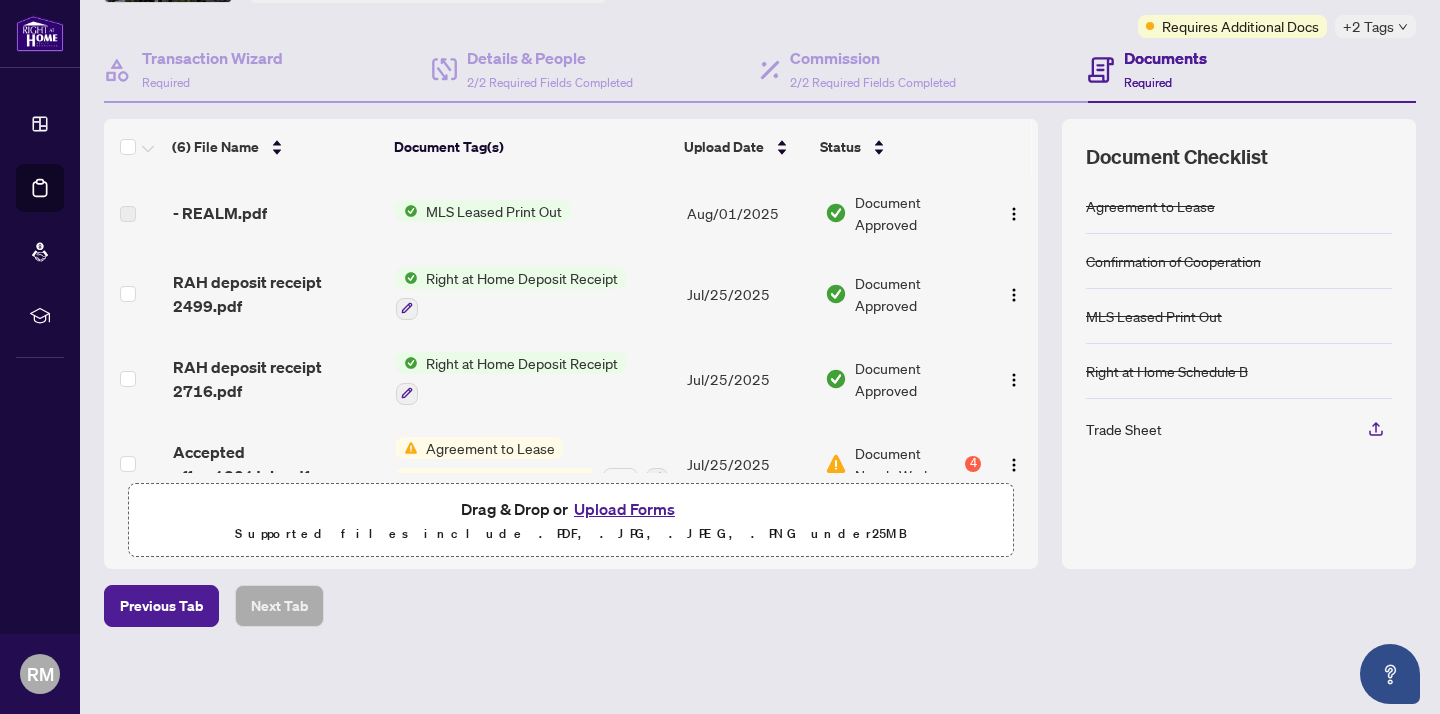 click on "Upload Forms" at bounding box center [624, 509] 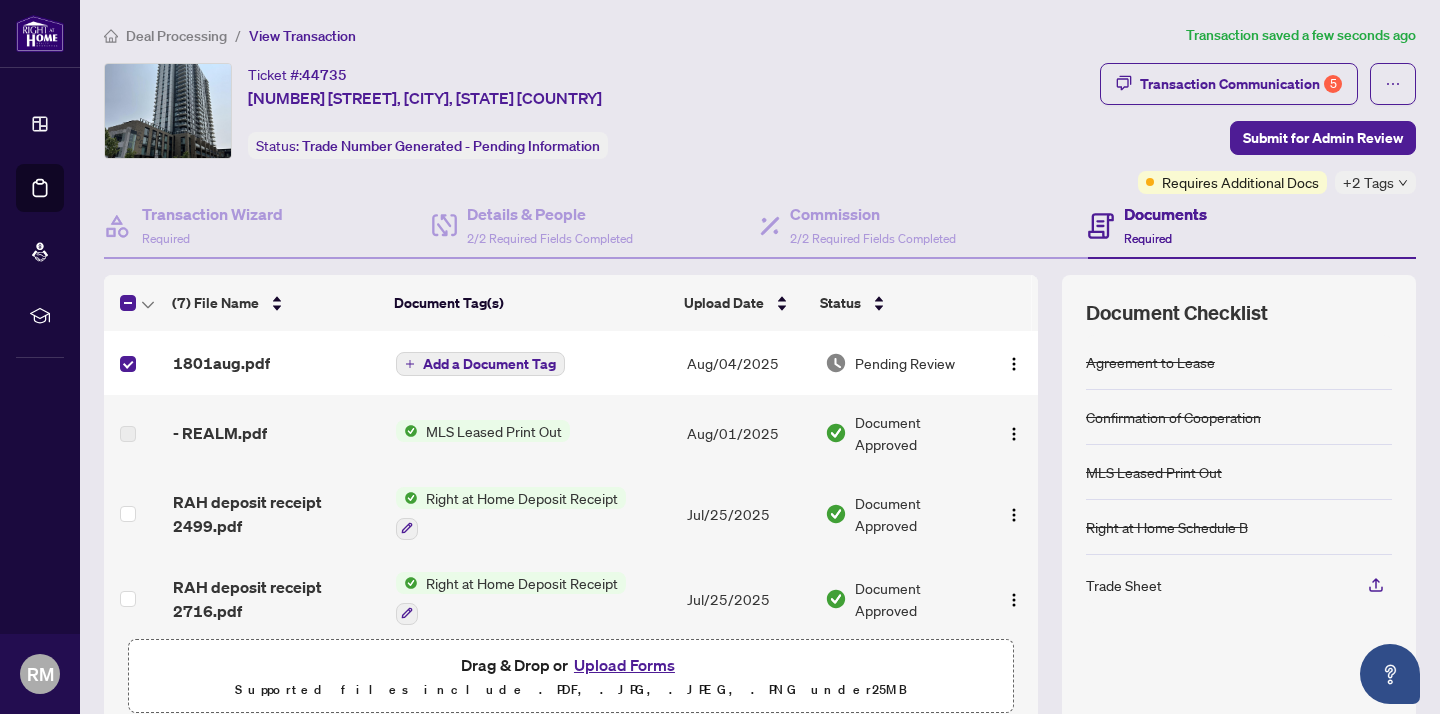 scroll, scrollTop: 0, scrollLeft: 0, axis: both 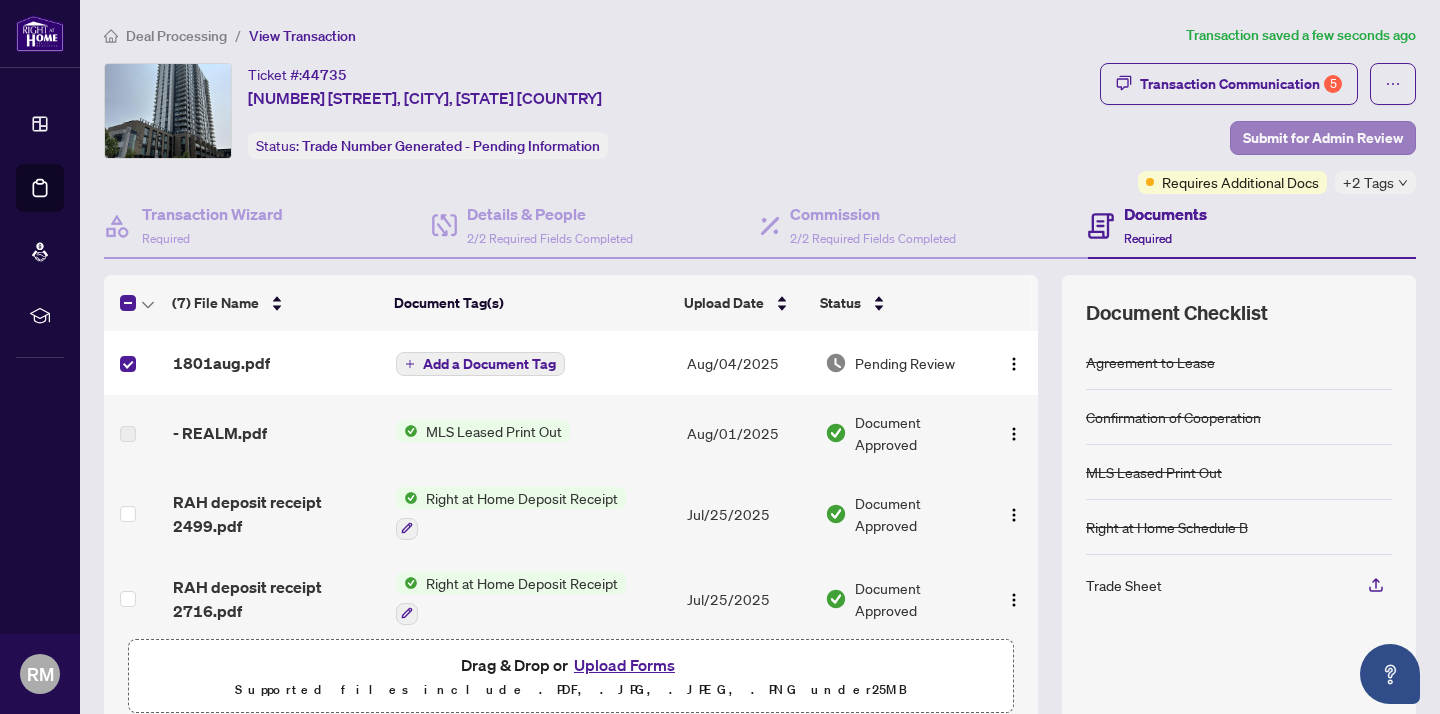 click on "Submit for Admin Review" at bounding box center [1323, 138] 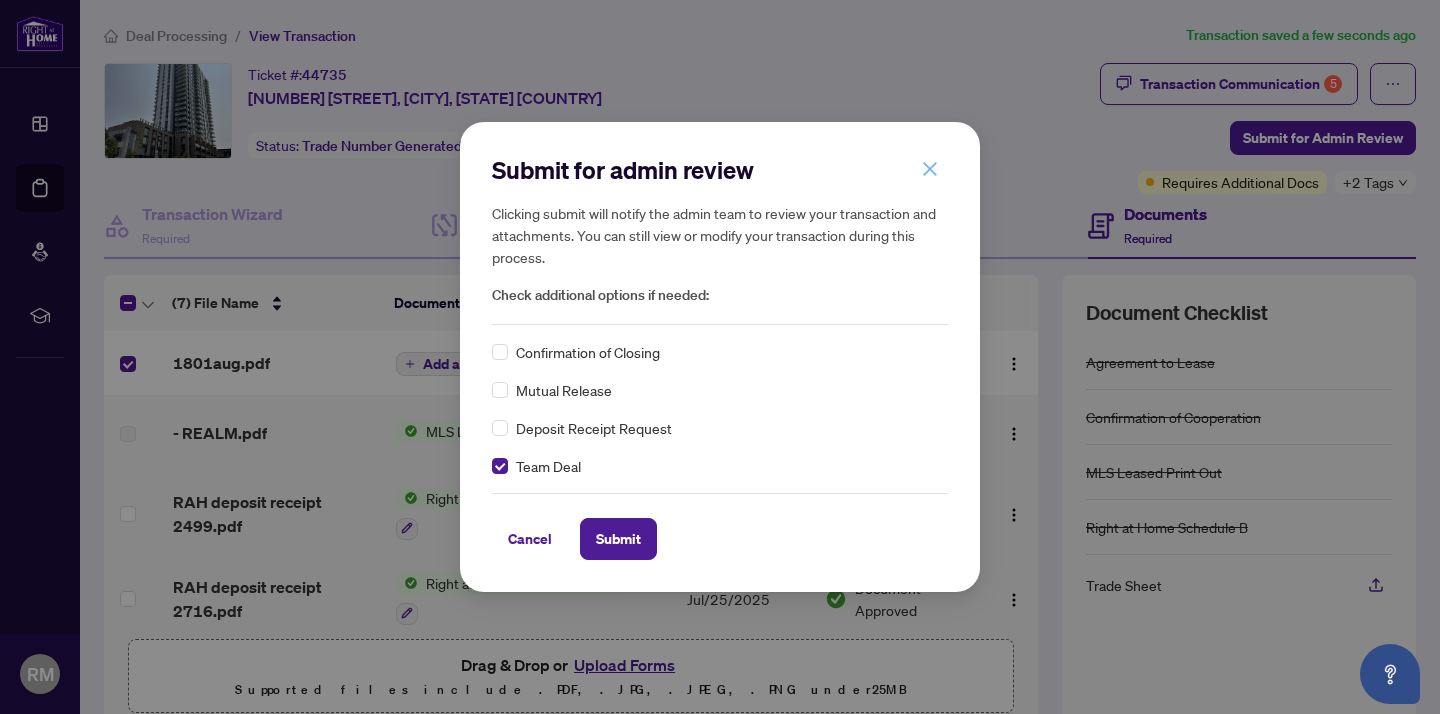click 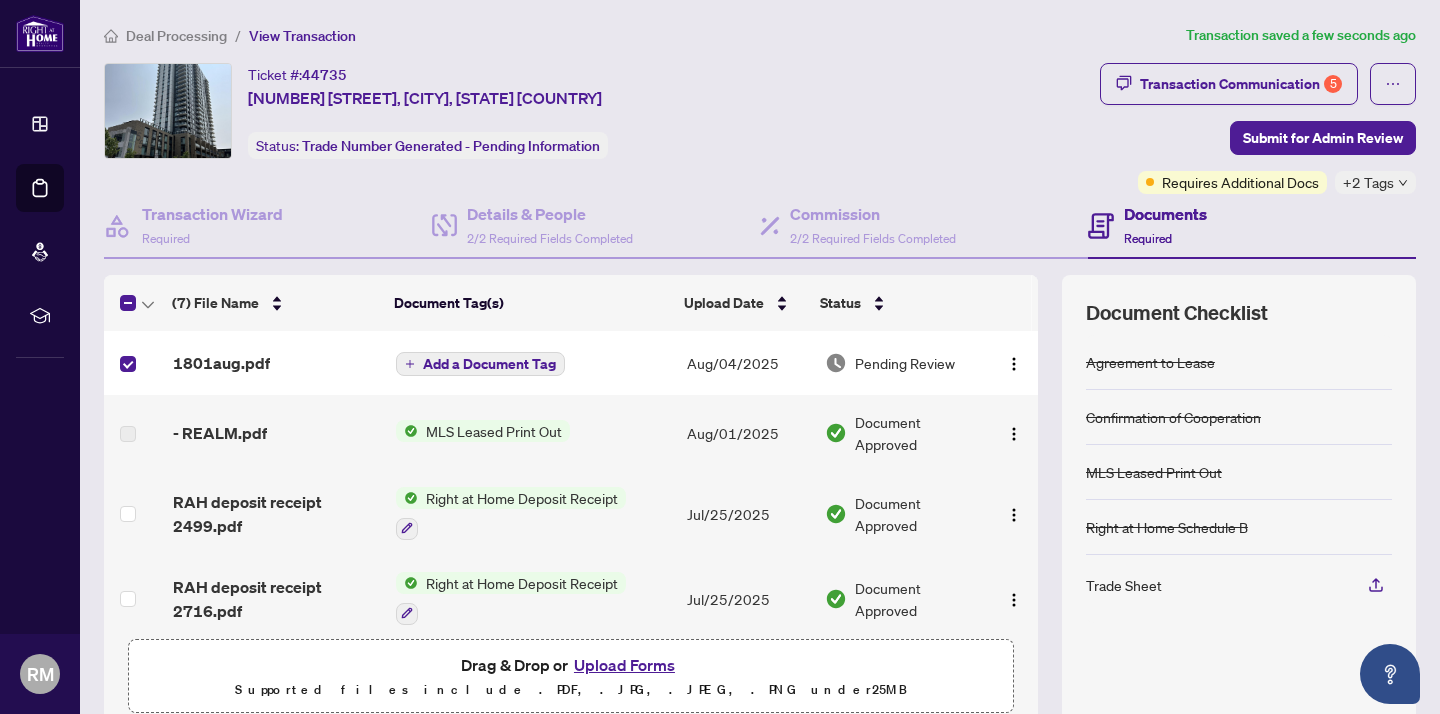 scroll, scrollTop: 0, scrollLeft: 0, axis: both 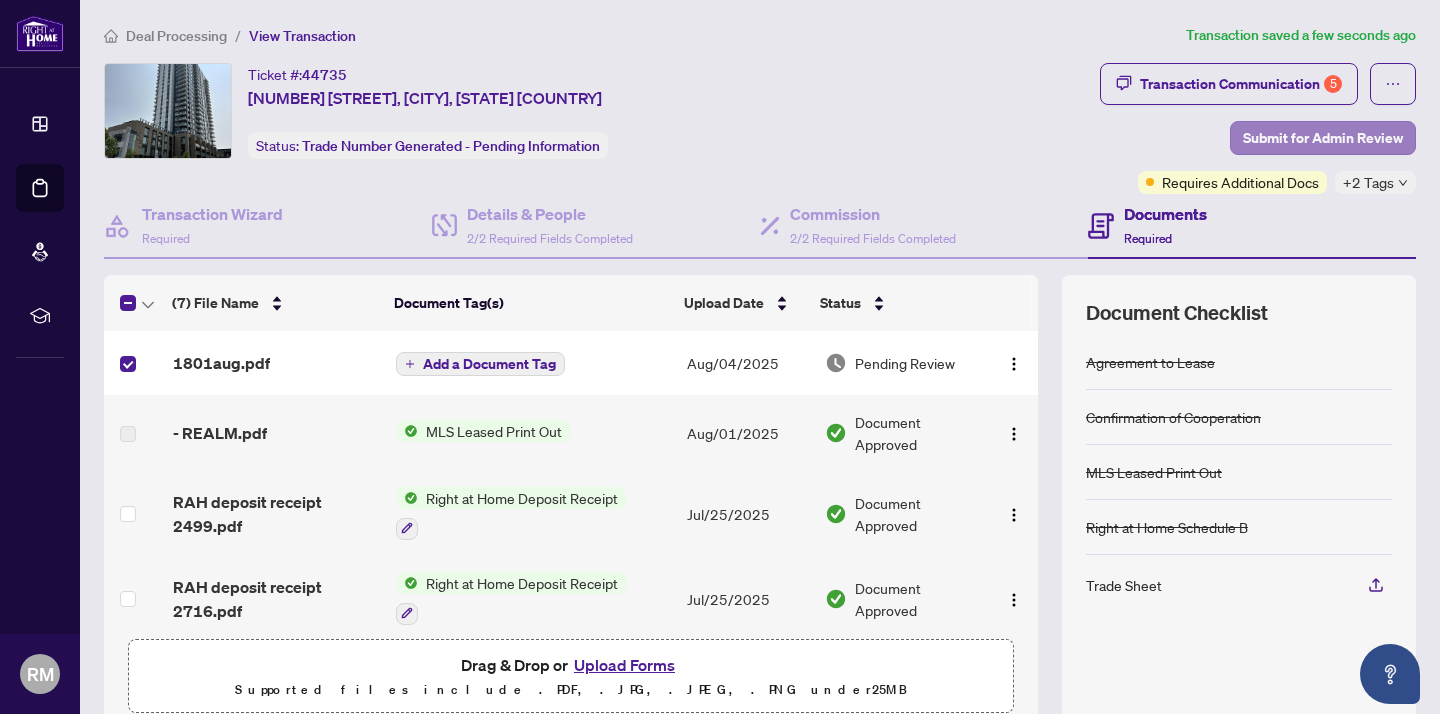 click on "Submit for Admin Review" at bounding box center [1323, 138] 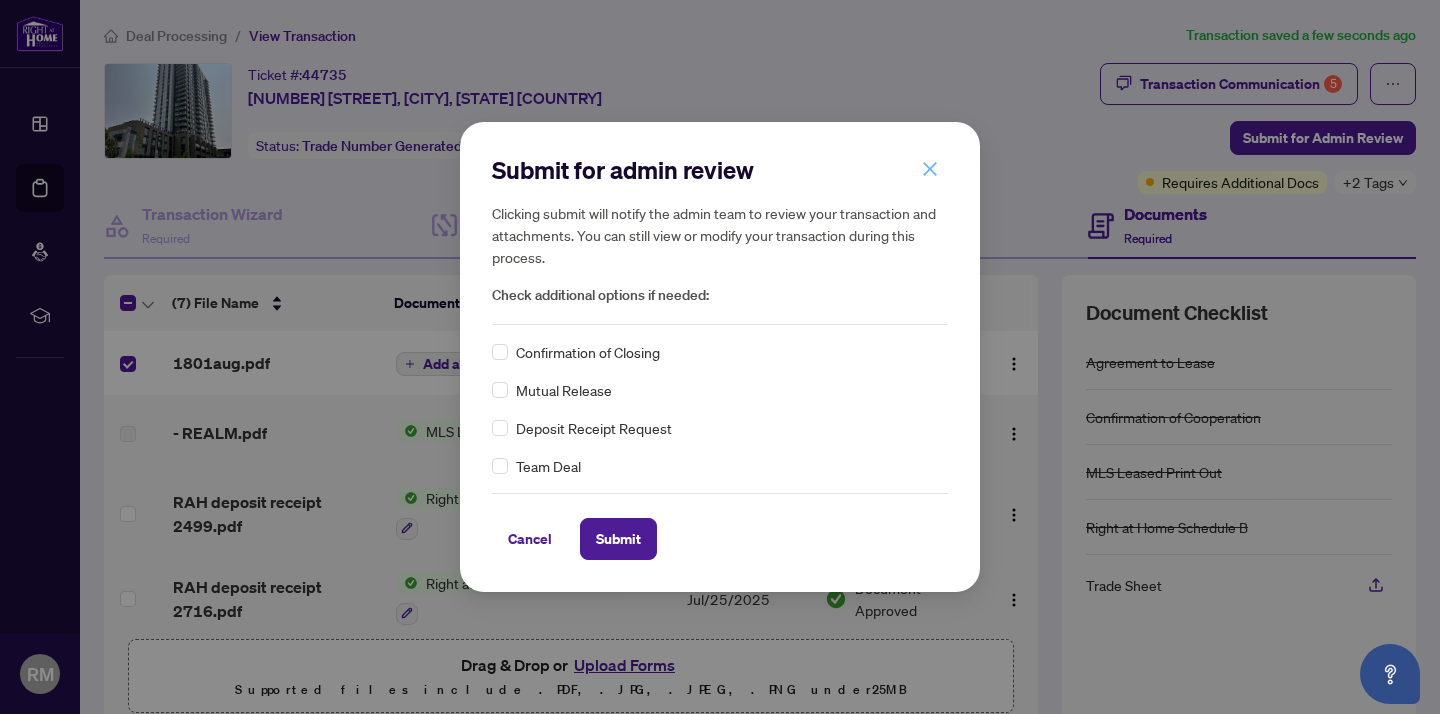 click at bounding box center (930, 169) 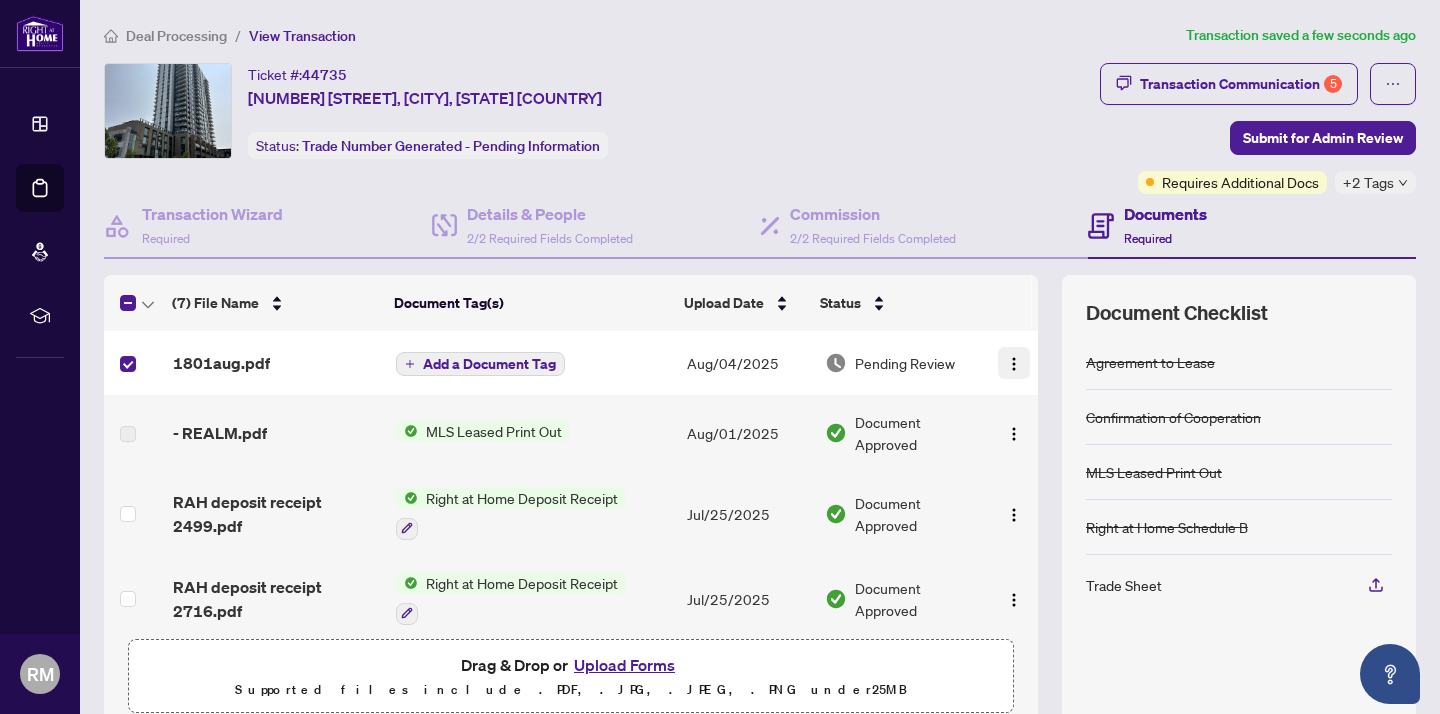 click at bounding box center [1014, 364] 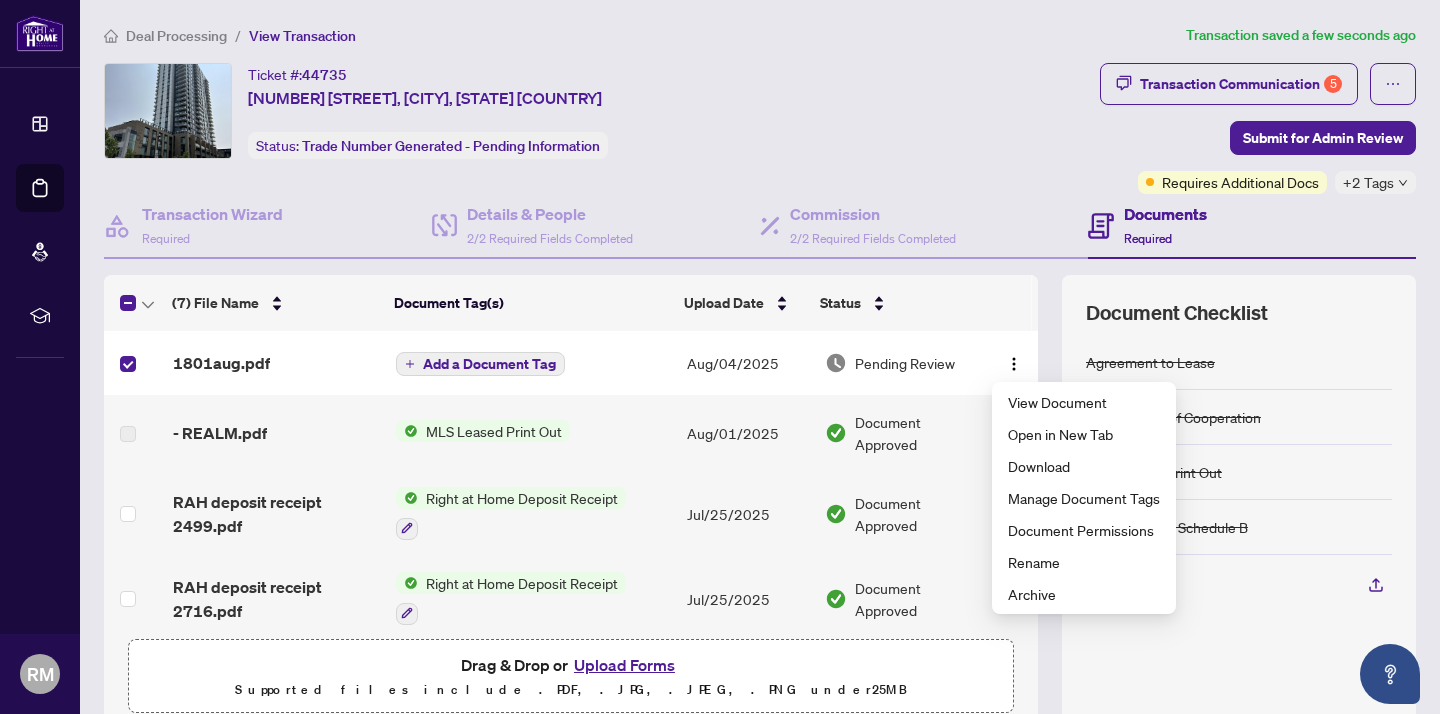 click on "Ticket #:  44735 [NUMBER] [STREET], [CITY], [STATE] [COUNTRY] Status:   Trade Number Generated - Pending Information" at bounding box center [598, 128] 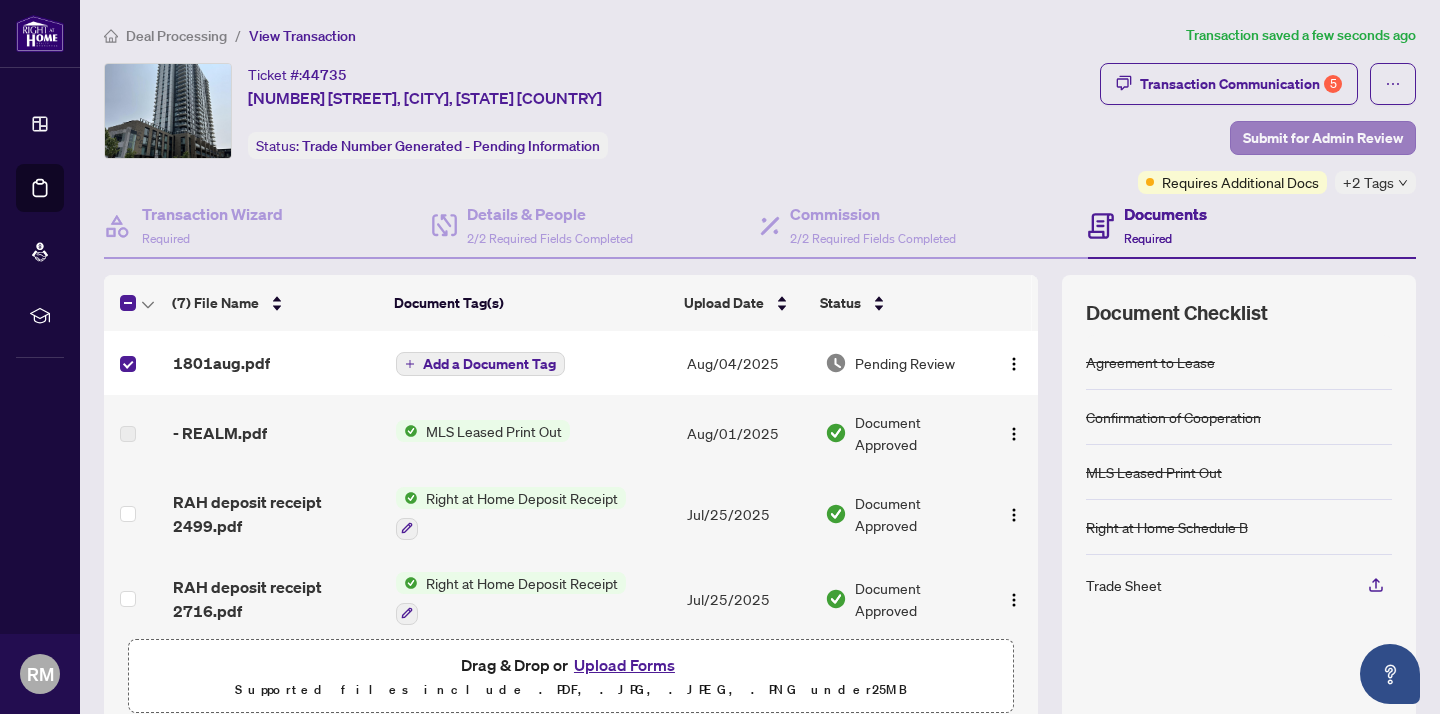click on "Submit for Admin Review" at bounding box center [1323, 138] 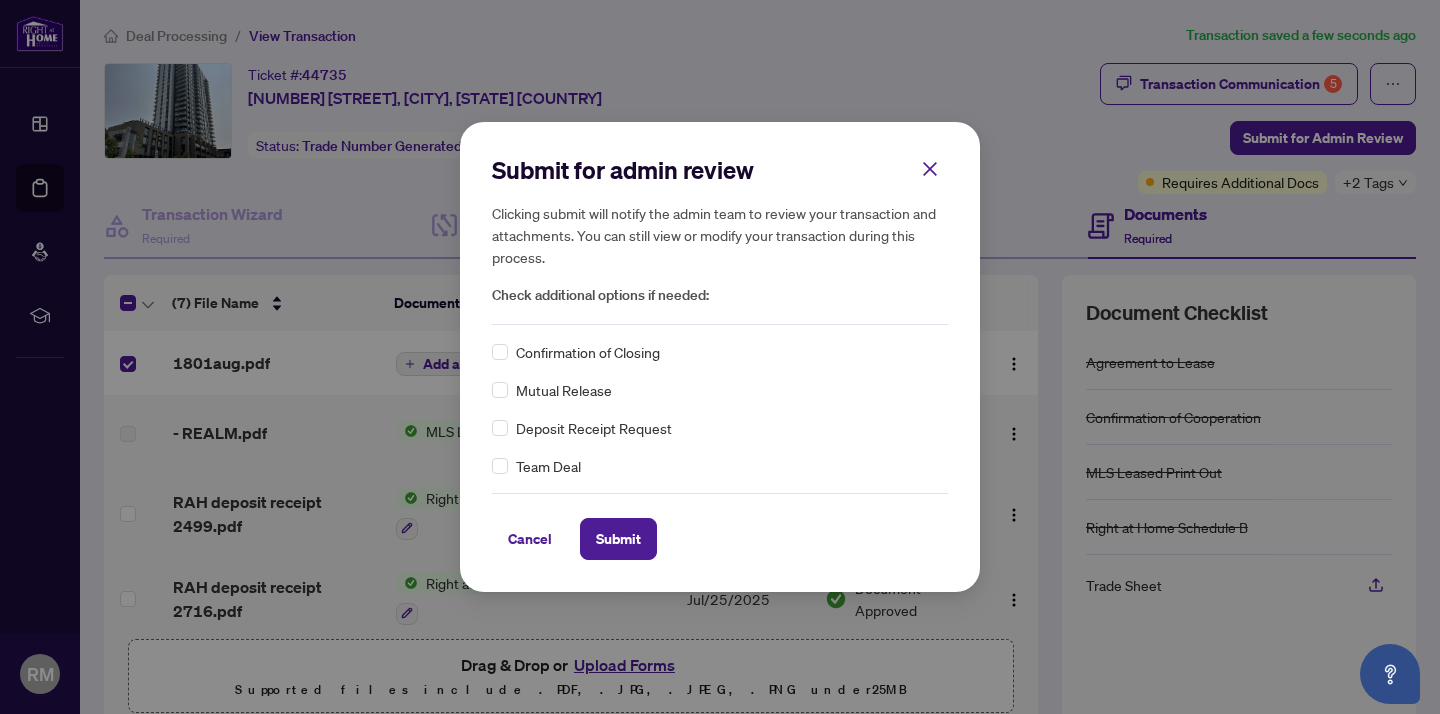 click on "Submit for admin review Clicking submit will notify the admin team to review your transaction and attachments. You can still view or modify your transaction during this process.   Check additional options if needed:" at bounding box center (720, 239) 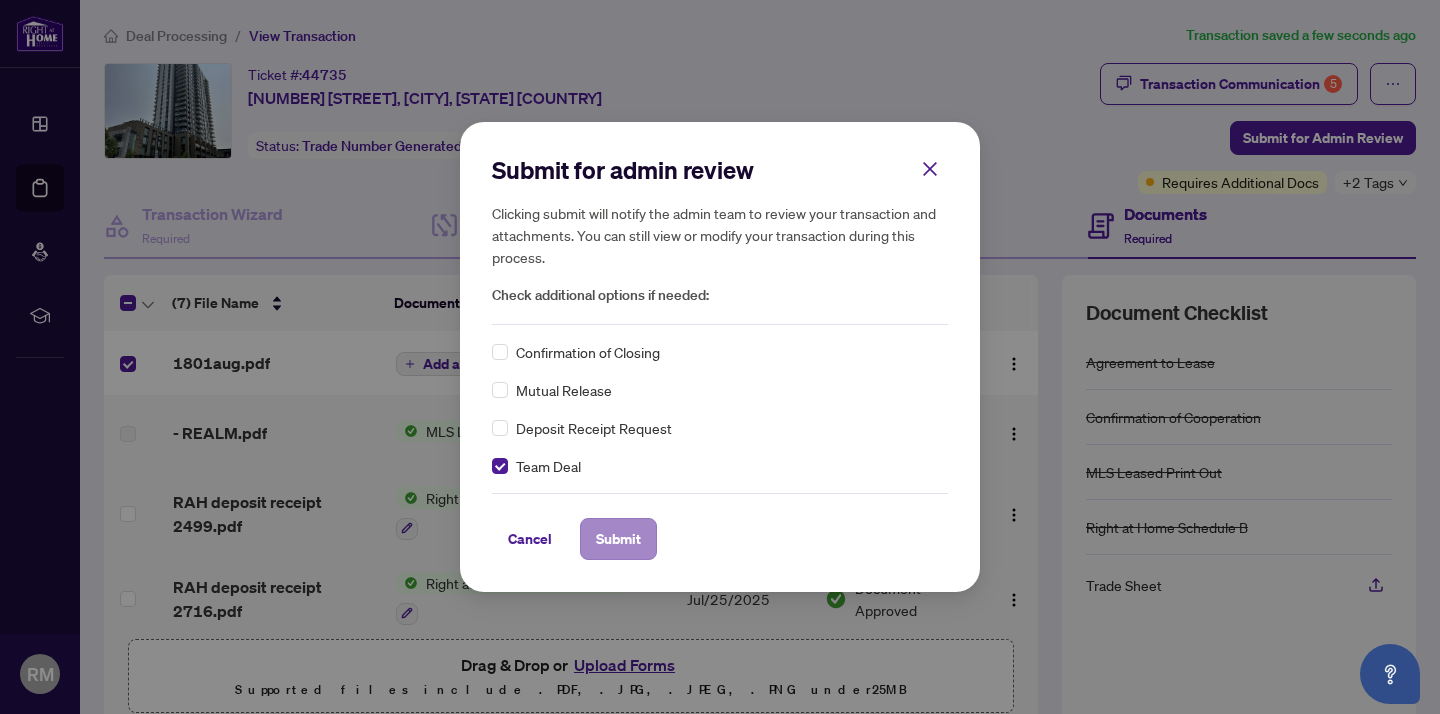 click on "Submit" at bounding box center [618, 539] 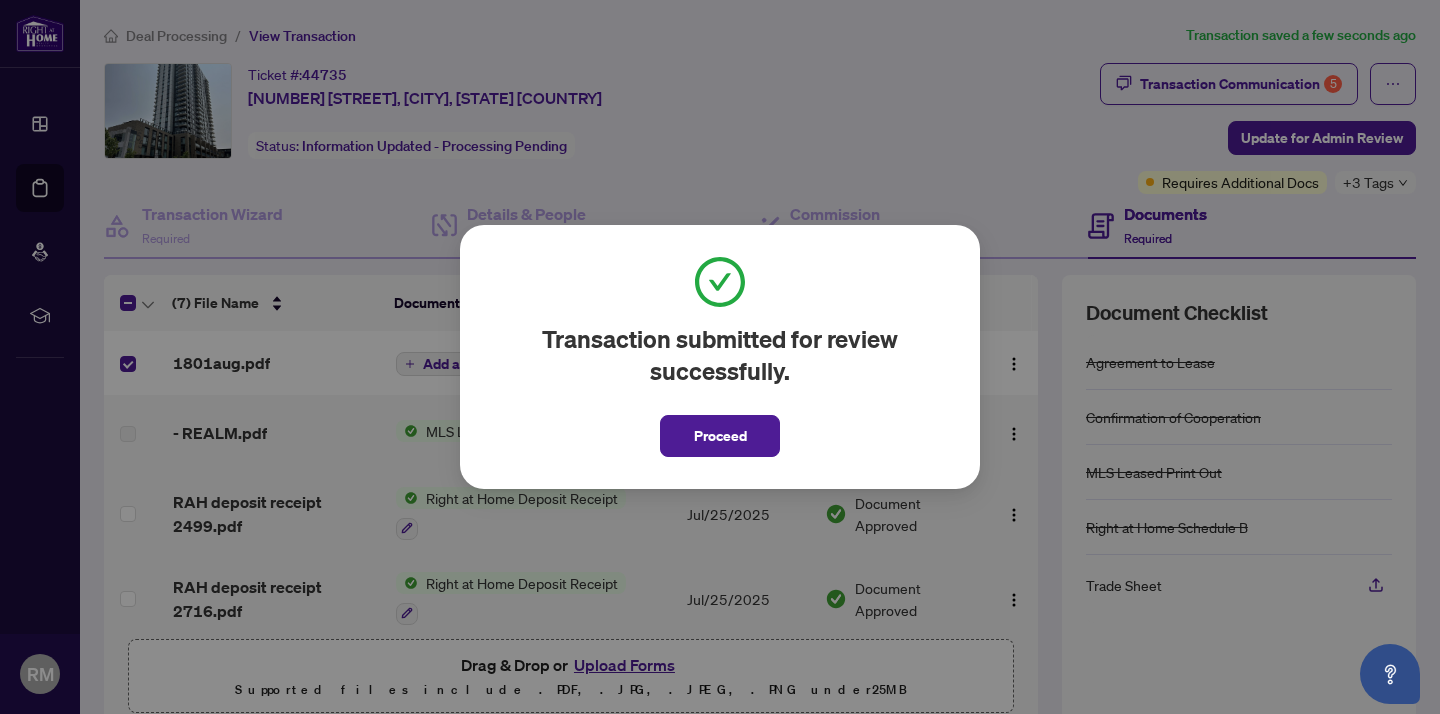 scroll, scrollTop: 0, scrollLeft: 0, axis: both 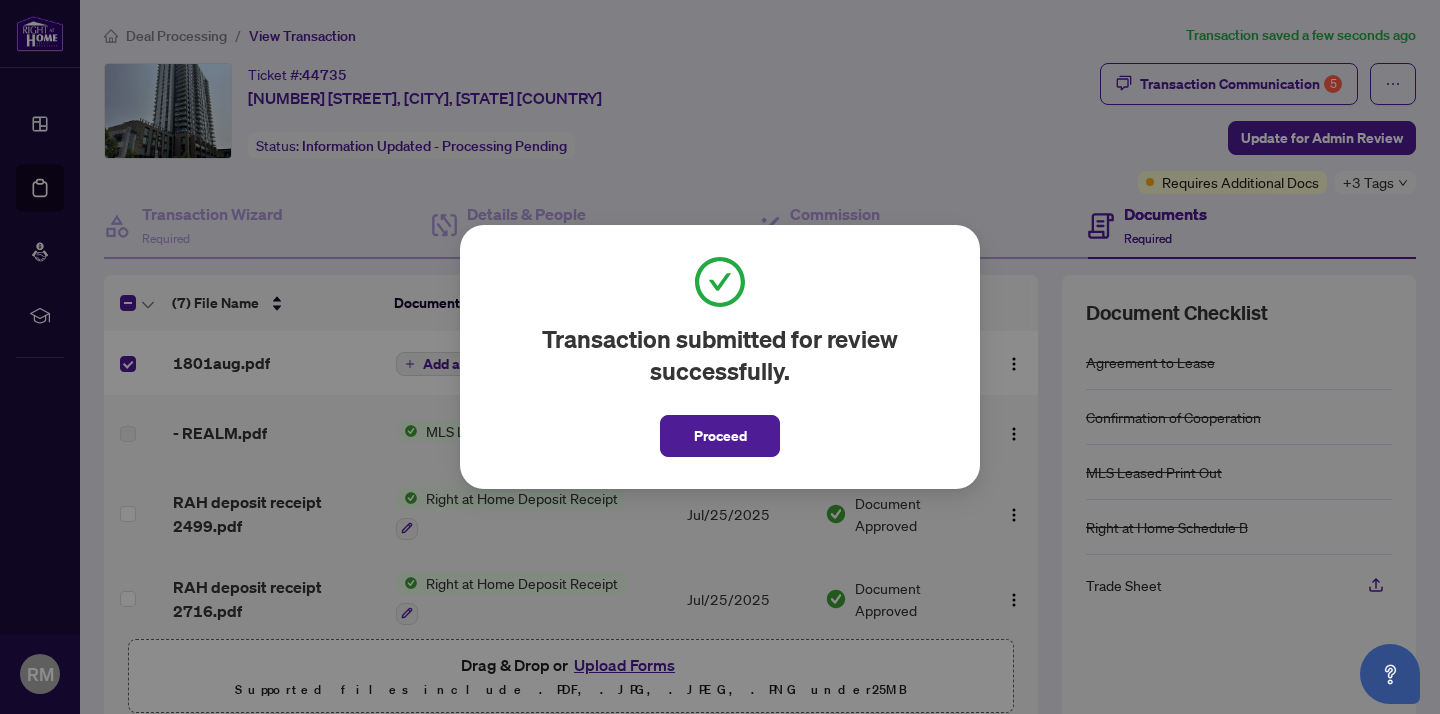 click on "Transaction submitted for review successfully. Proceed Cancel OK" at bounding box center (720, 357) 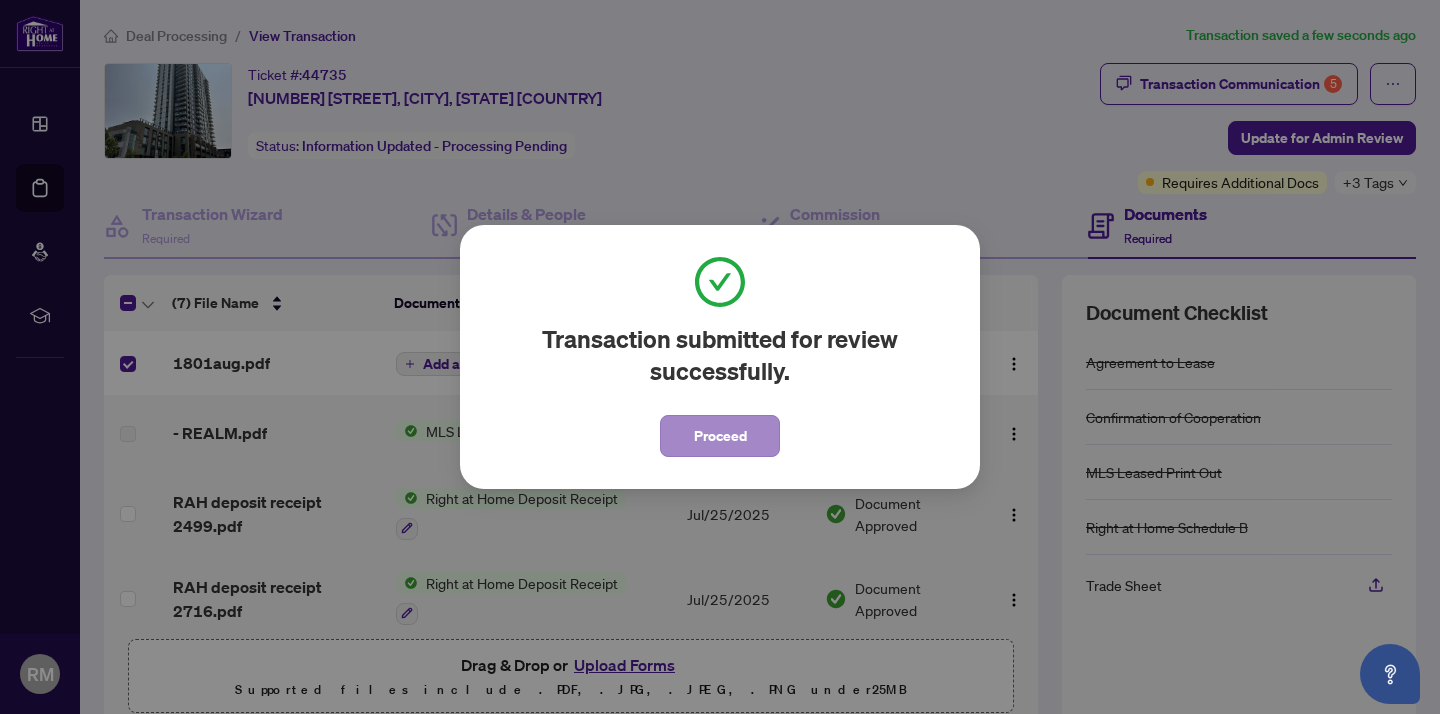 click on "Proceed" at bounding box center [720, 436] 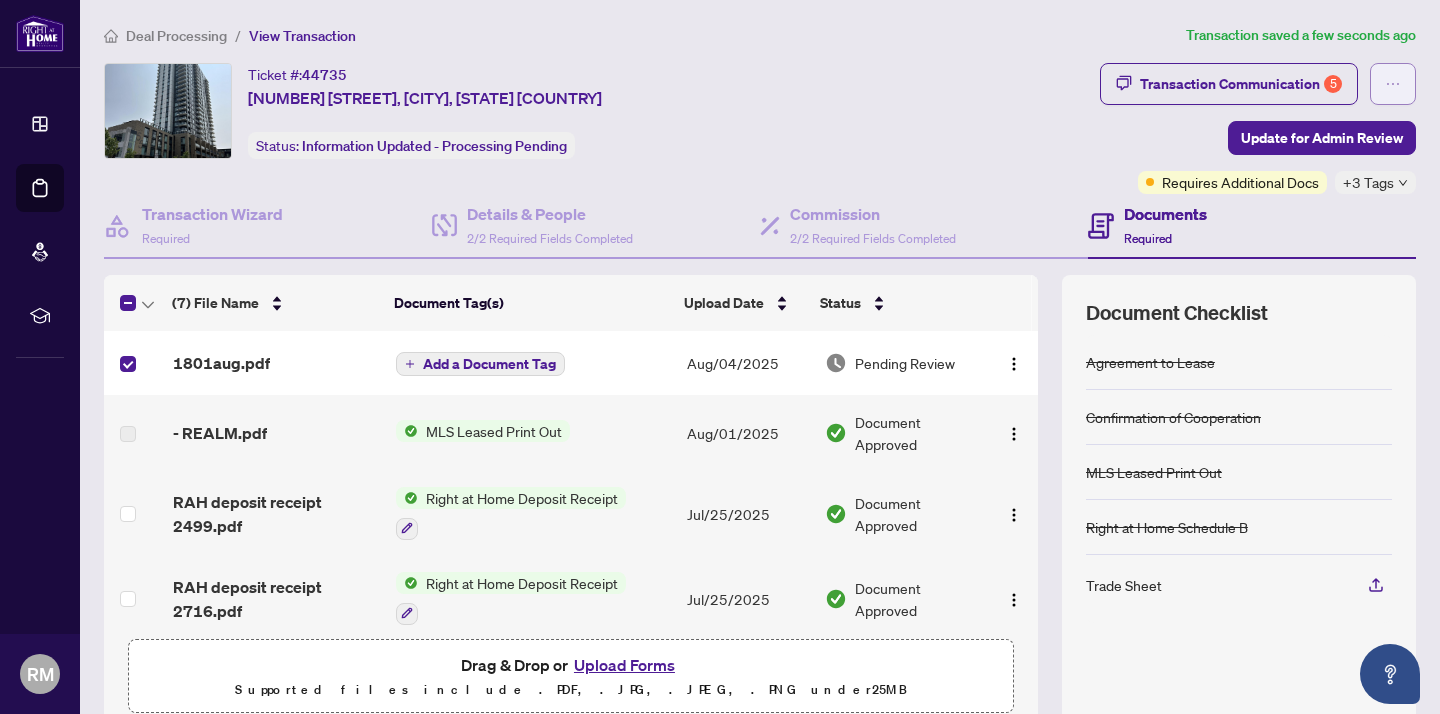 click 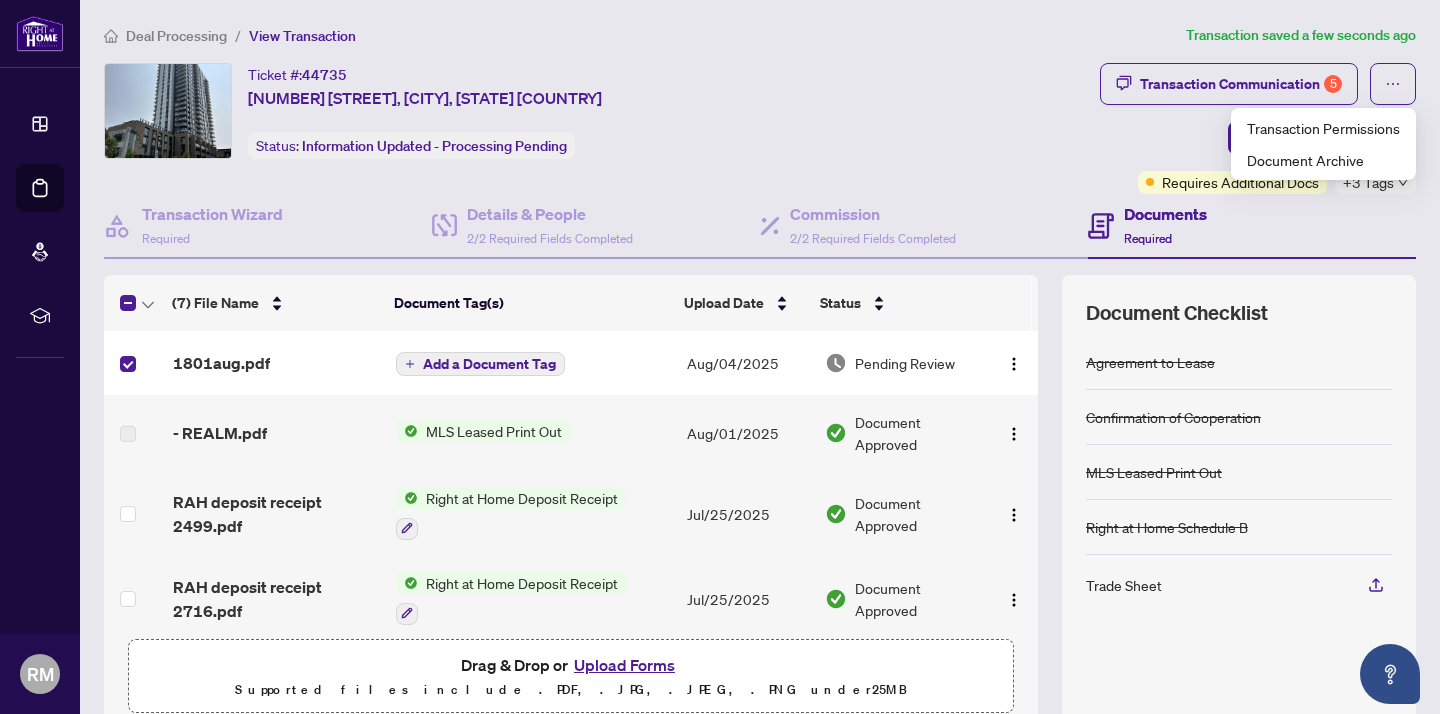 click on "Ticket #:  44735 [NUMBER] [STREET], [CITY], [STATE] [COUNTRY] Status:   Information Updated - Processing Pending" at bounding box center (598, 111) 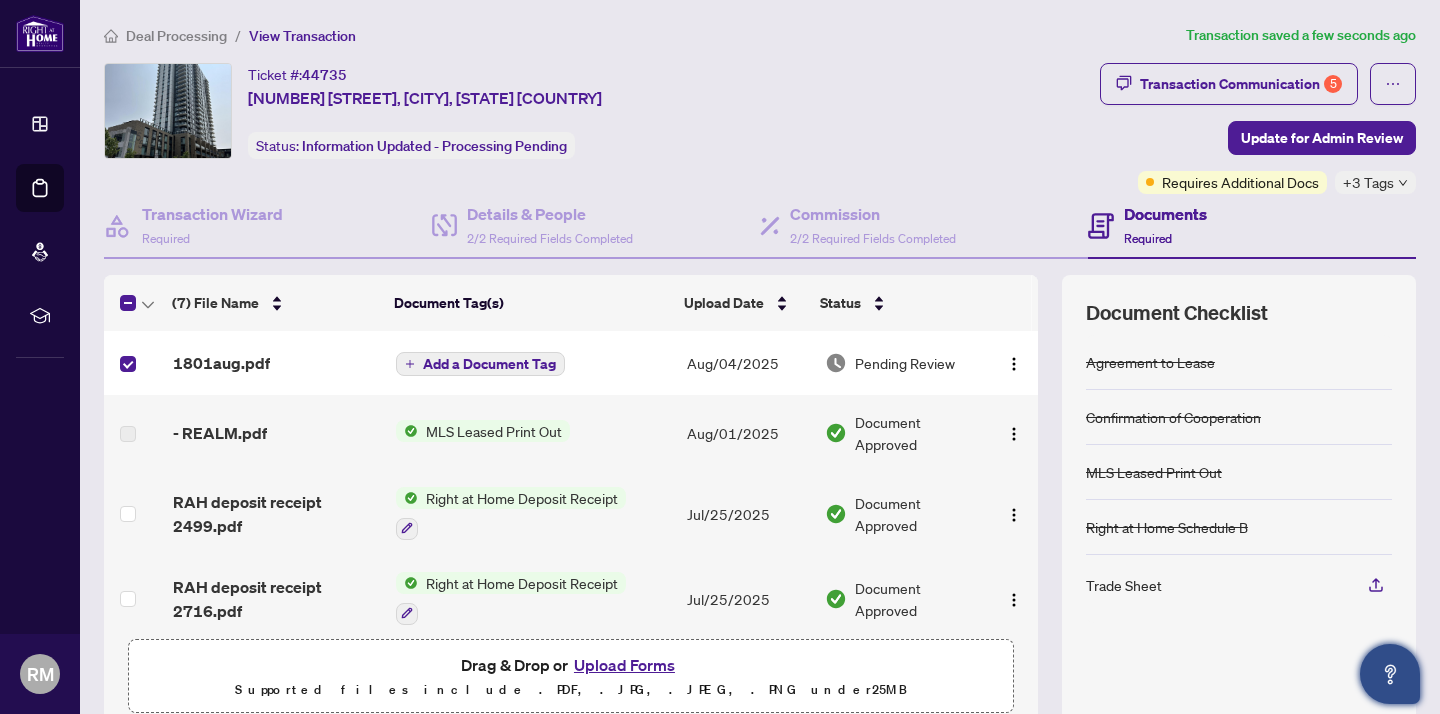 click 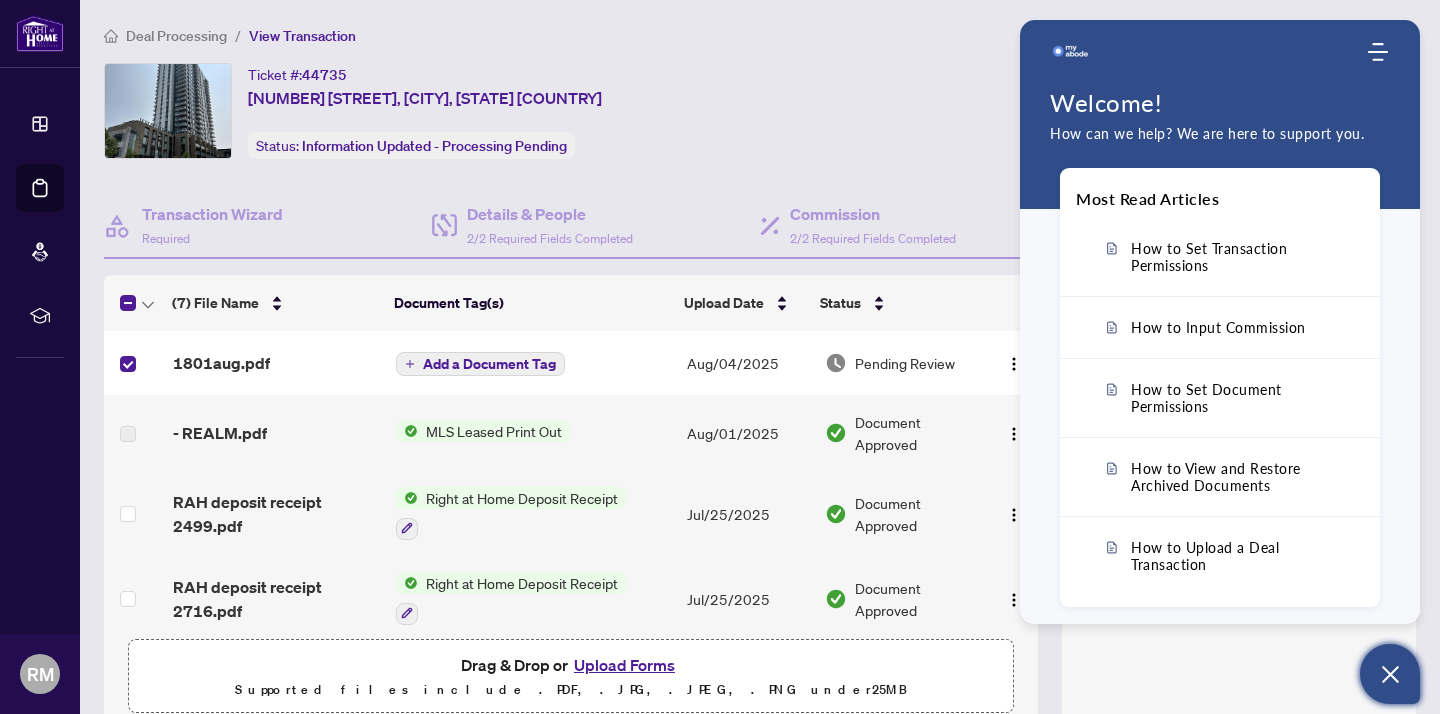 click on "Deal Processing / View Transaction Transaction saved   a few seconds ago Ticket #:  44735 [NUMBER] [STREET], [CITY], [STATE] [COUNTRY], [CITY], [STATE] [COUNTRY] Status:   Information Updated - Processing Pending Transaction Communication 5 Update for Admin Review Requires Additional Docs +3 Tags Transaction Wizard Required Details & People 2/2 Required Fields Completed Commission 2/2 Required Fields Completed Documents Required (7) File Name Document Tag(s) Upload Date Status             1801aug.pdf Add a Document Tag Aug/04/2025 Pending Review - REALM.pdf MLS Leased Print Out Aug/01/2025 Document Approved RAH deposit receipt 2499.pdf Right at Home Deposit Receipt Jul/25/2025 Document Approved RAH deposit receipt 2716.pdf Right at Home Deposit Receipt Jul/25/2025 Document Approved Accepted offer_1801July.pdf Agreement to Lease Right at Home Schedule B + 2 Jul/25/2025 Document Needs Work 4 RBC SLIP.jpg Add a Document Tag Jul/19/2025 Document Approved RBC SLIP AND BANK DRAFT.png Add a Document Tag Jul/19/2025 Drag & Drop or" at bounding box center (760, 438) 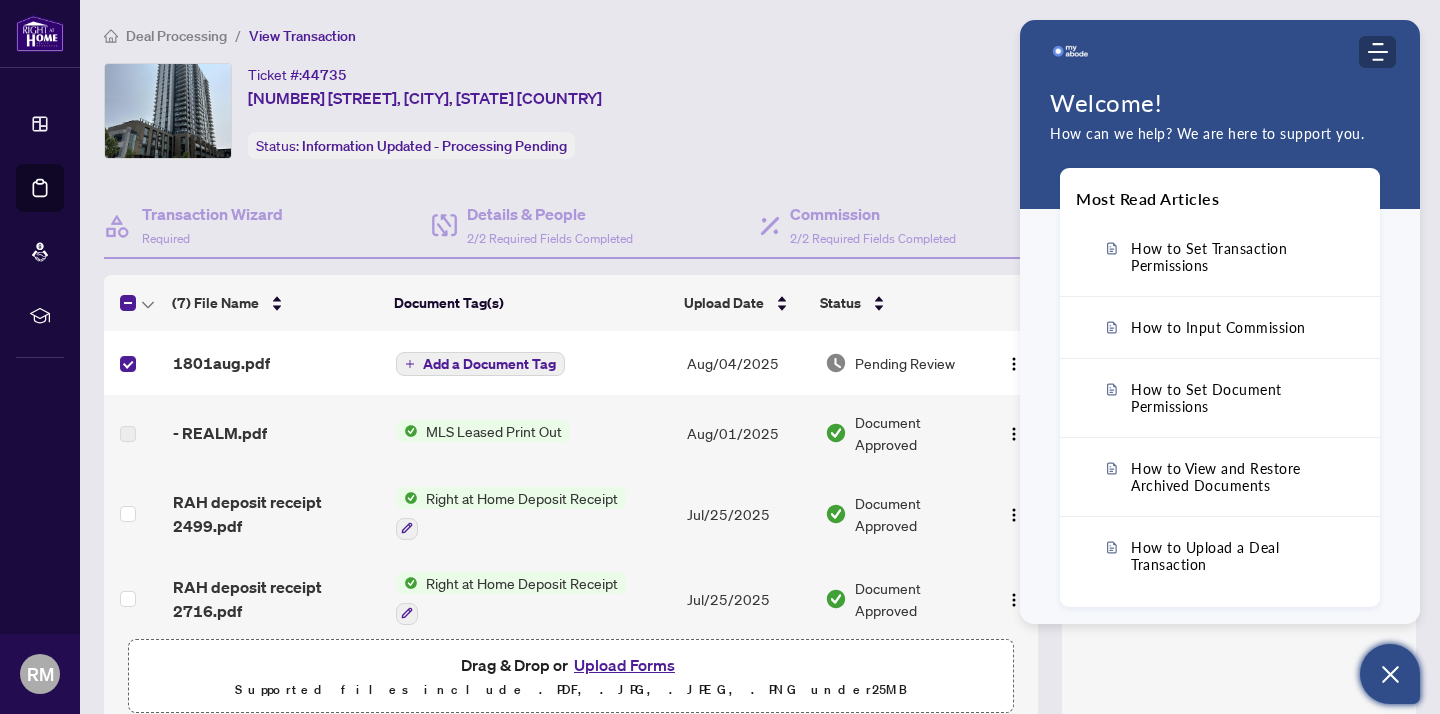 click 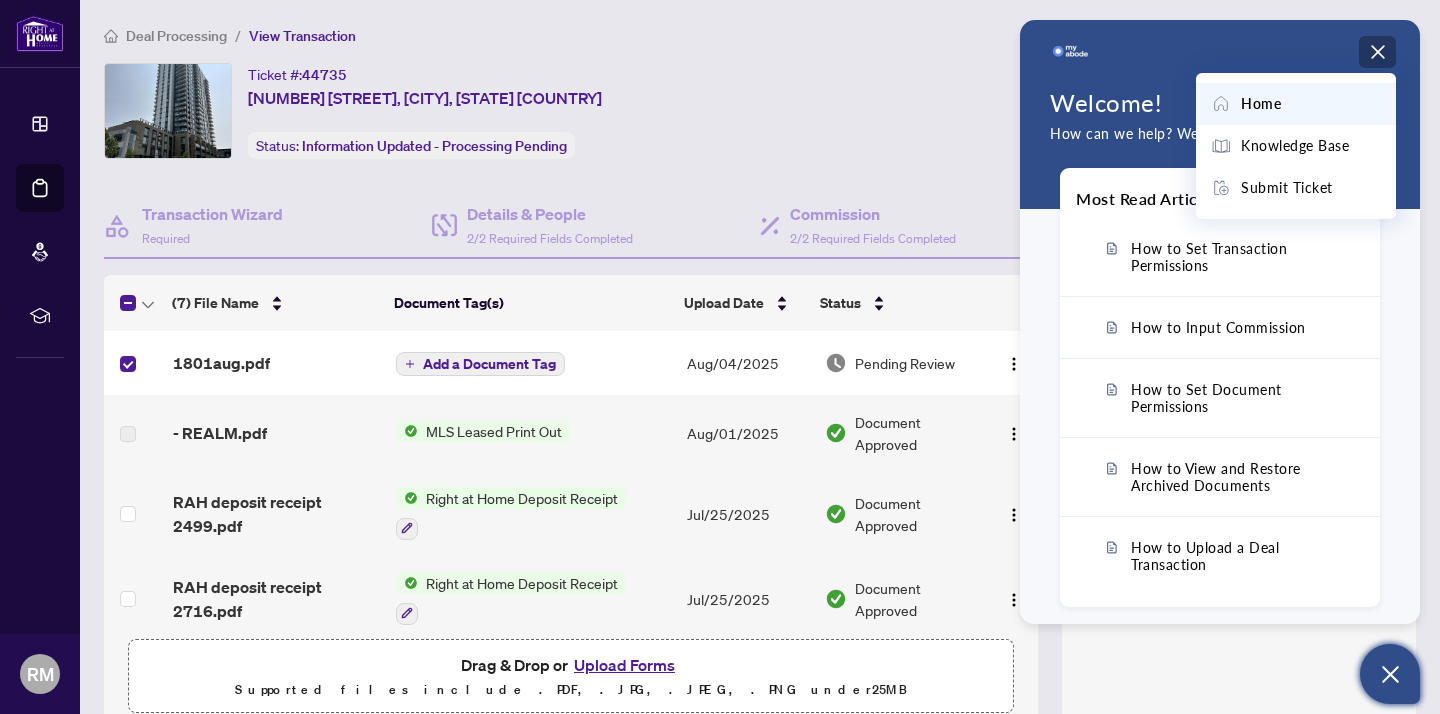 click 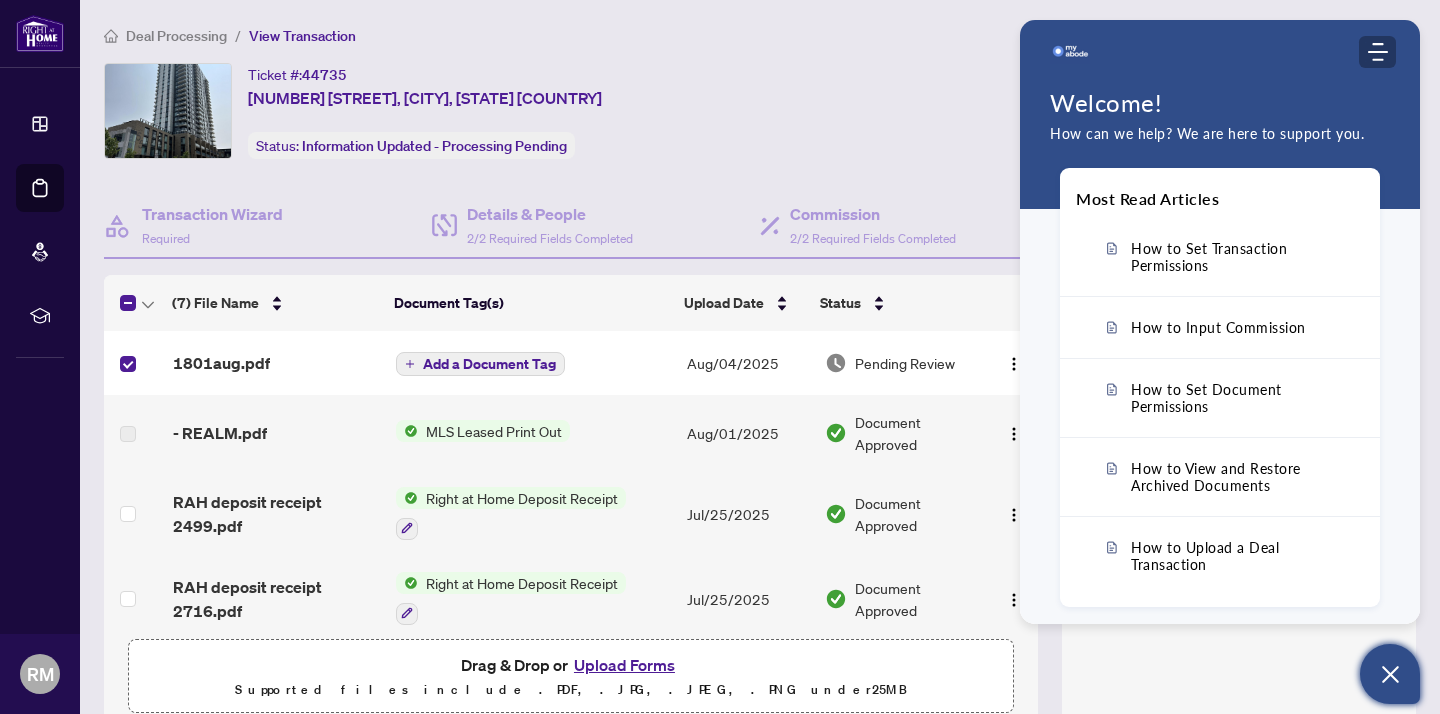 click 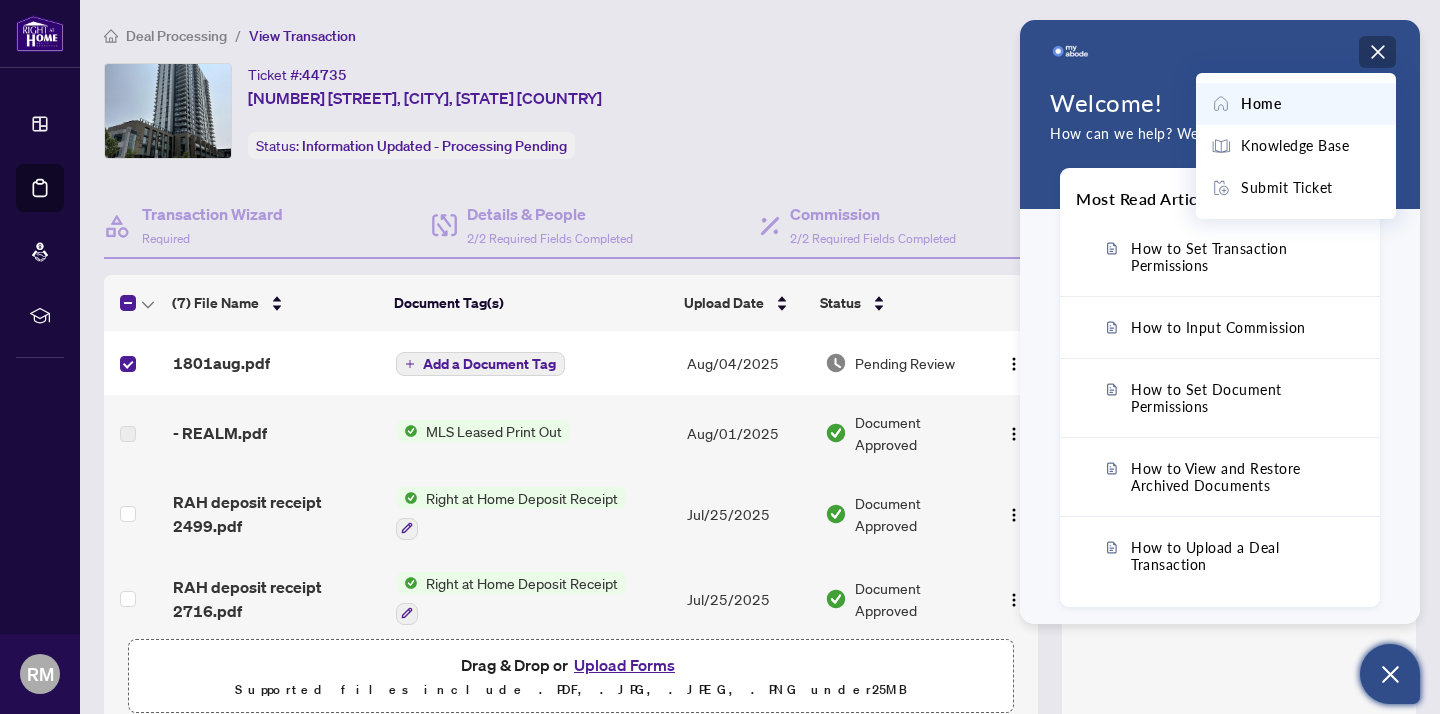 click 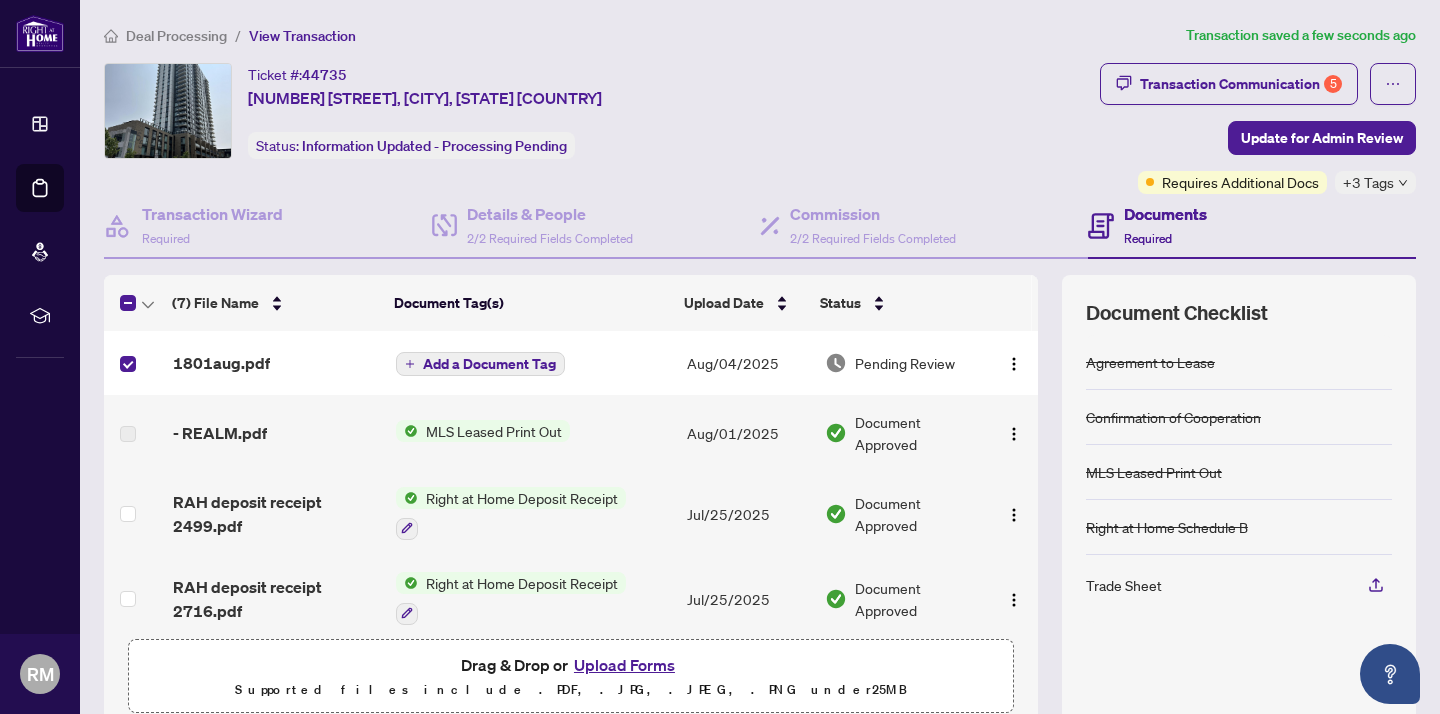 scroll, scrollTop: 0, scrollLeft: 0, axis: both 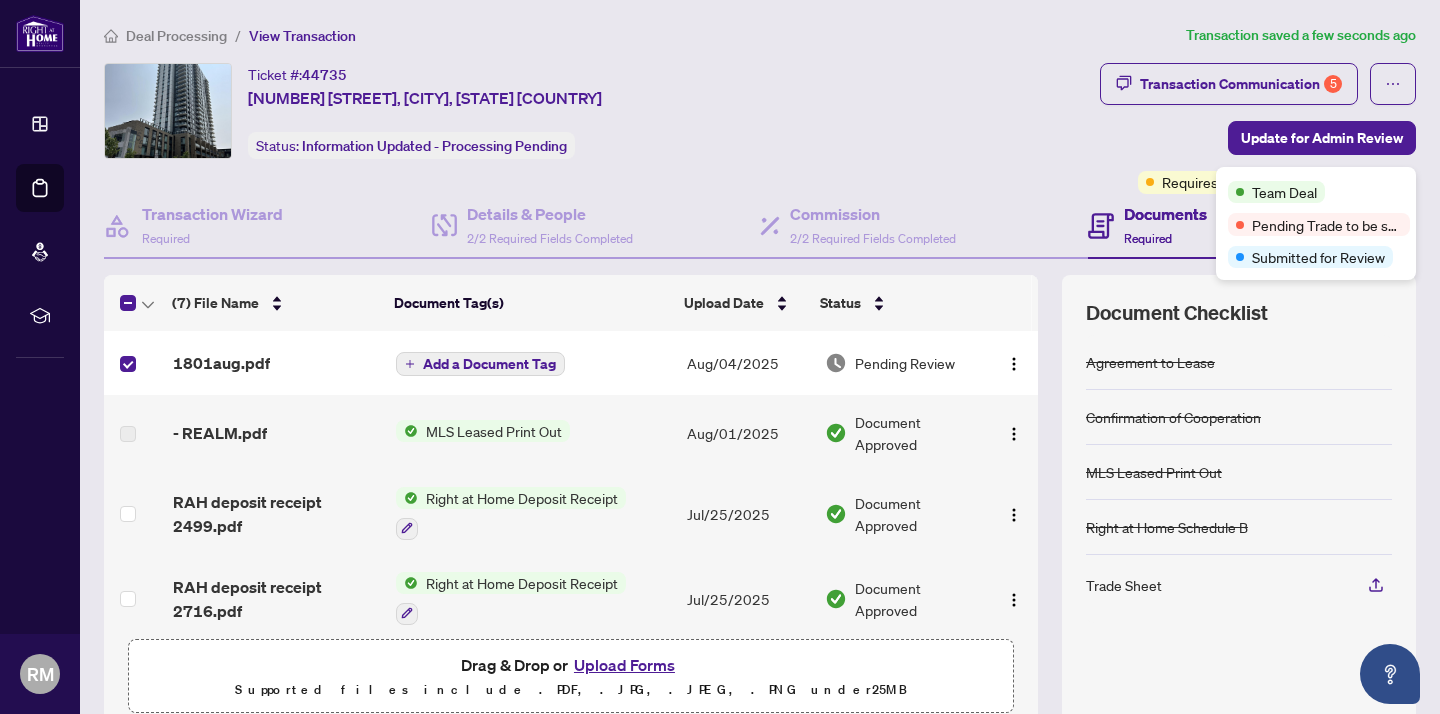 click on "Transaction Communication 5 Update for Admin Review Requires Additional Docs +3 Tags" at bounding box center (1258, 128) 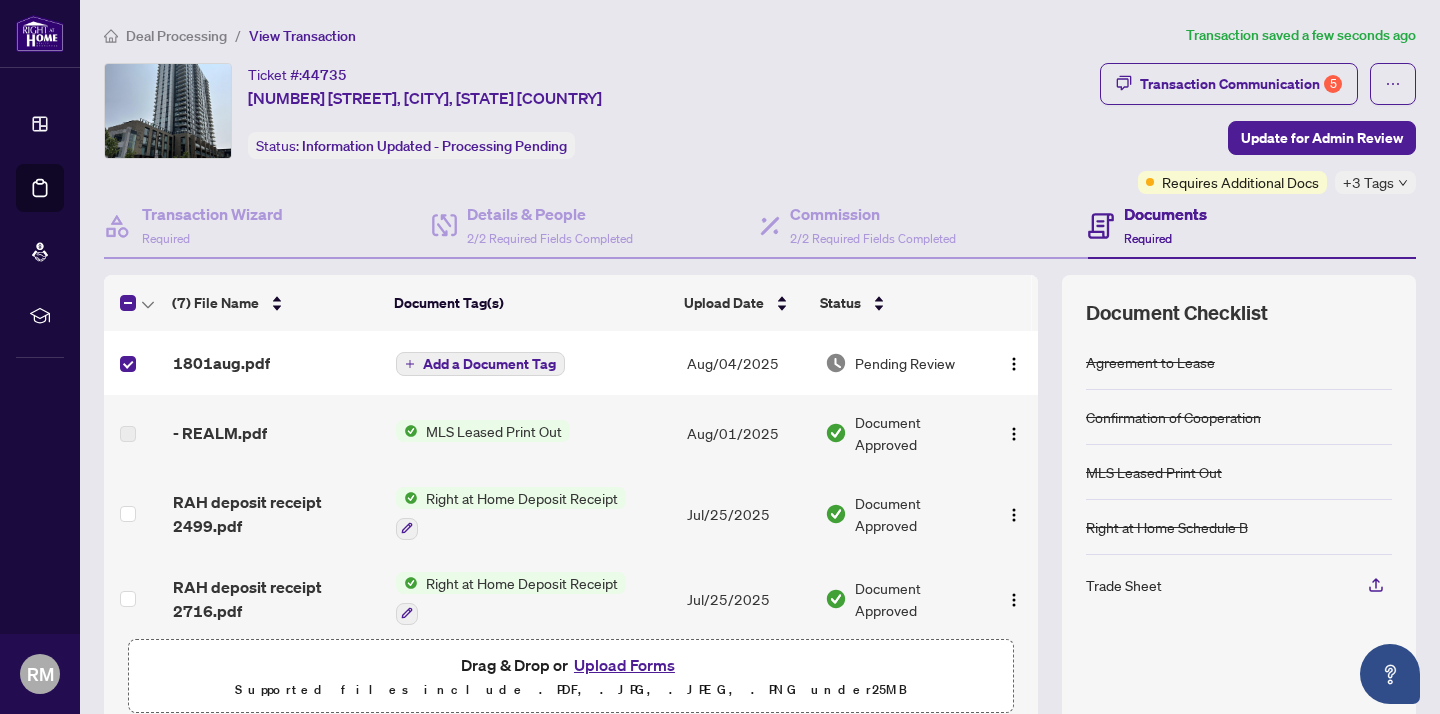 click on "Aug/04/2025" at bounding box center (748, 363) 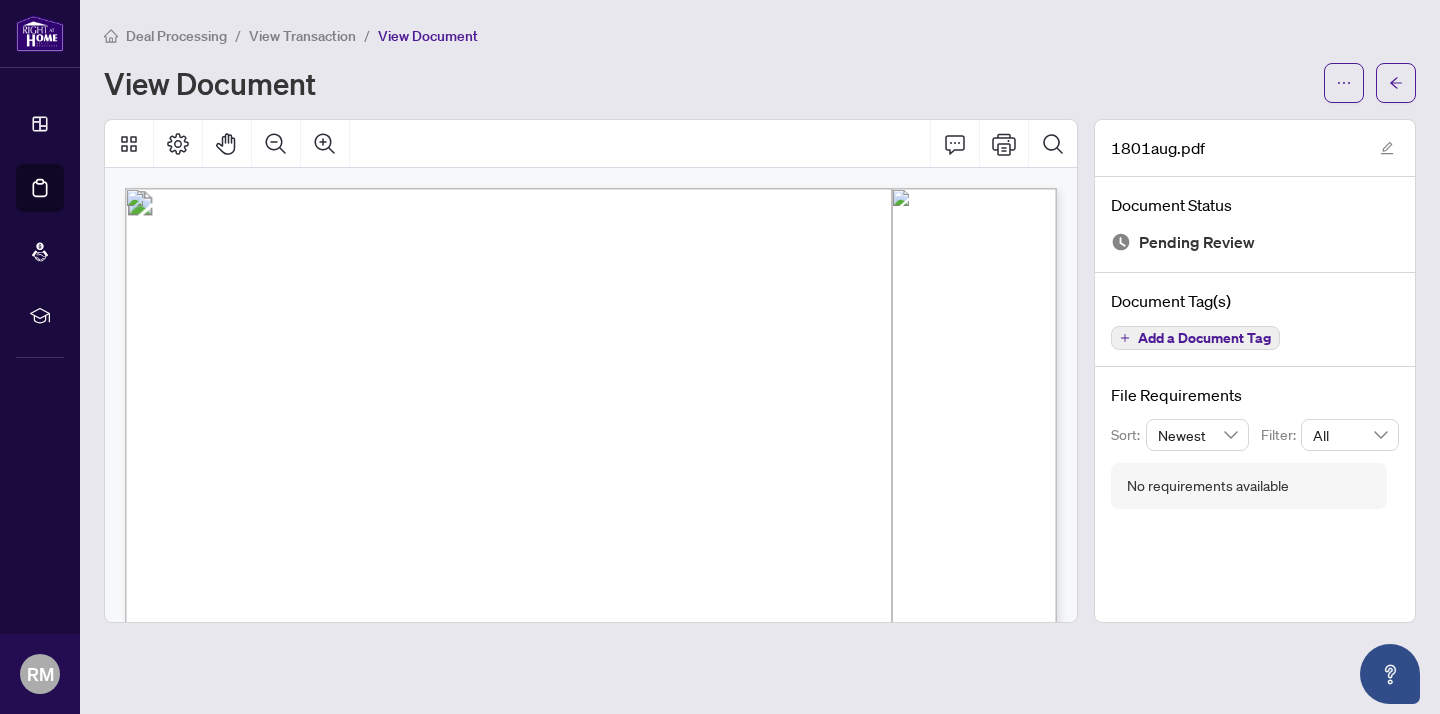 scroll, scrollTop: 0, scrollLeft: 0, axis: both 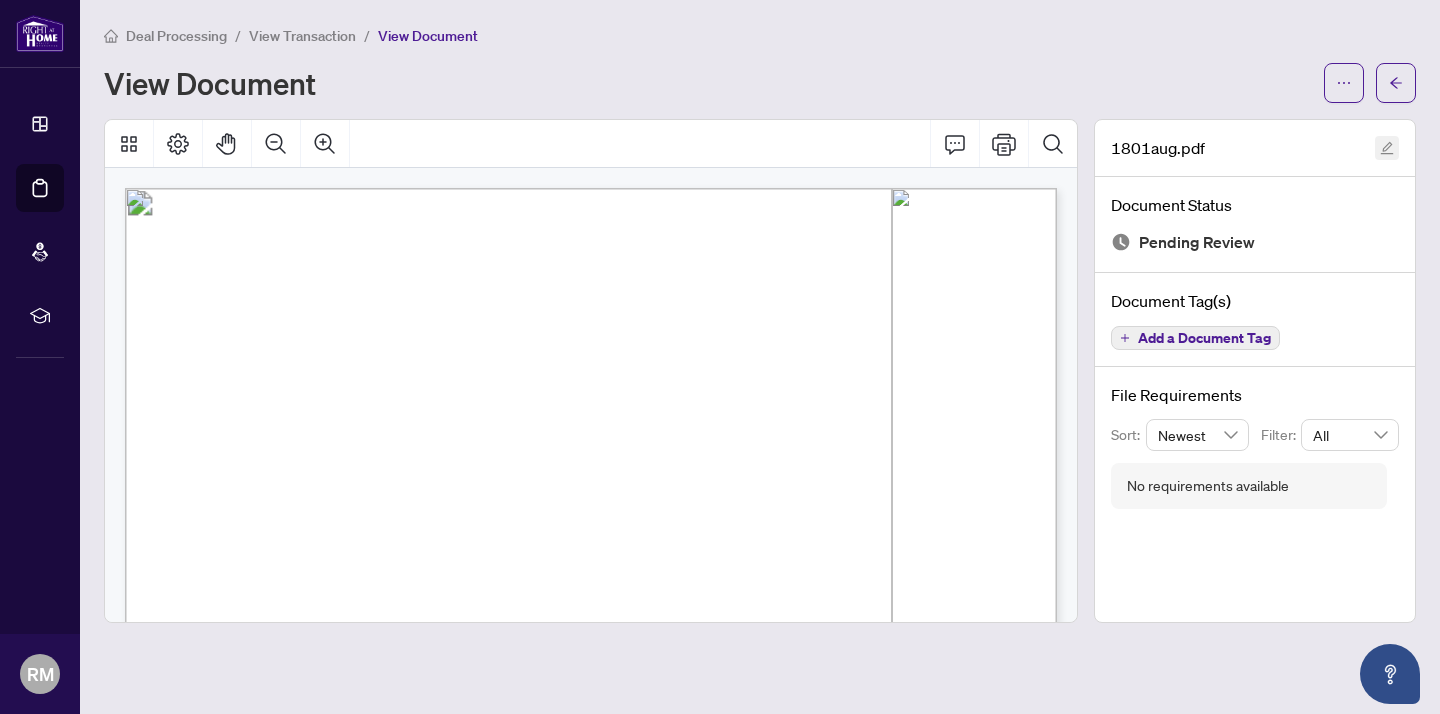 click 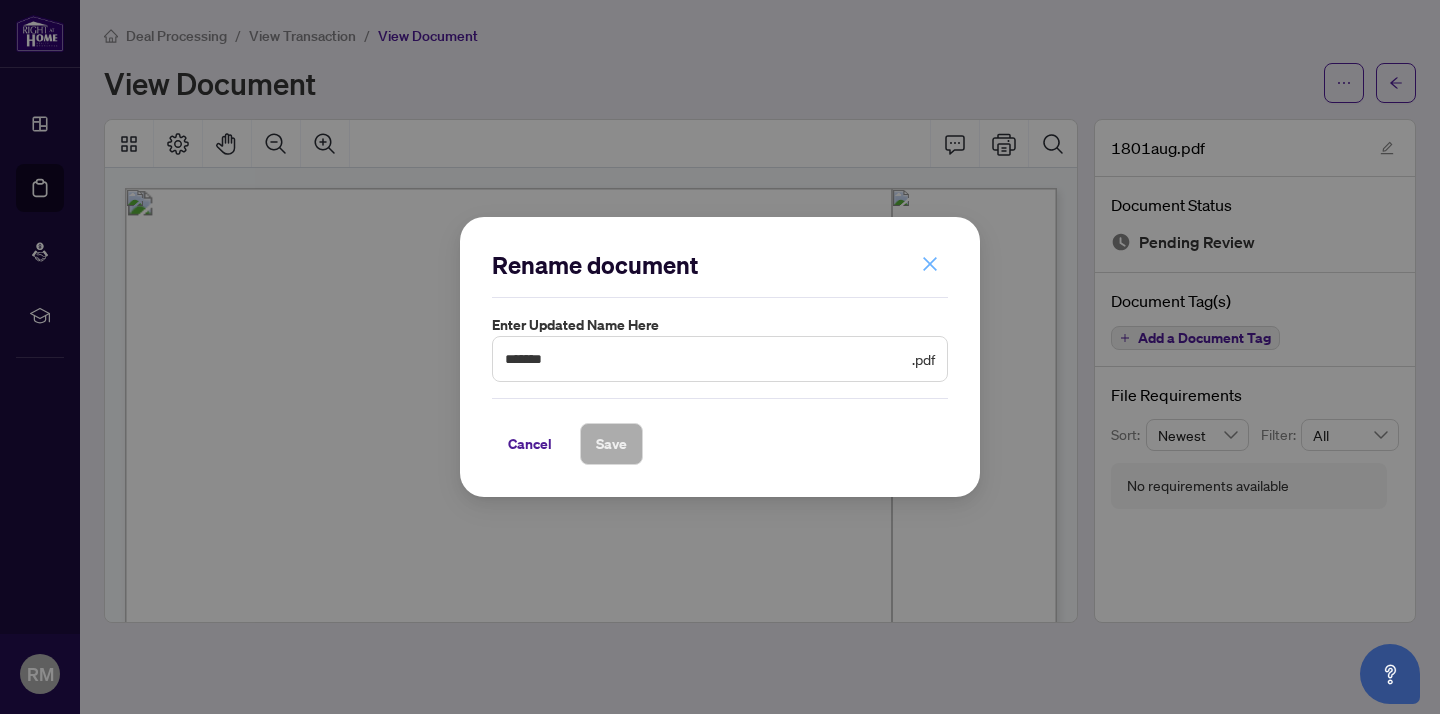 click 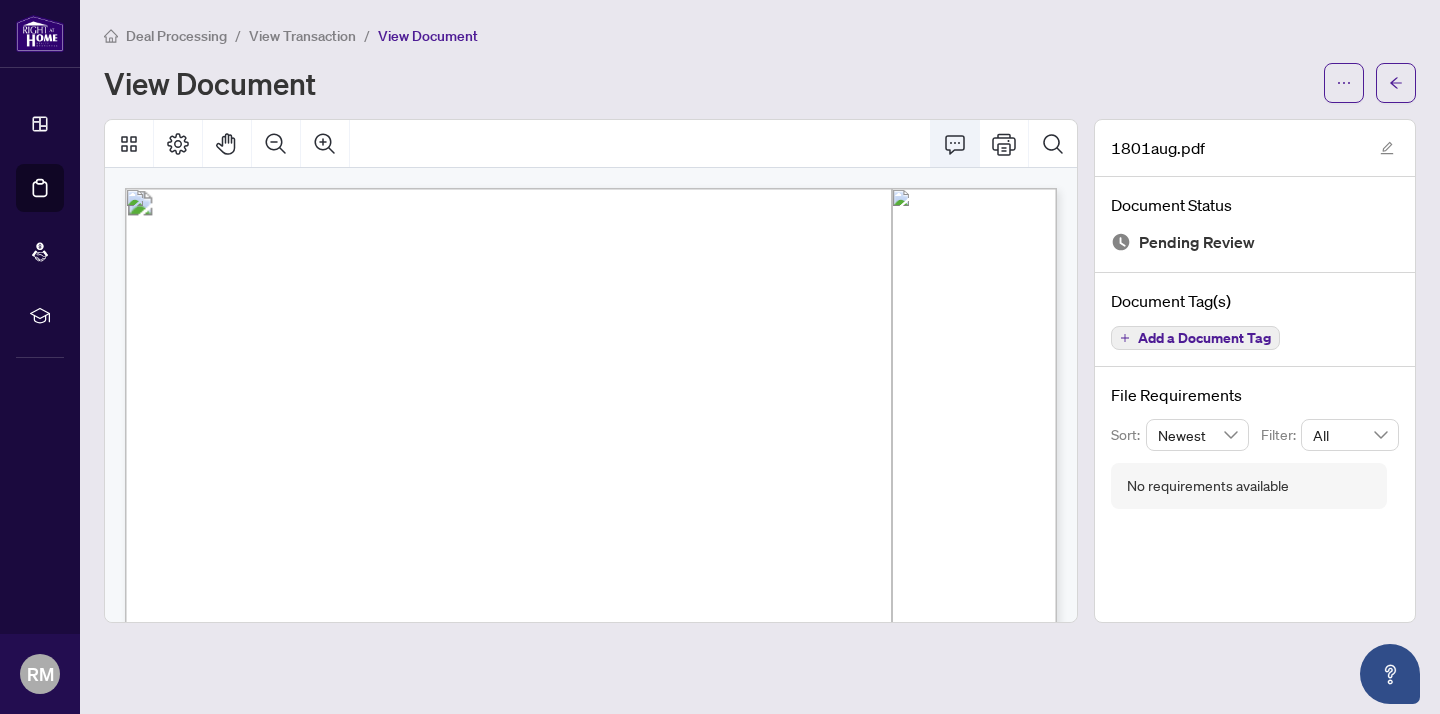 click 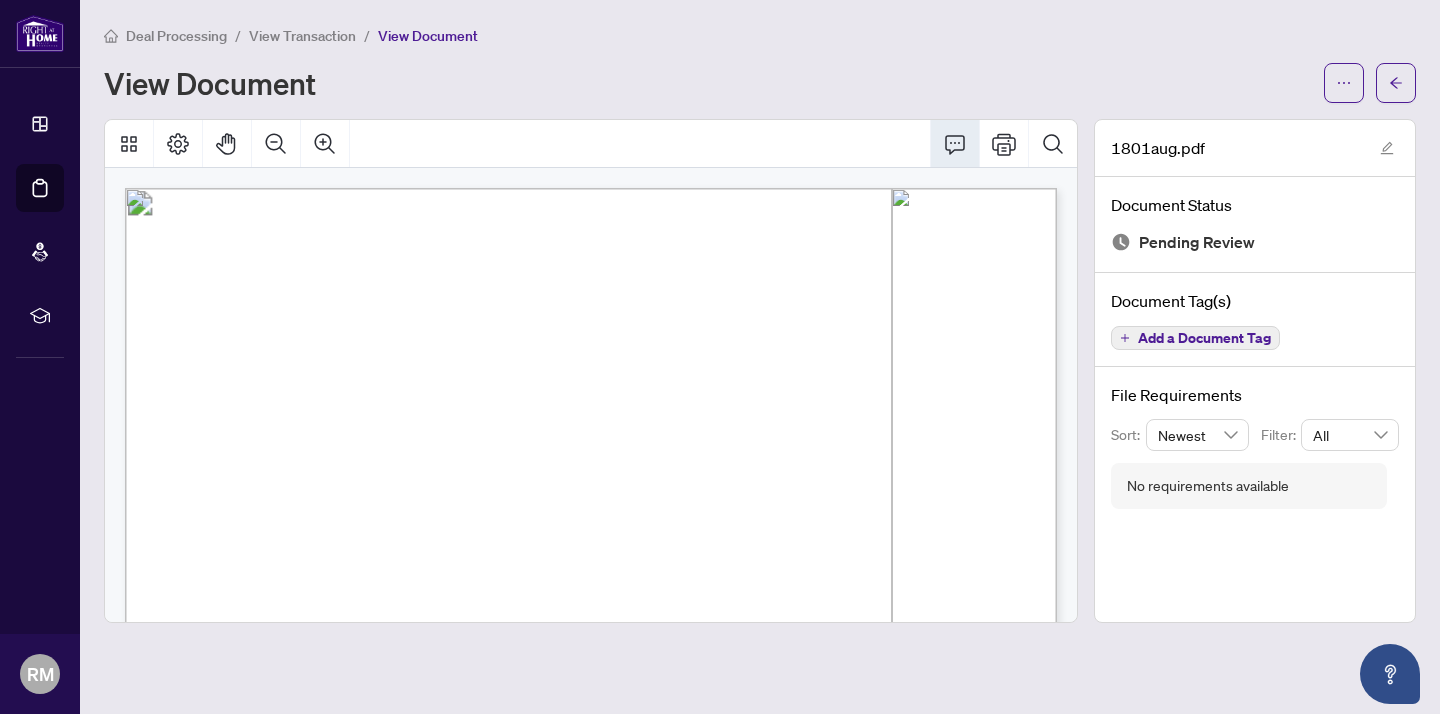 click 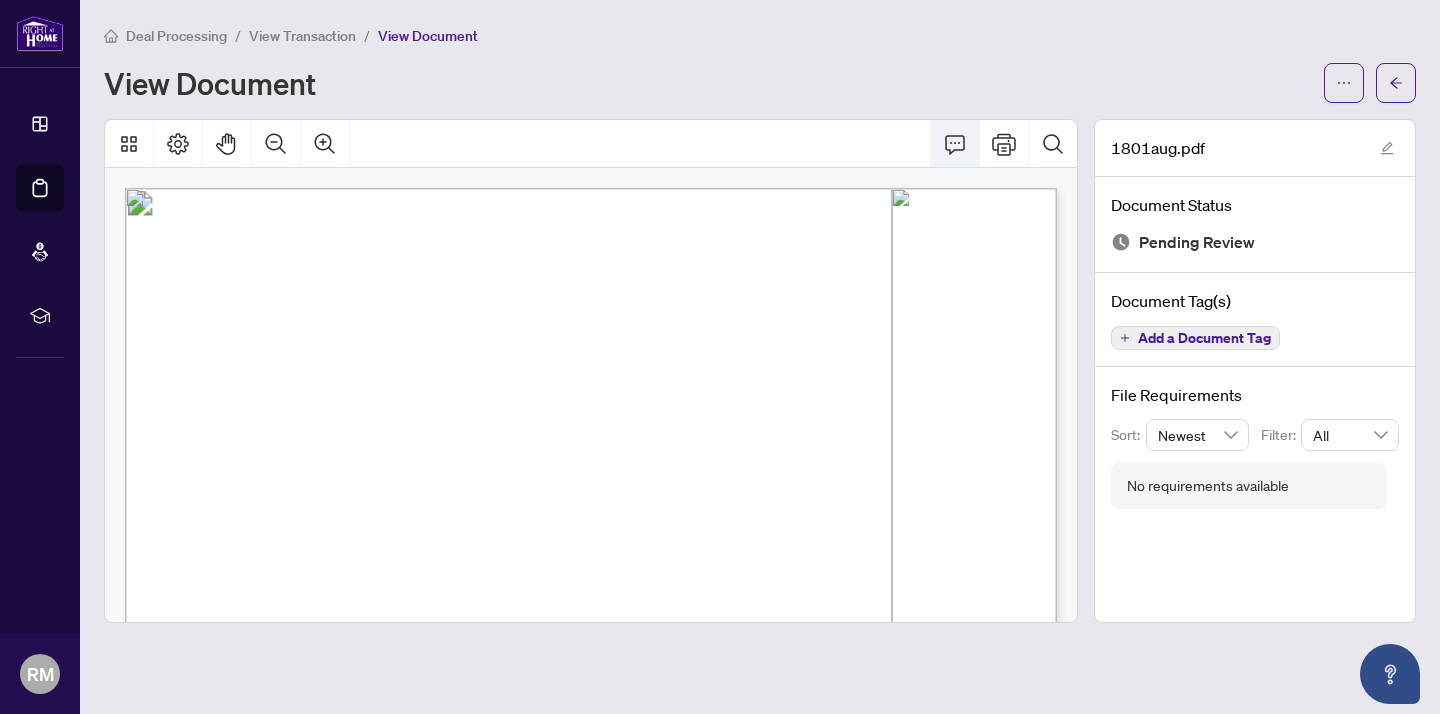 click 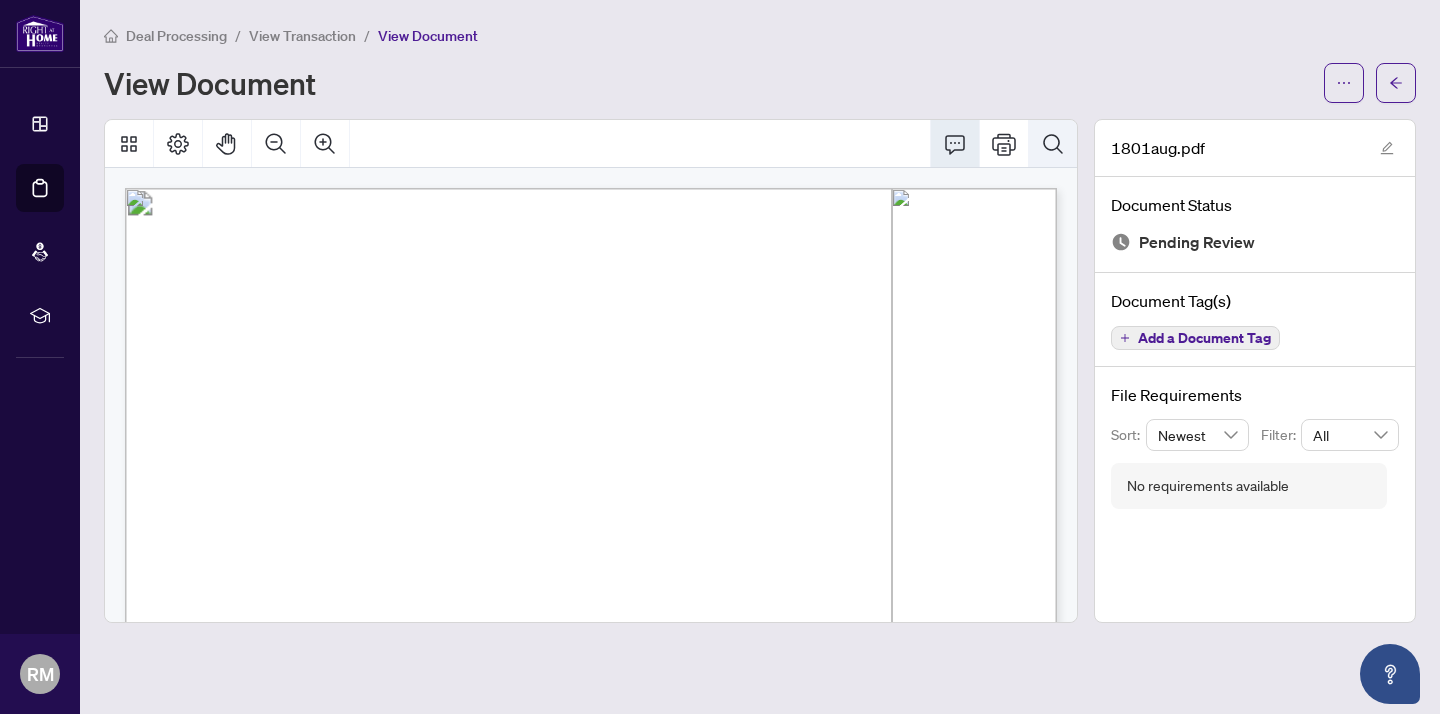 click 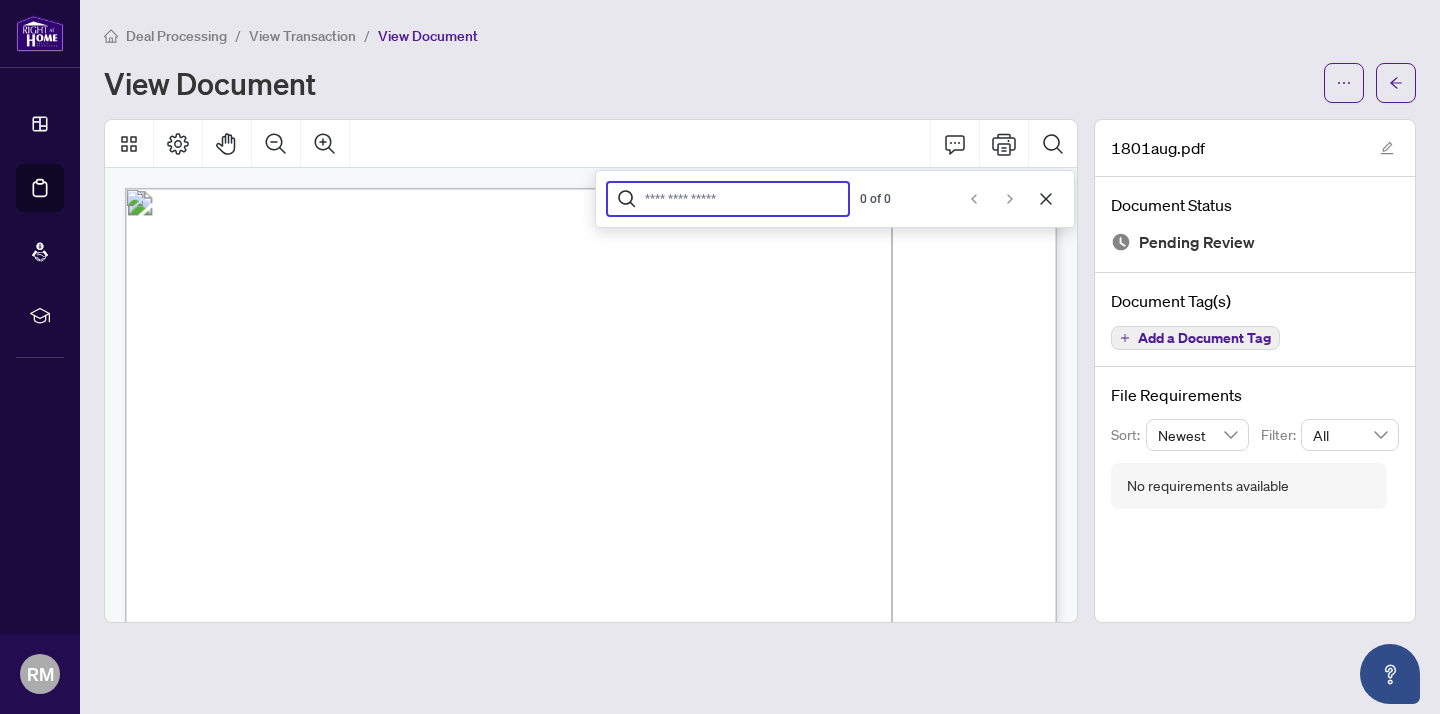 click on "View Document" at bounding box center (760, 83) 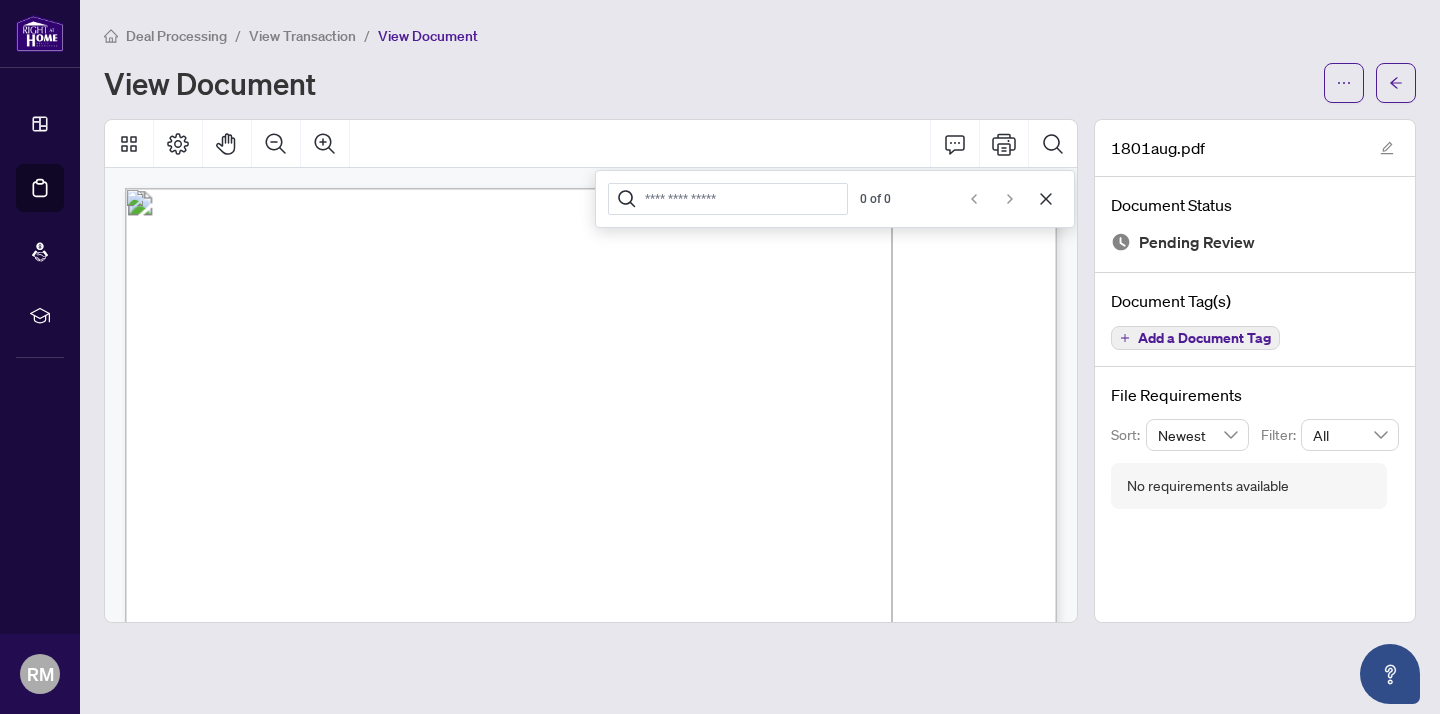 click on "1801aug.pdf" at bounding box center [1158, 148] 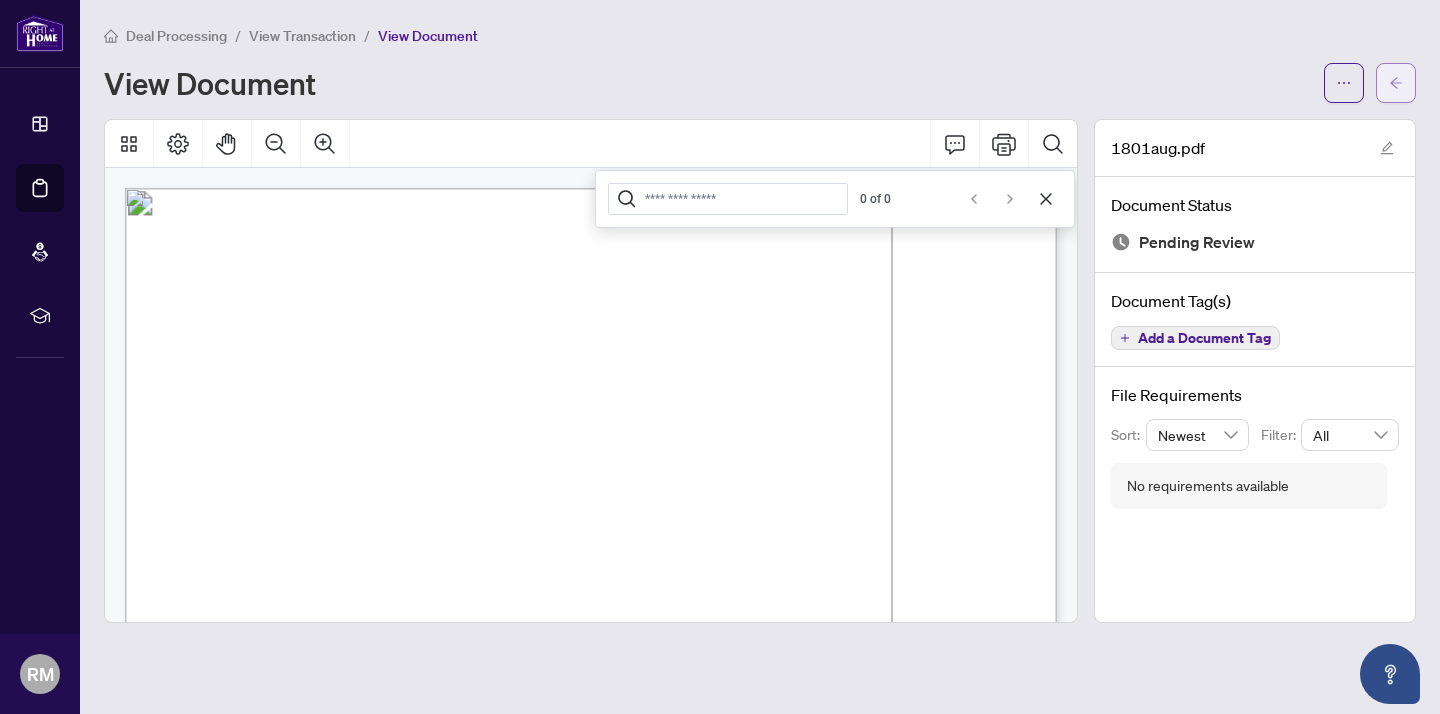 click at bounding box center [1396, 83] 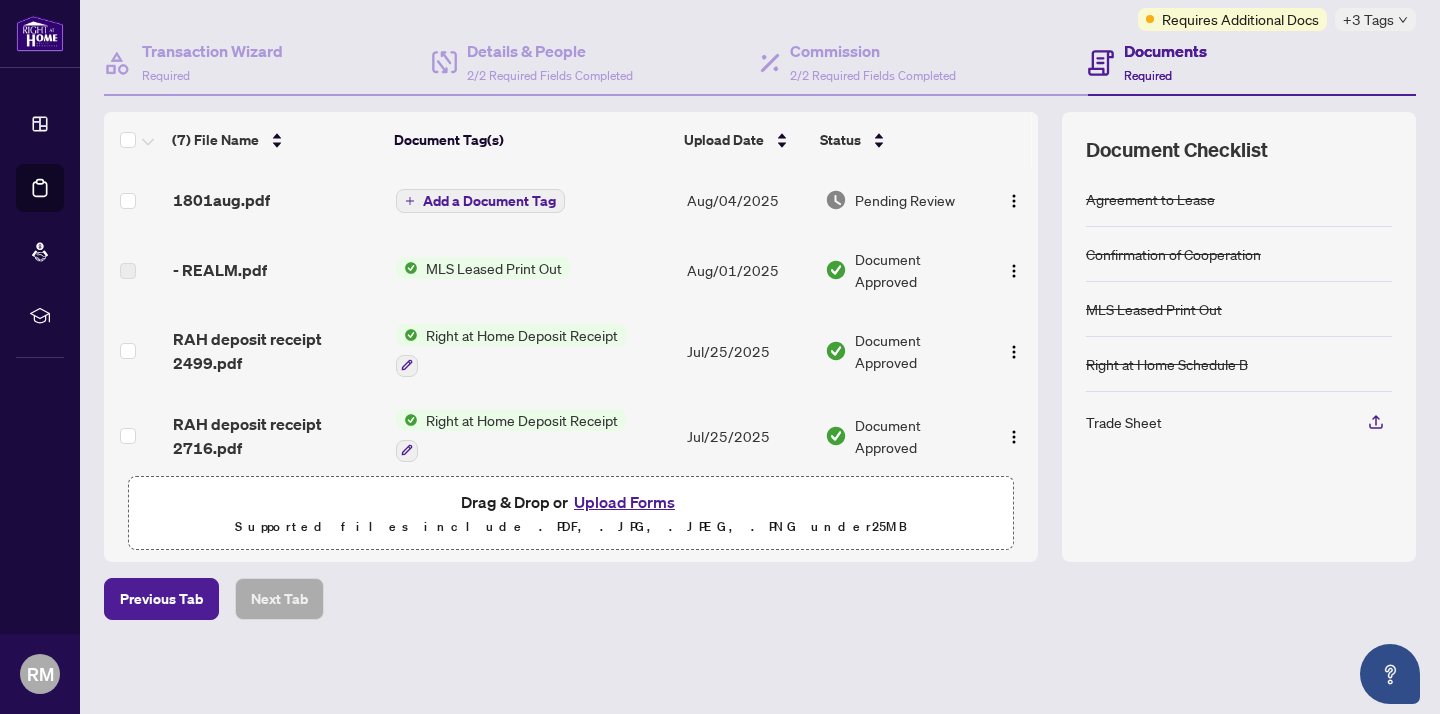scroll, scrollTop: 162, scrollLeft: 0, axis: vertical 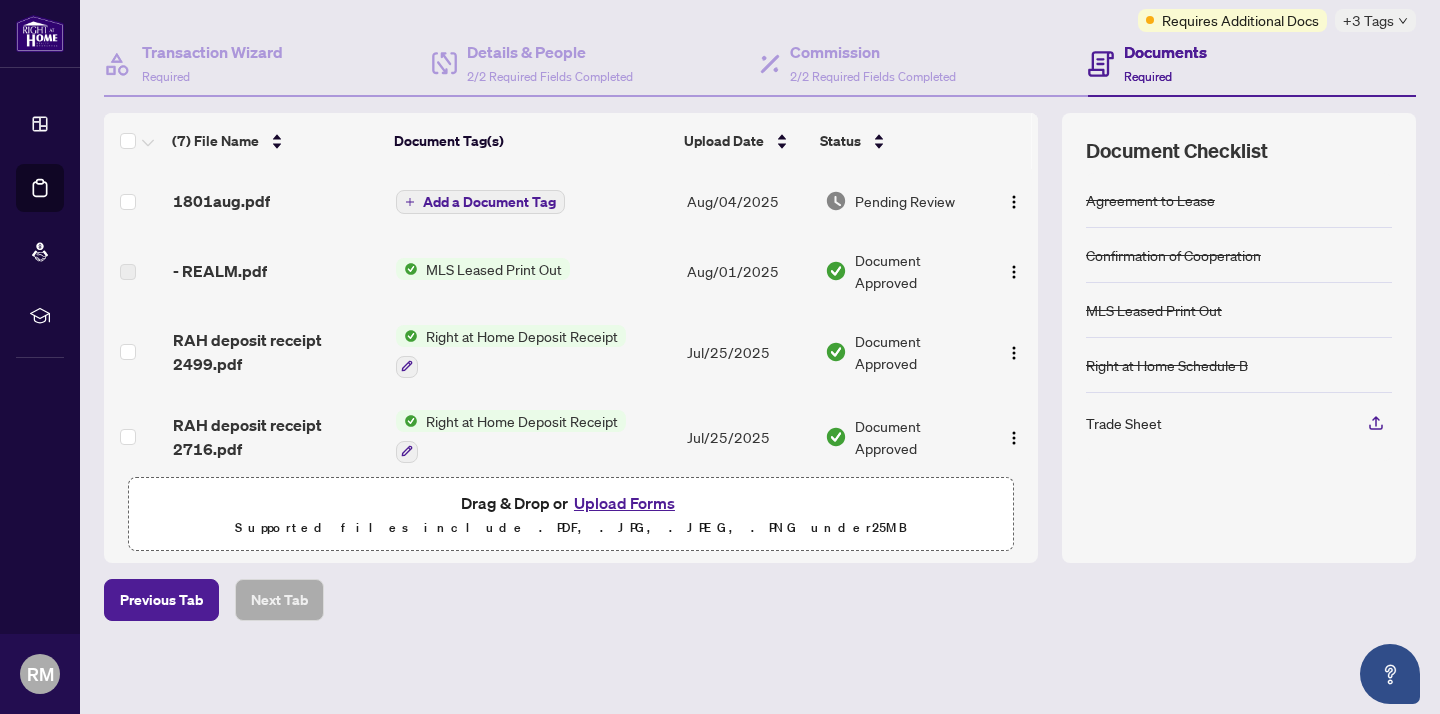 click on "Drag & Drop or Upload Forms Supported files include   .PDF, .JPG, .JPEG, .PNG   under  25 MB" at bounding box center [571, 515] 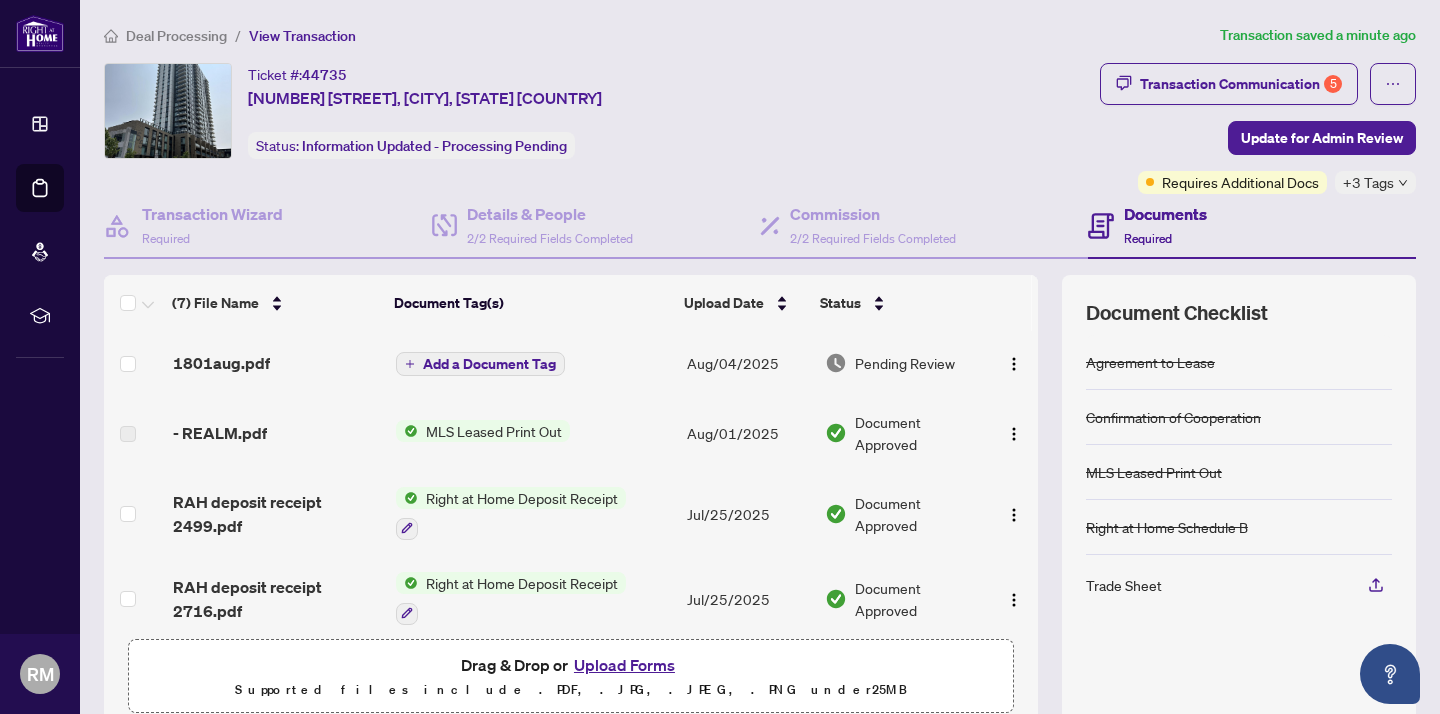scroll, scrollTop: 0, scrollLeft: 0, axis: both 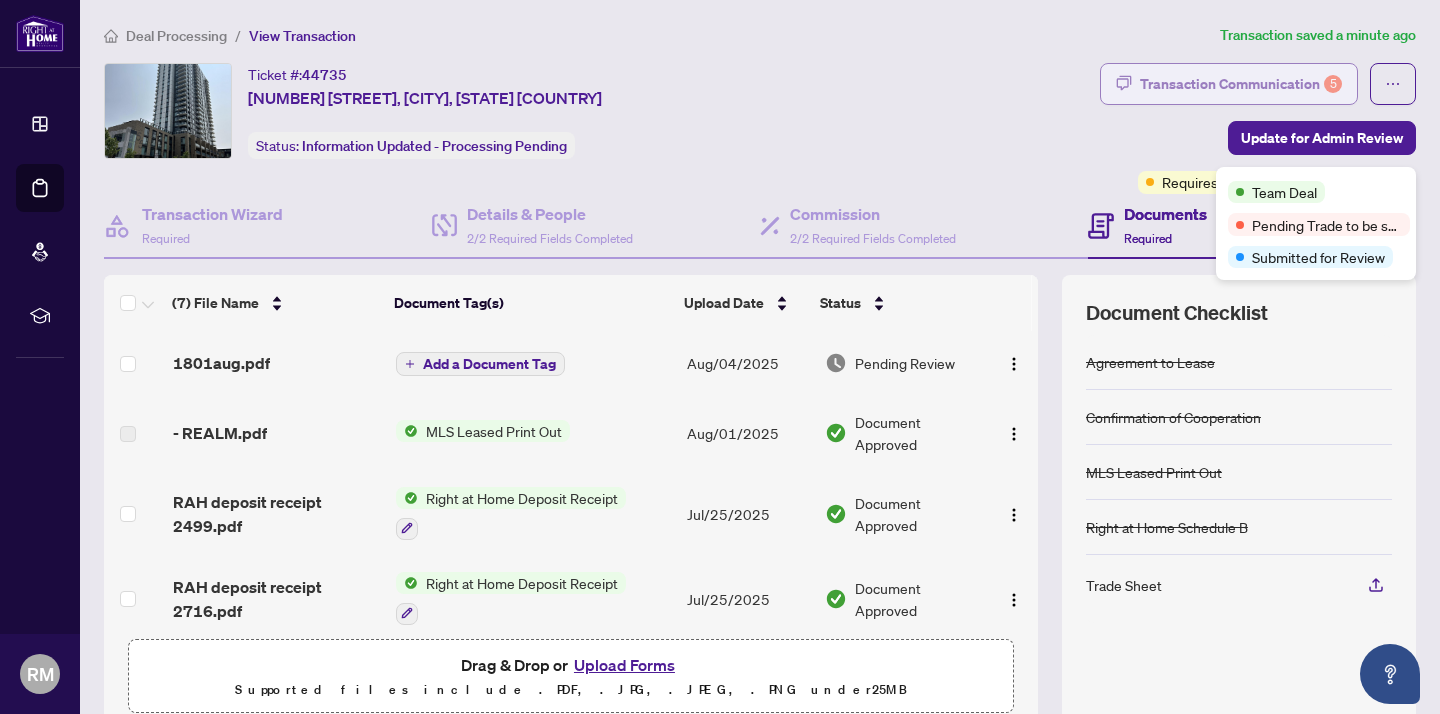 click on "Transaction Communication 5" at bounding box center (1241, 84) 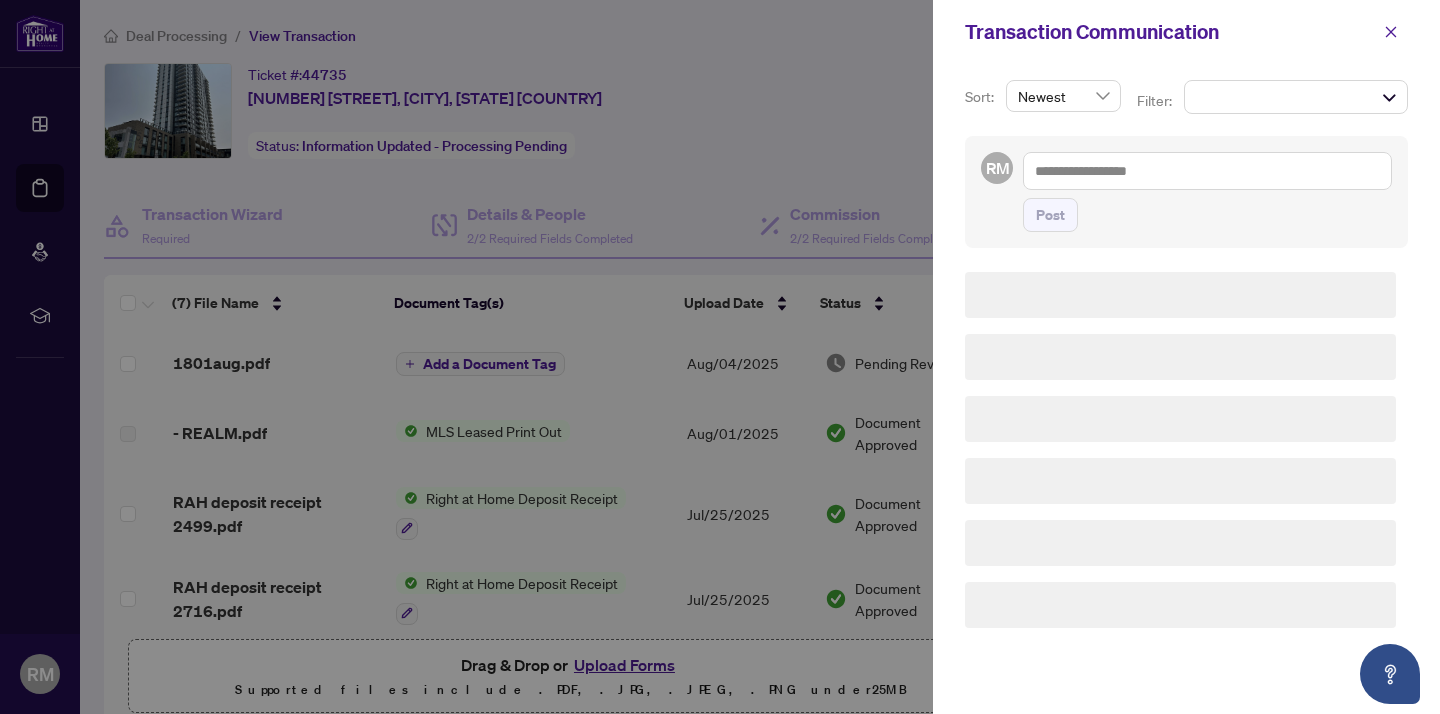 click on "Comments Requirements + 2 ..." at bounding box center (1296, 97) 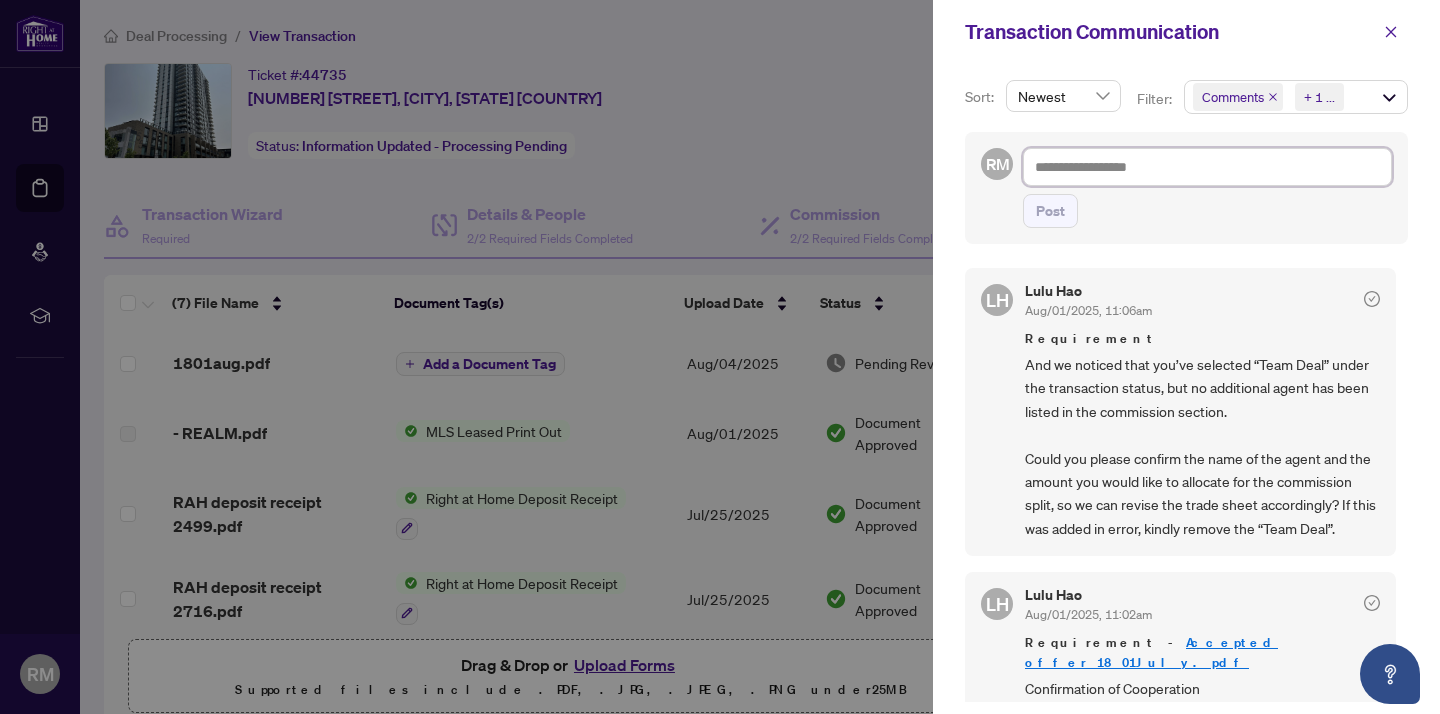 click at bounding box center (1207, 167) 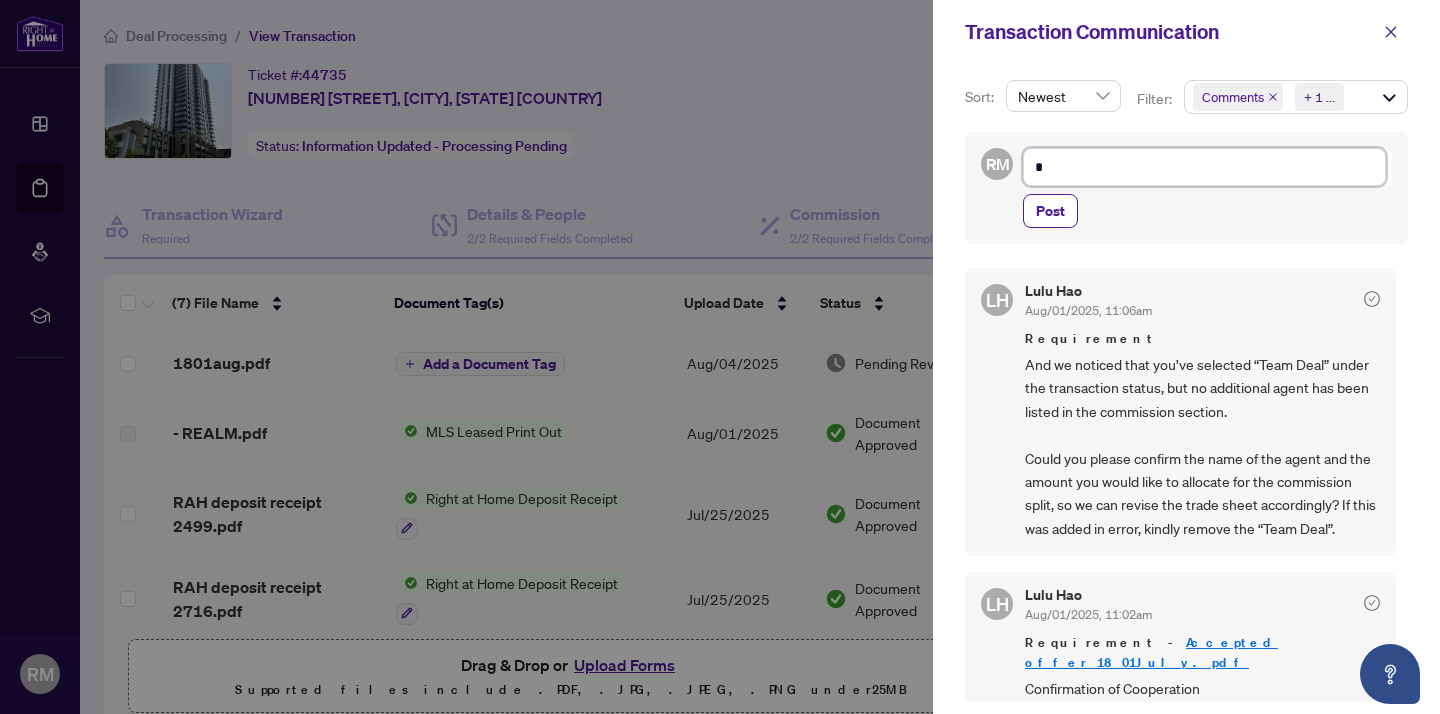 type on "**" 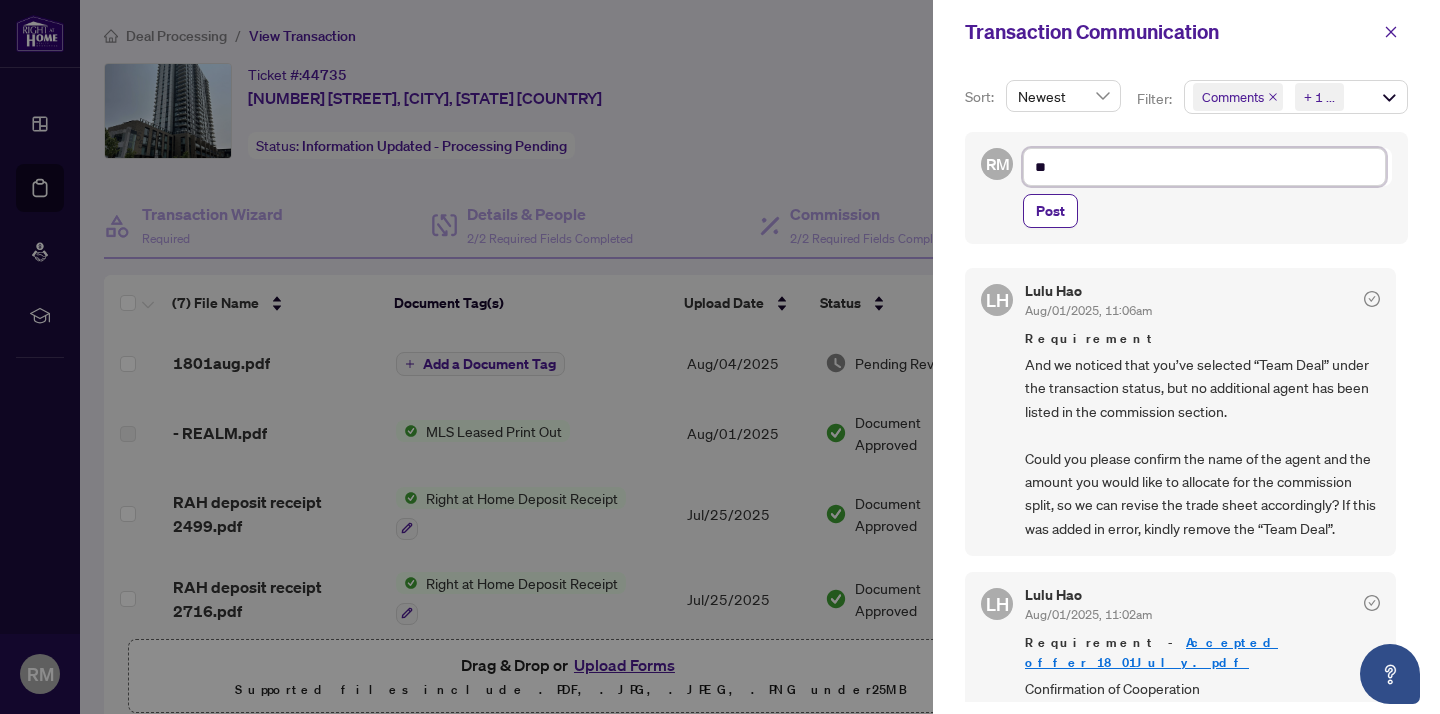 type on "**" 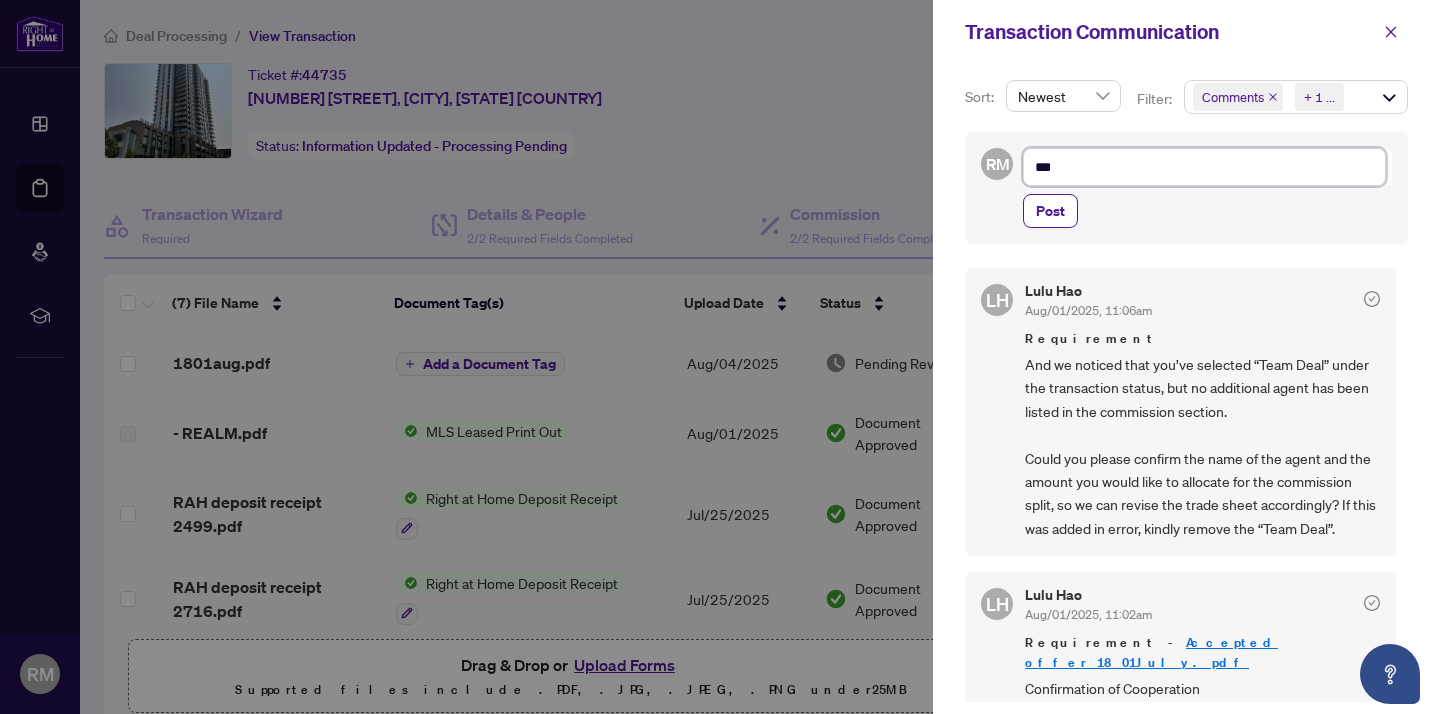 type on "****" 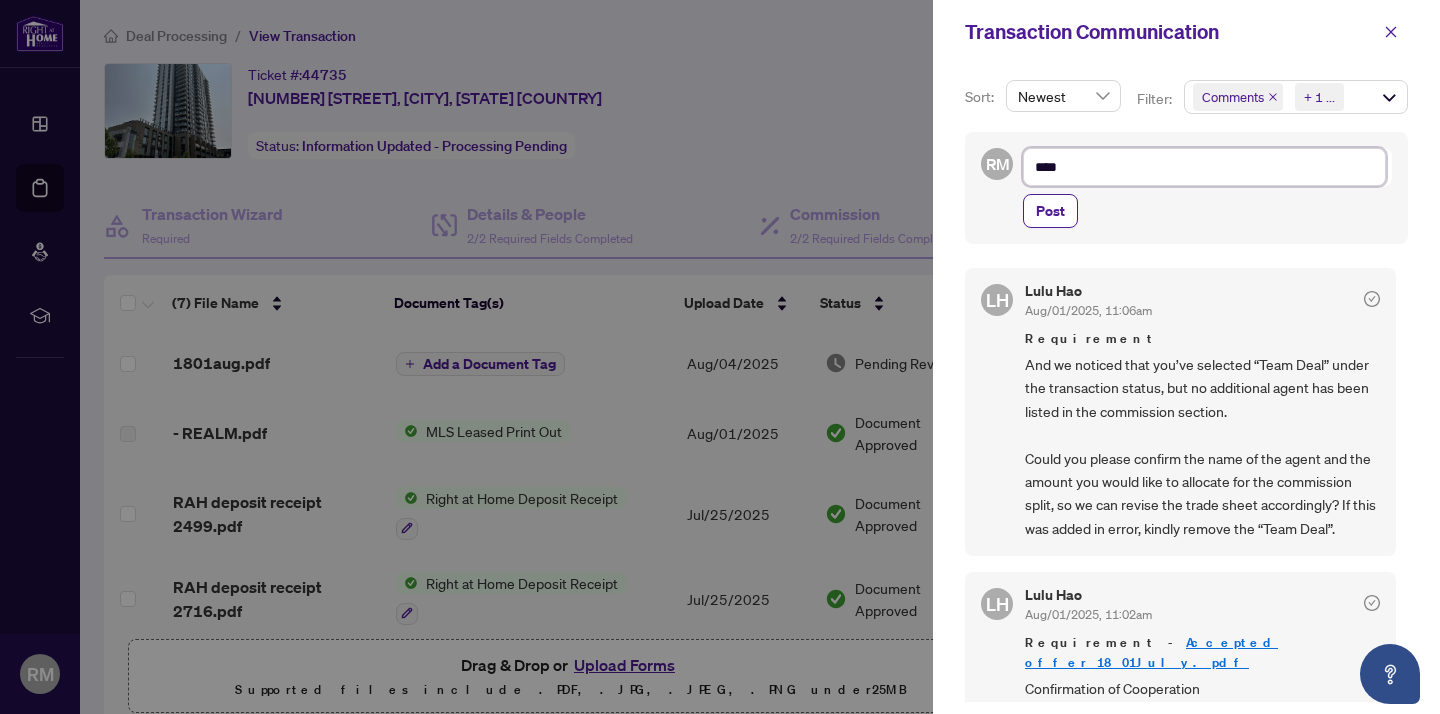 type on "*****" 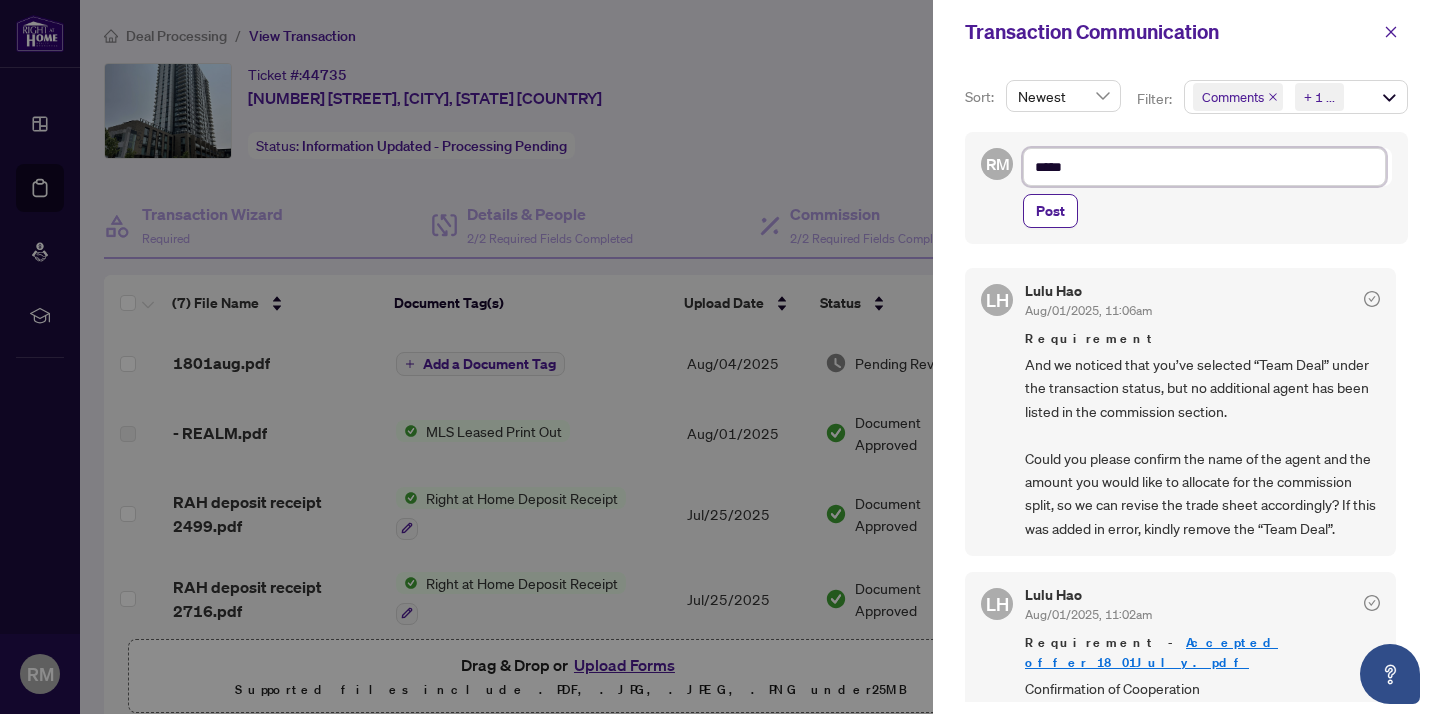 type on "******" 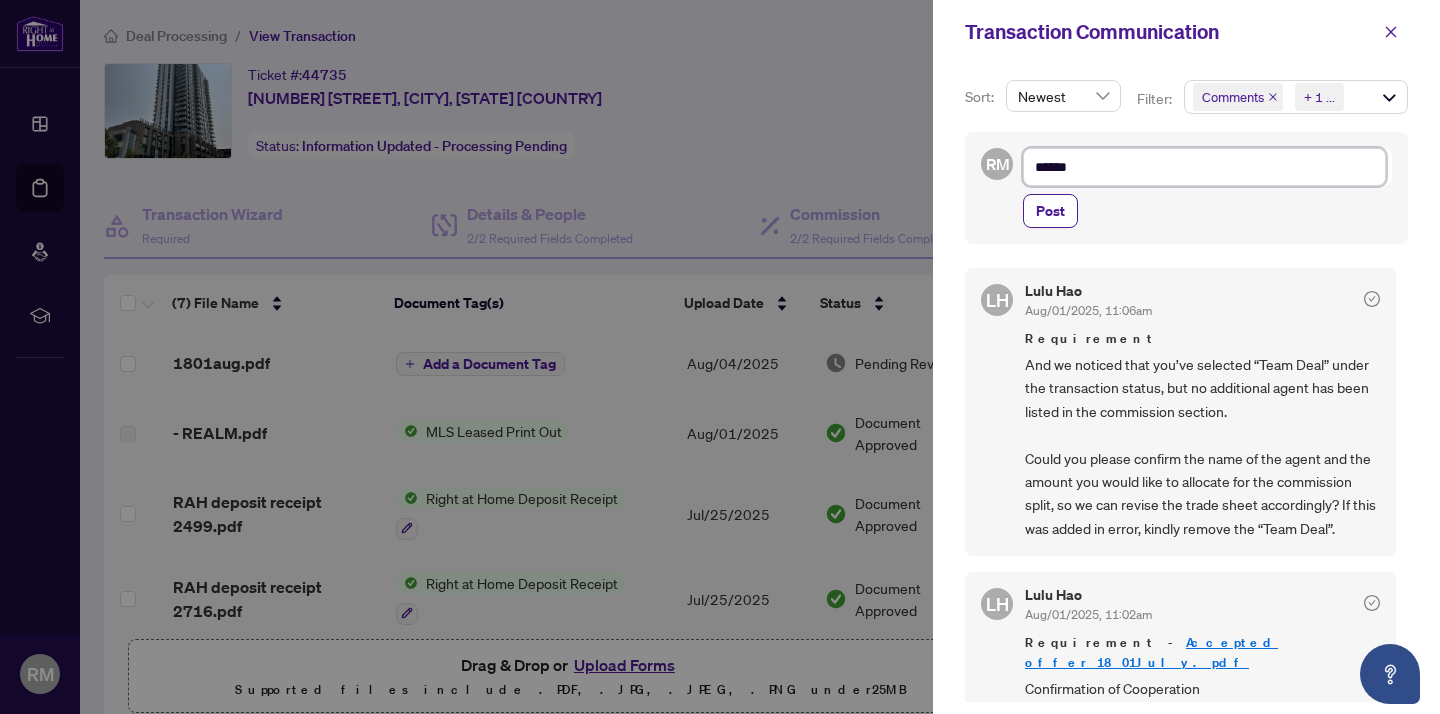 type on "*******" 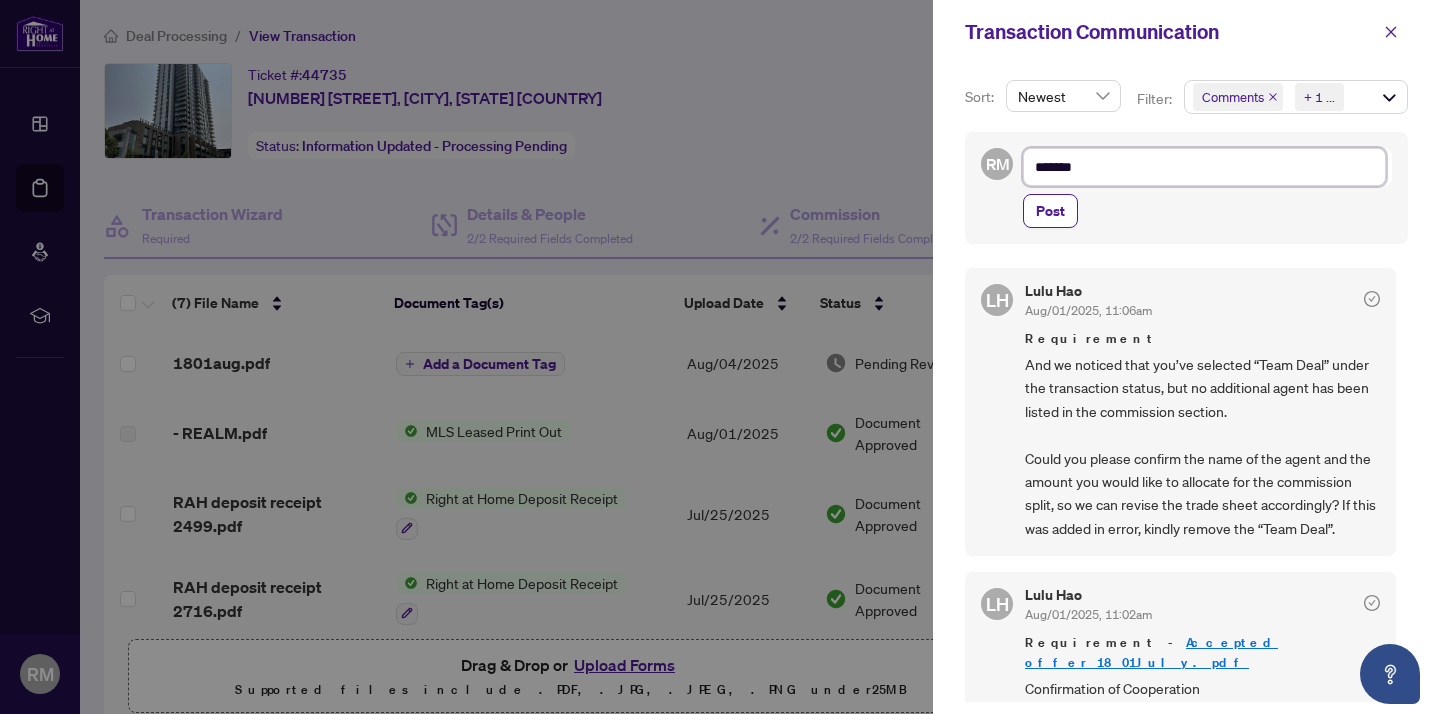 type on "*******" 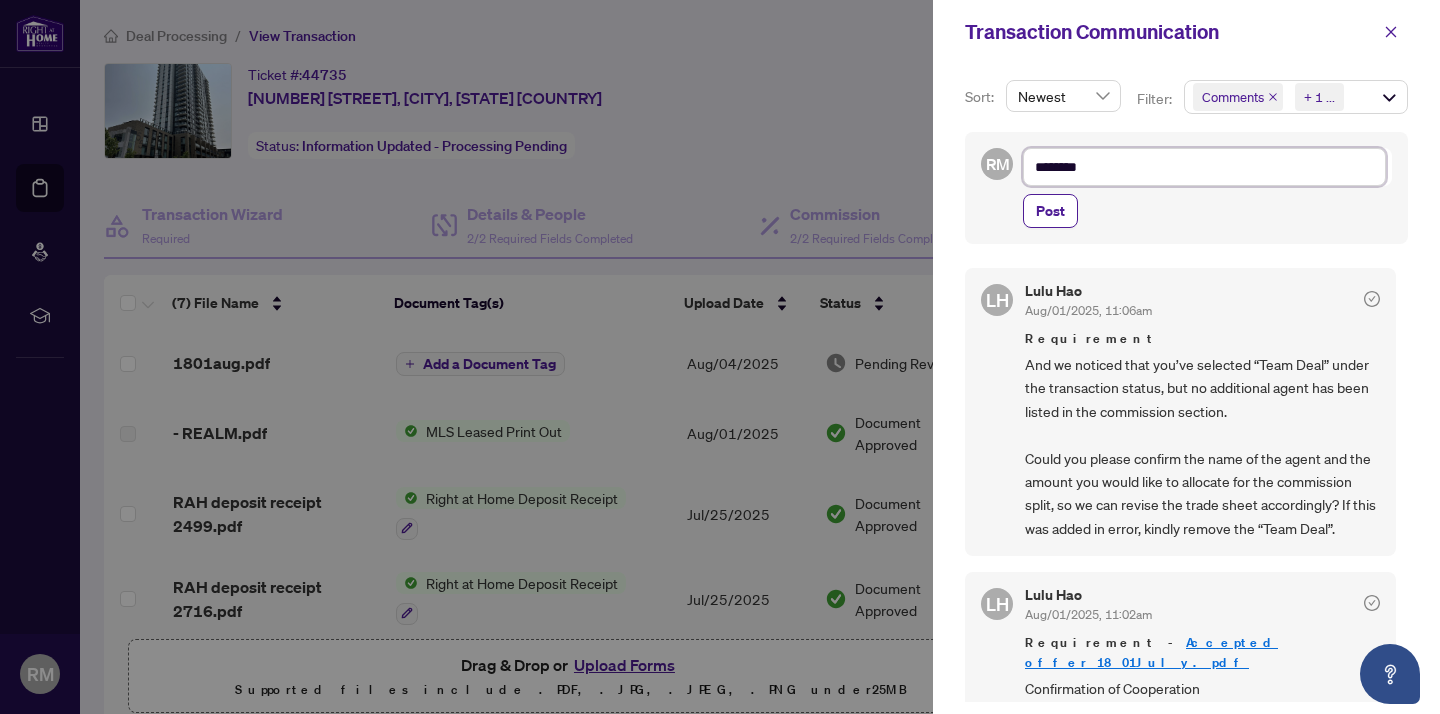 type on "*********" 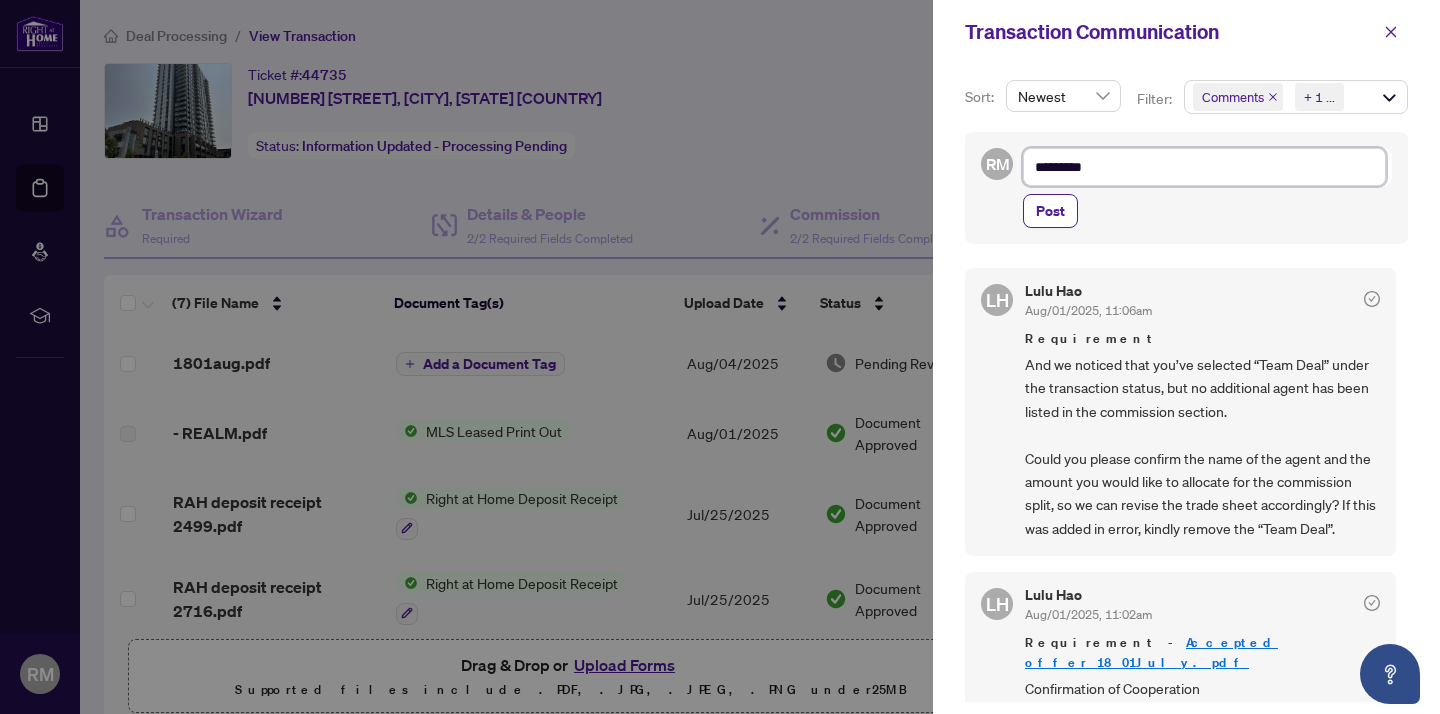type on "**********" 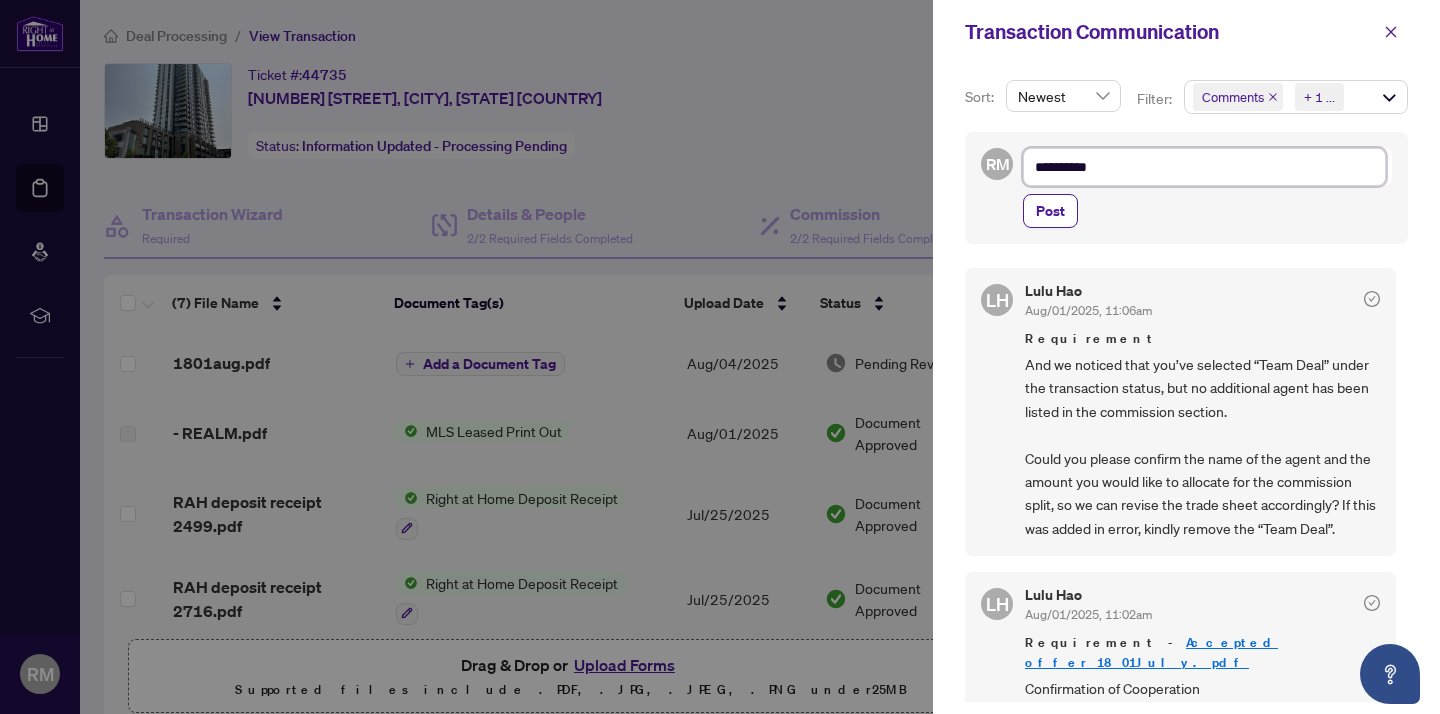 type on "**********" 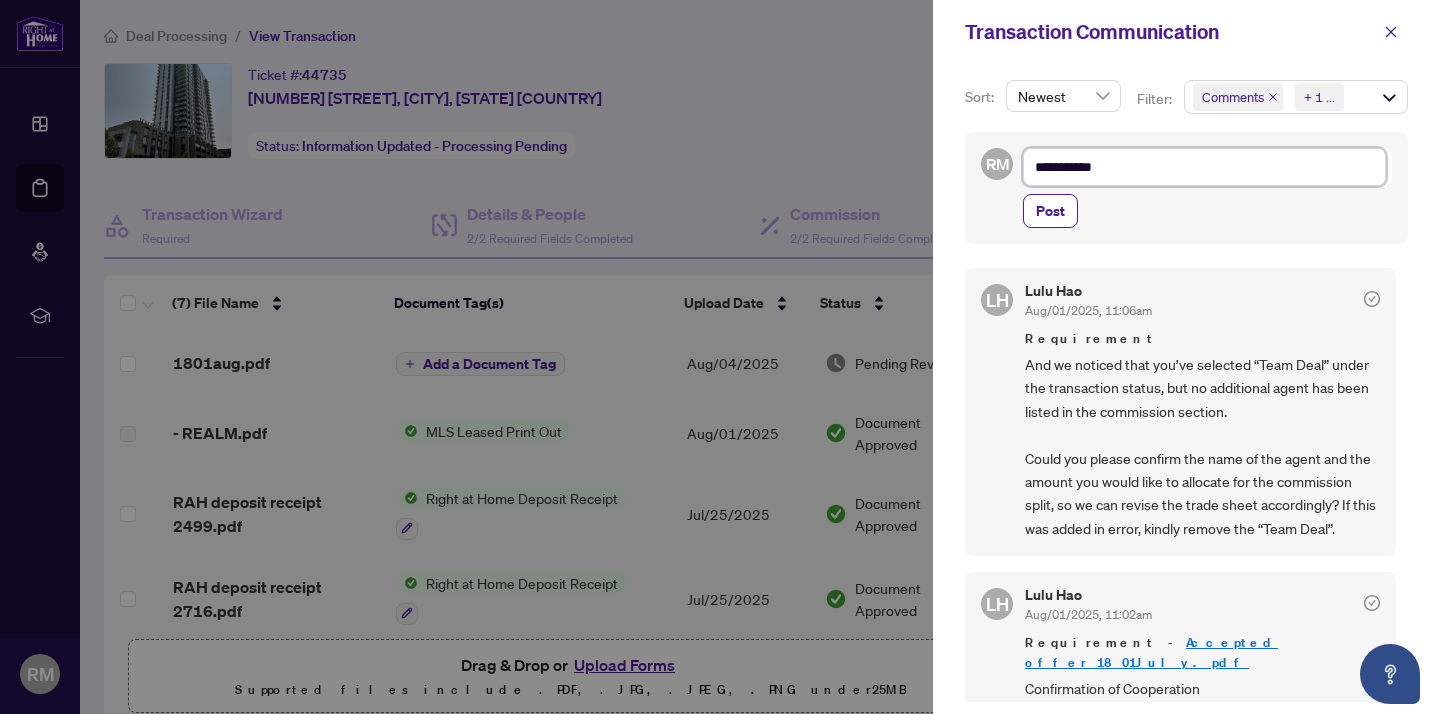 type on "**********" 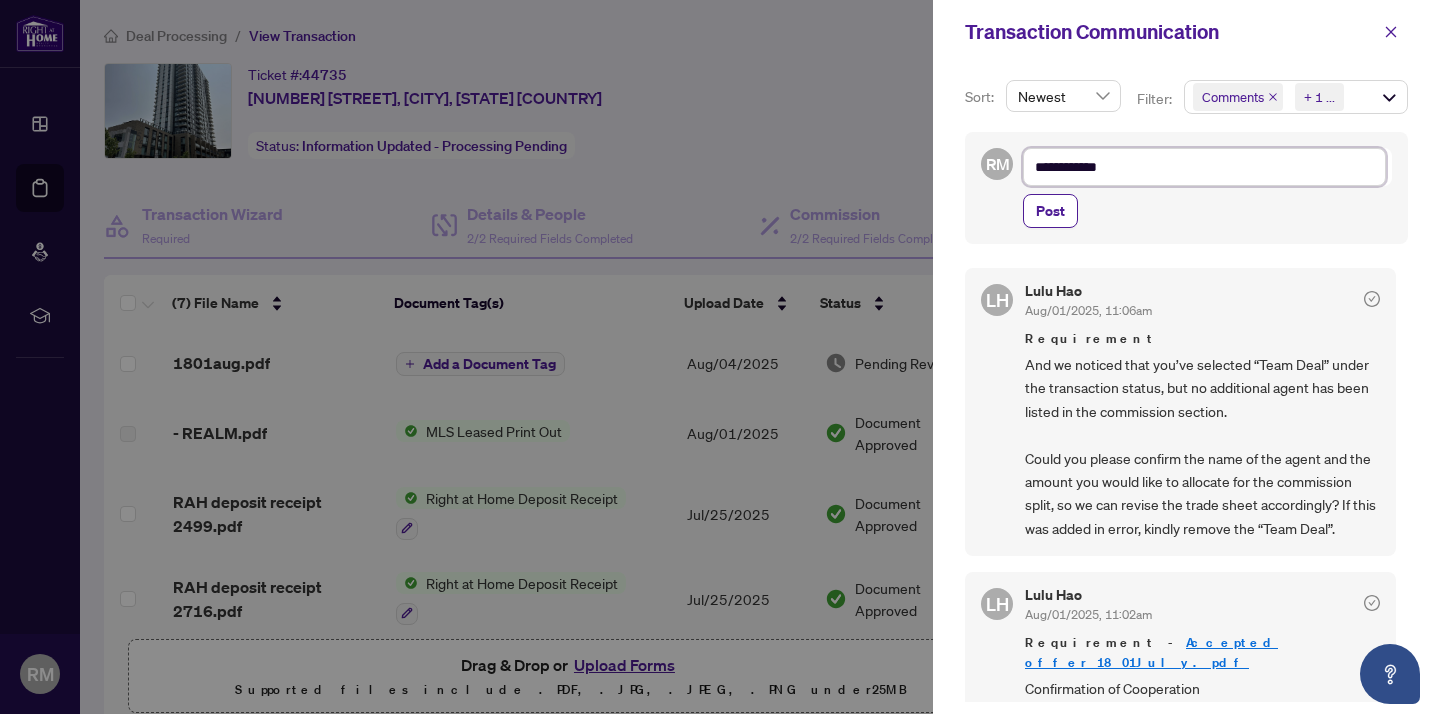 type on "**********" 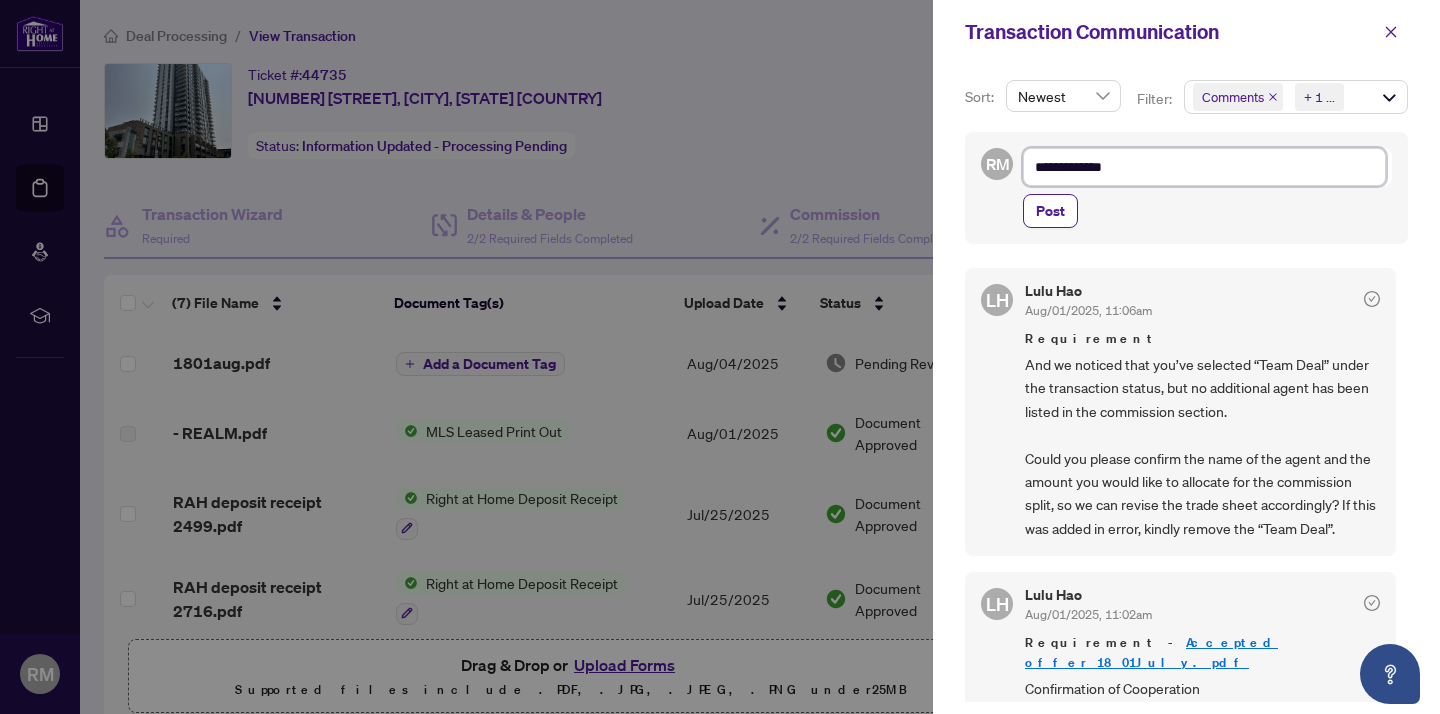 type on "**********" 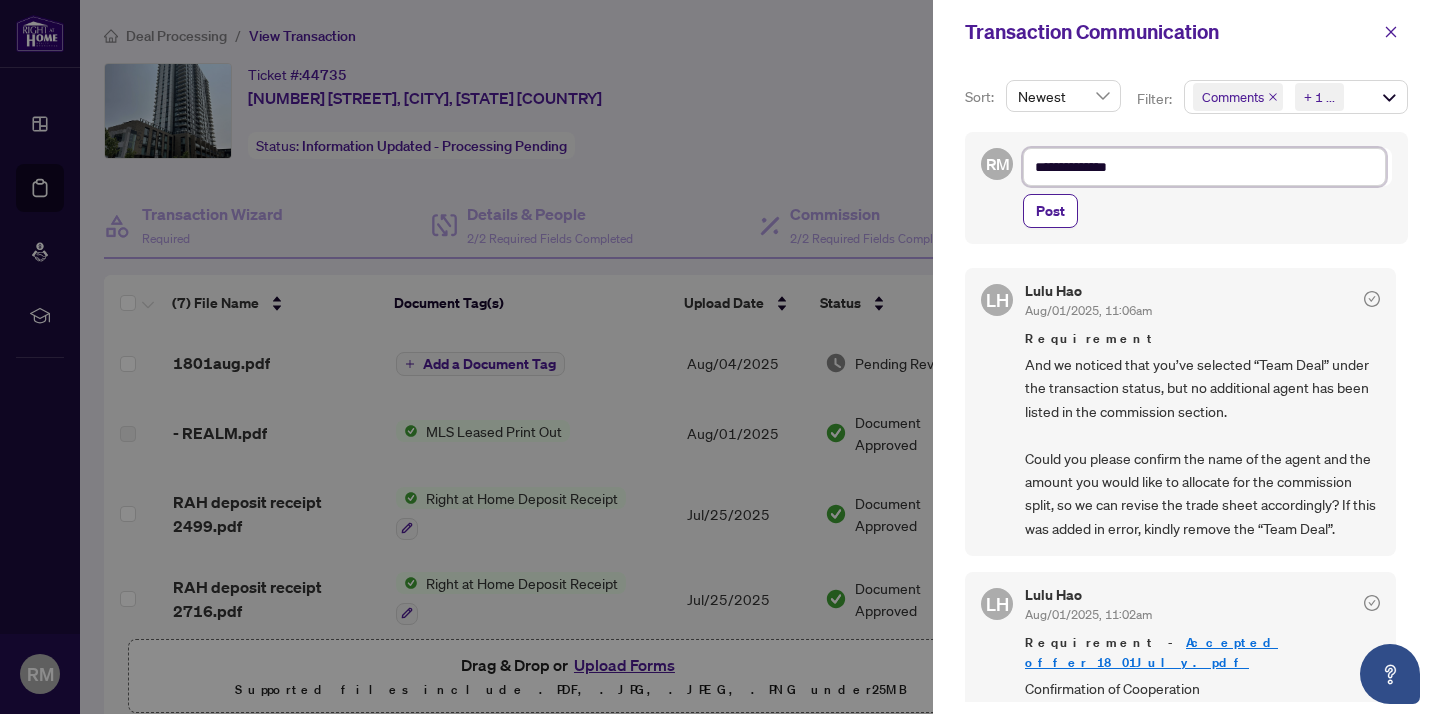 type on "**********" 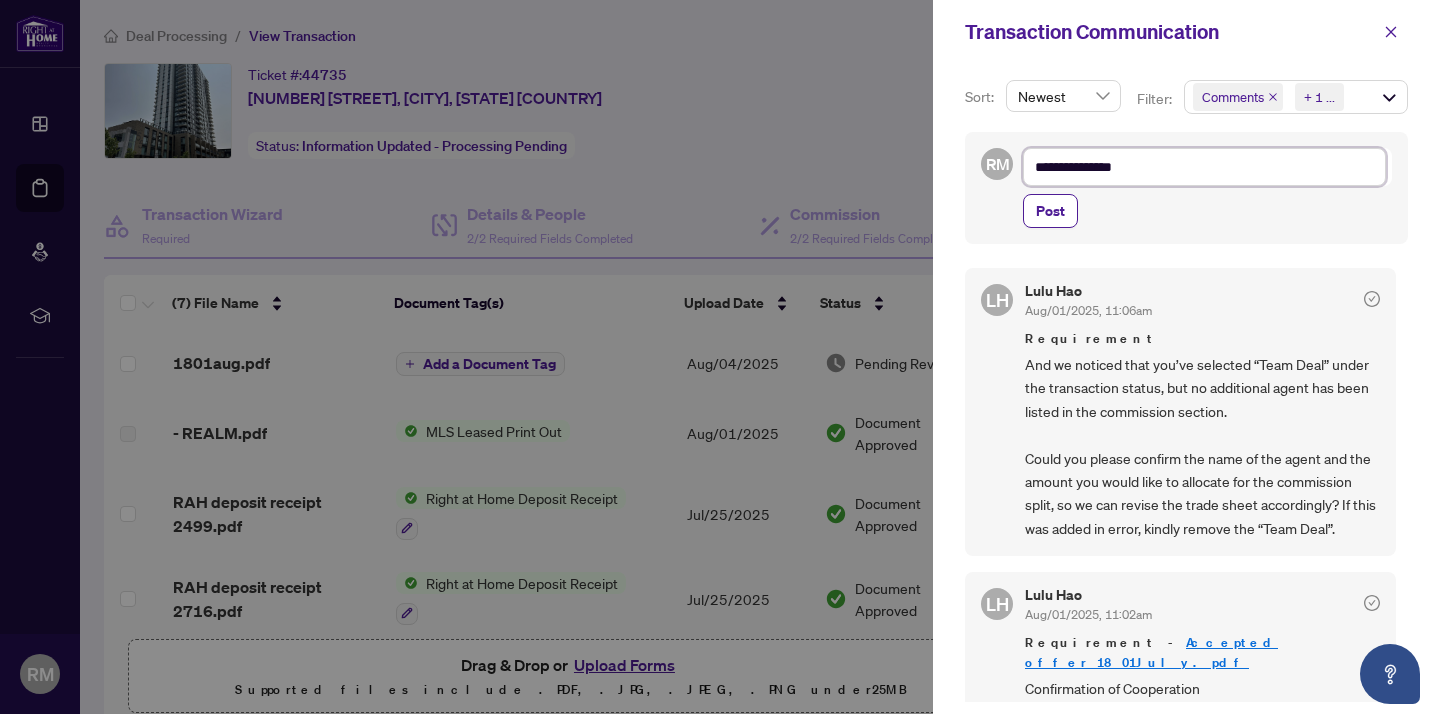 type on "**********" 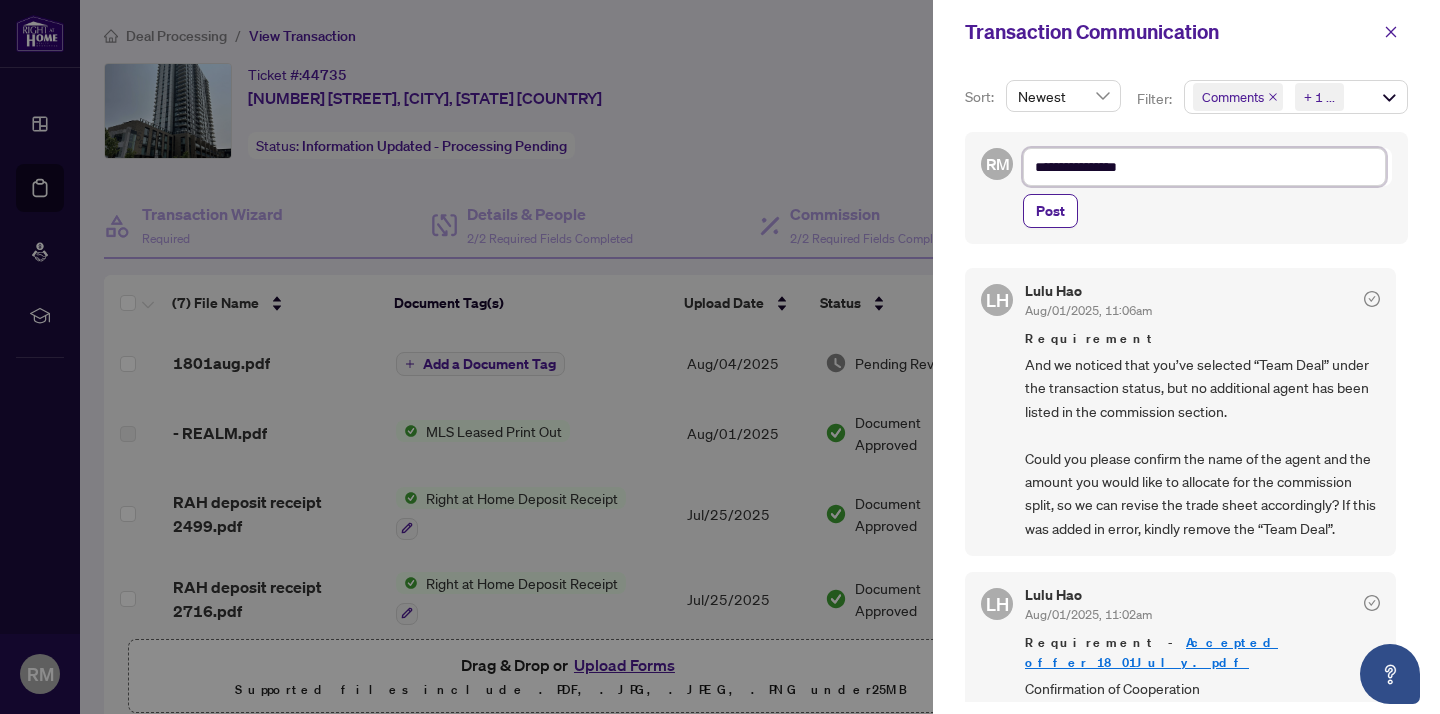 type on "**********" 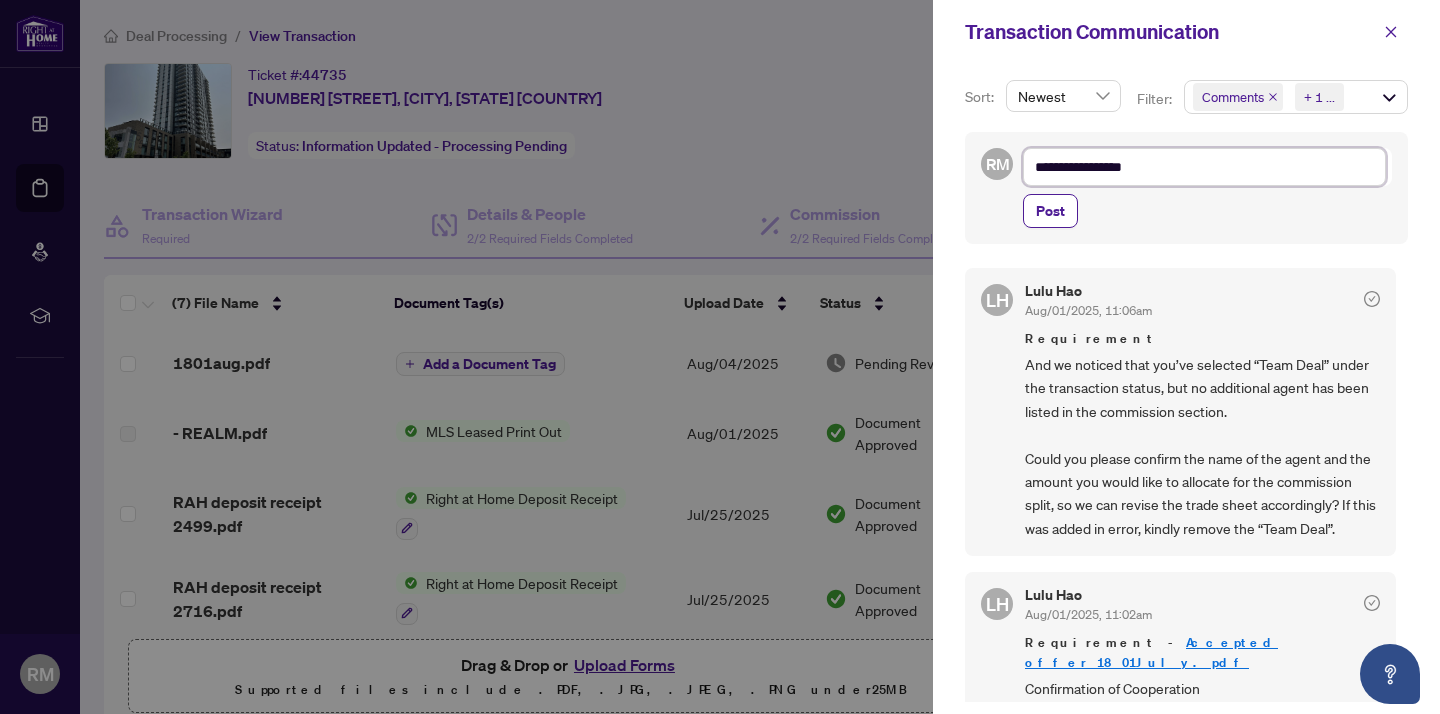 type on "**********" 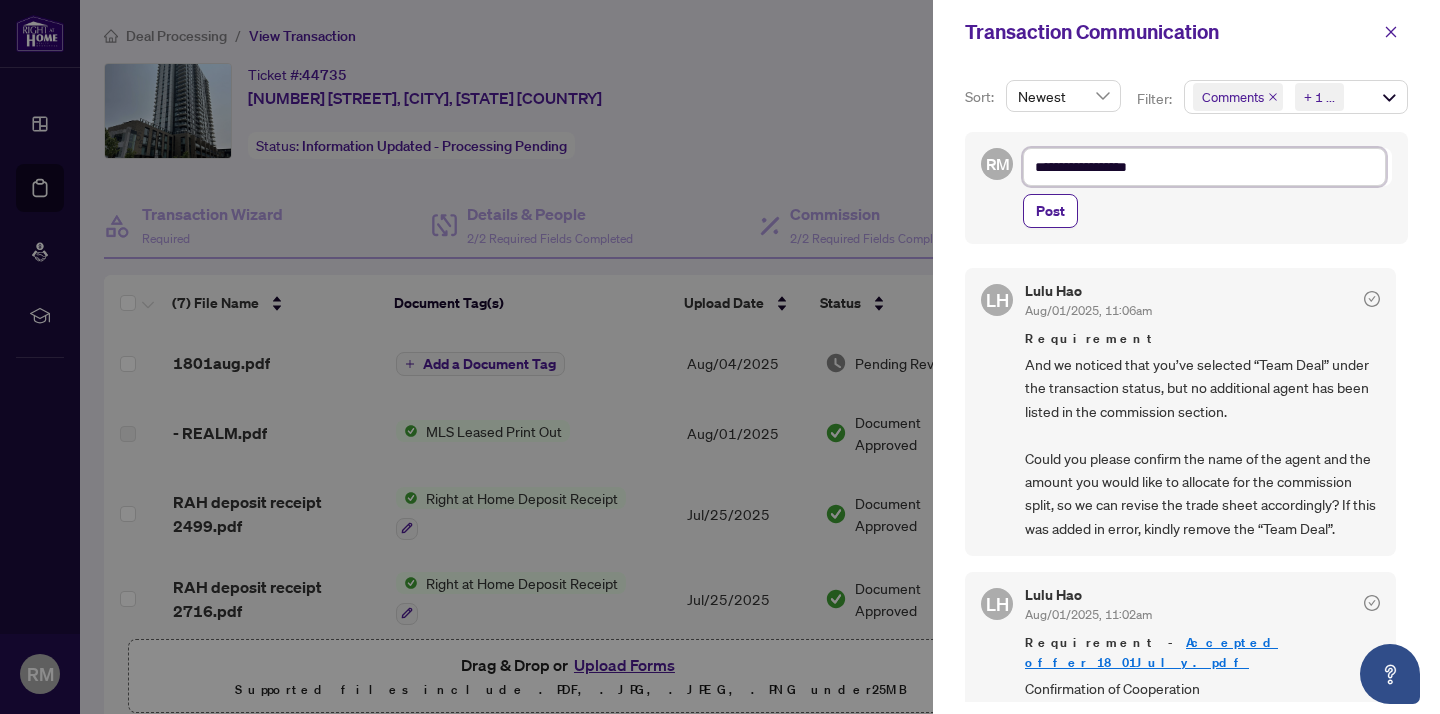 type on "**********" 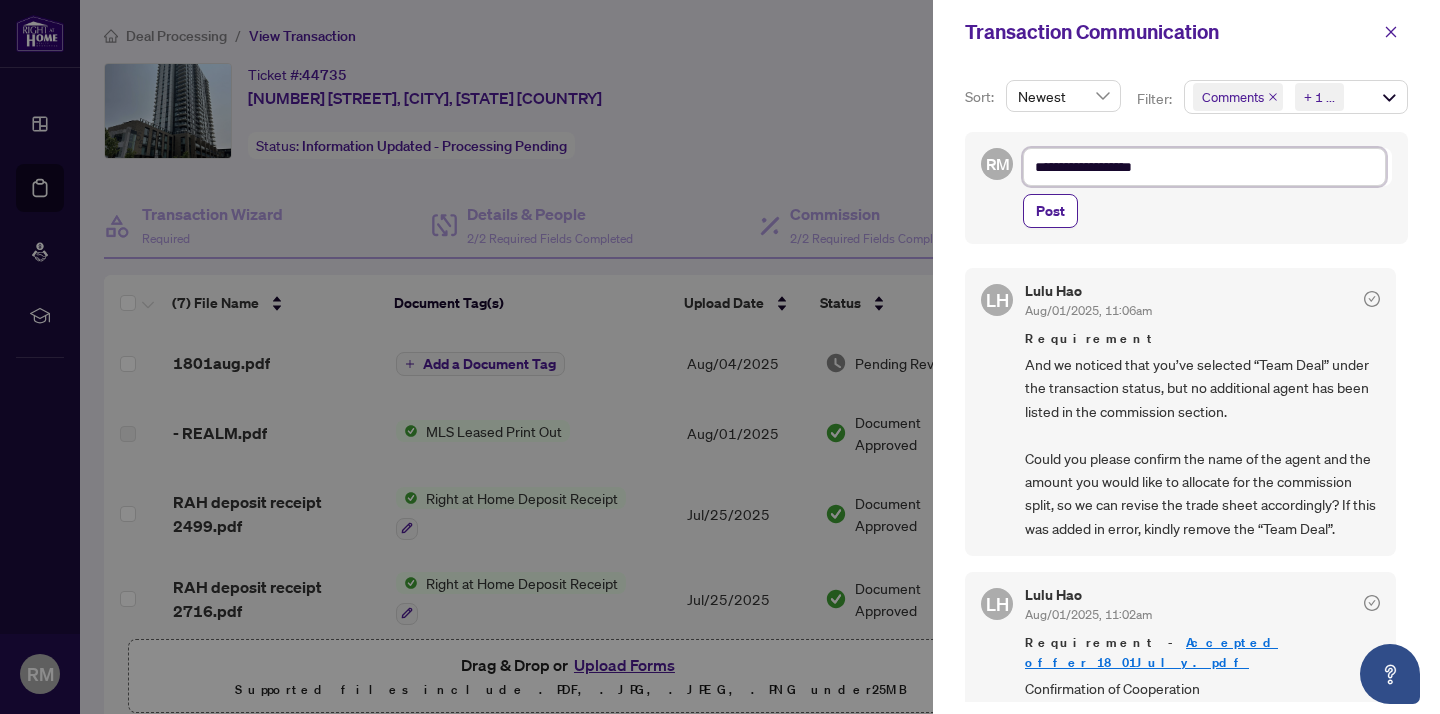 type on "**********" 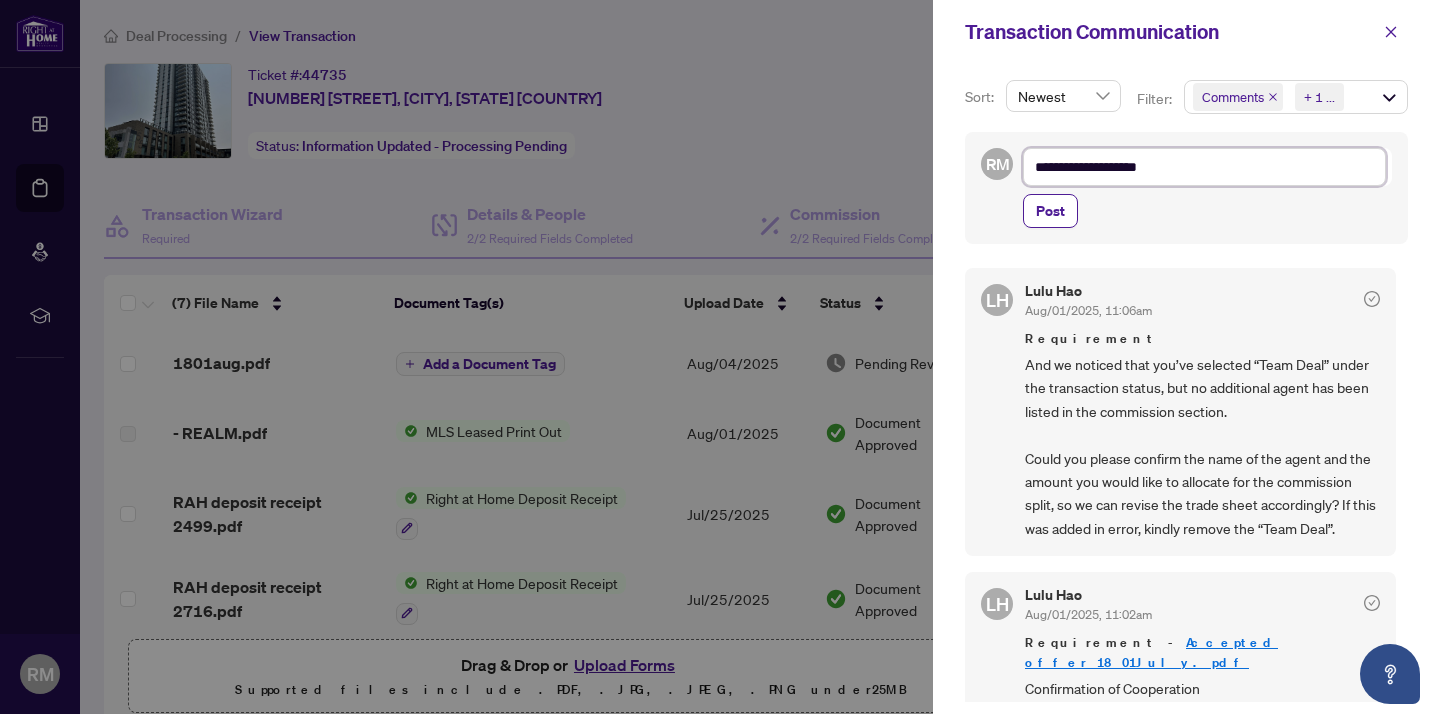 type on "**********" 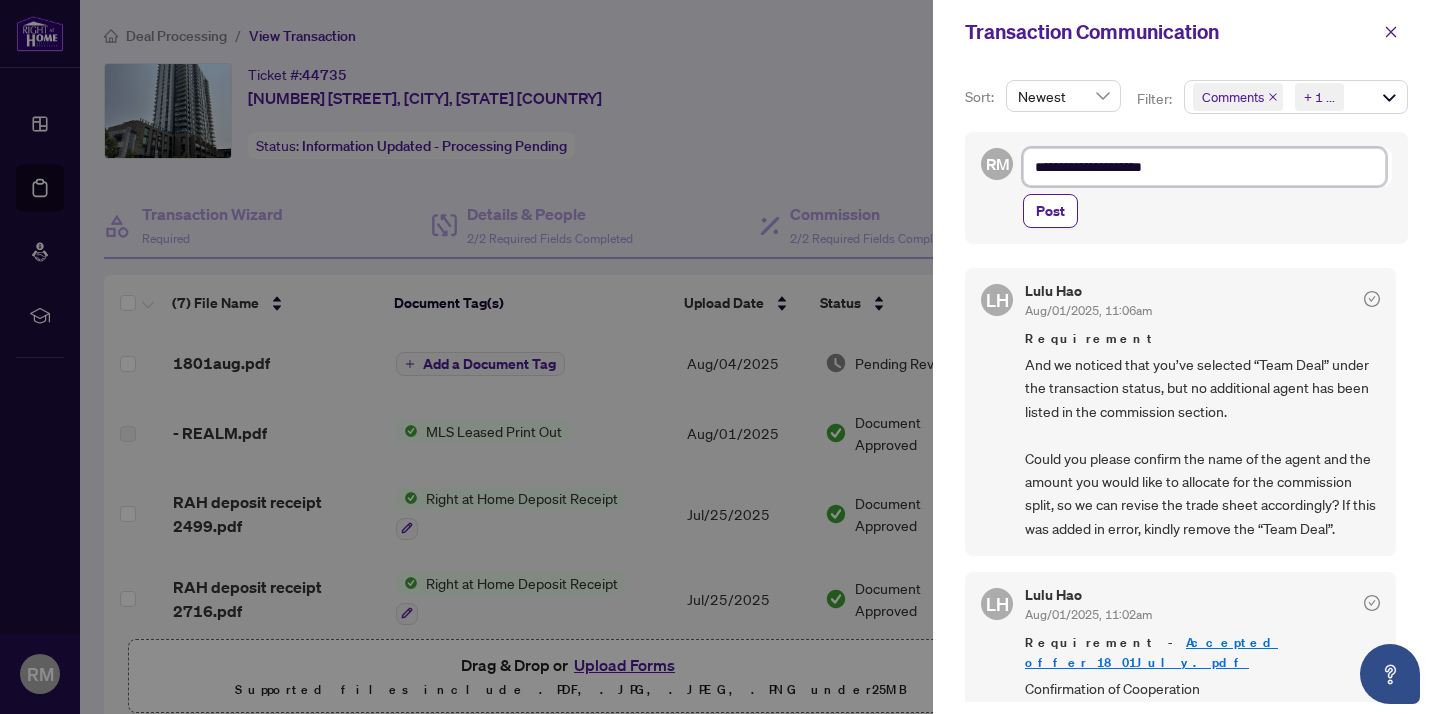 type on "**********" 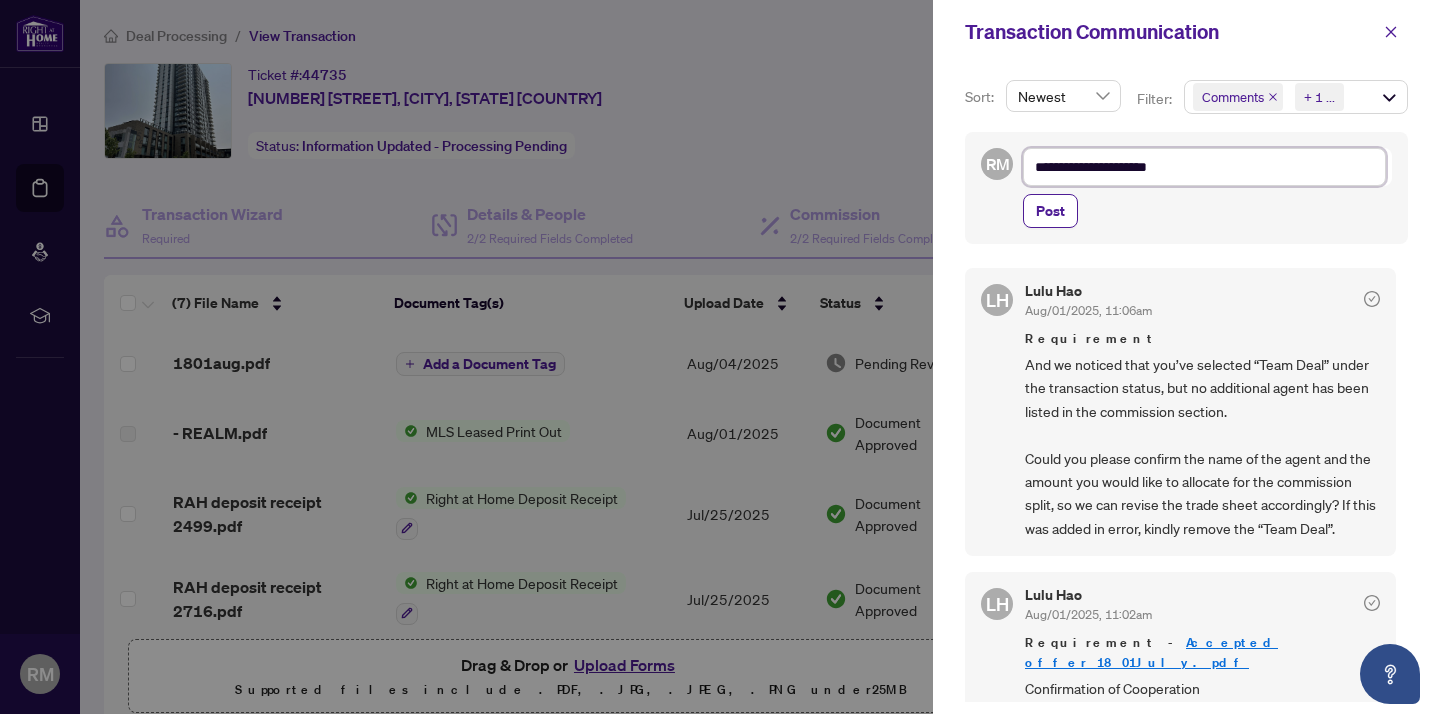 type on "**********" 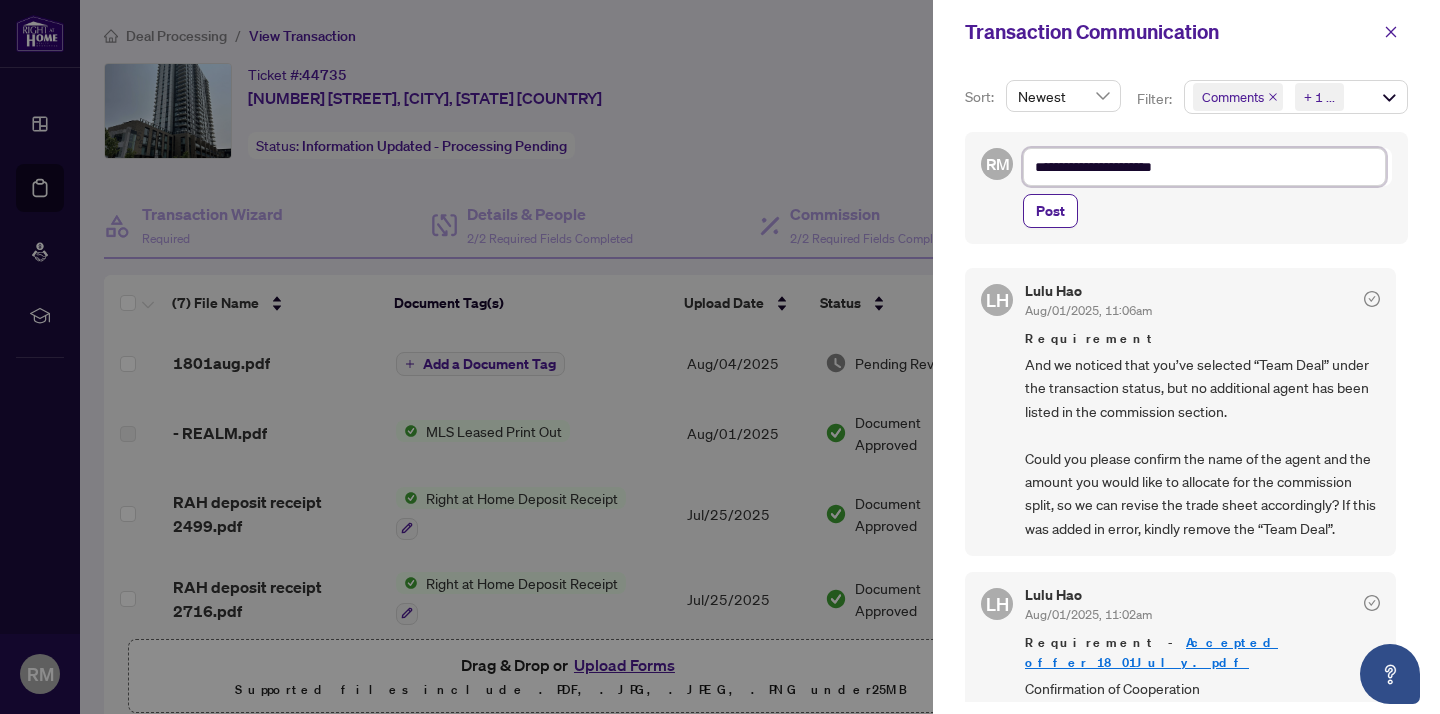 type on "**********" 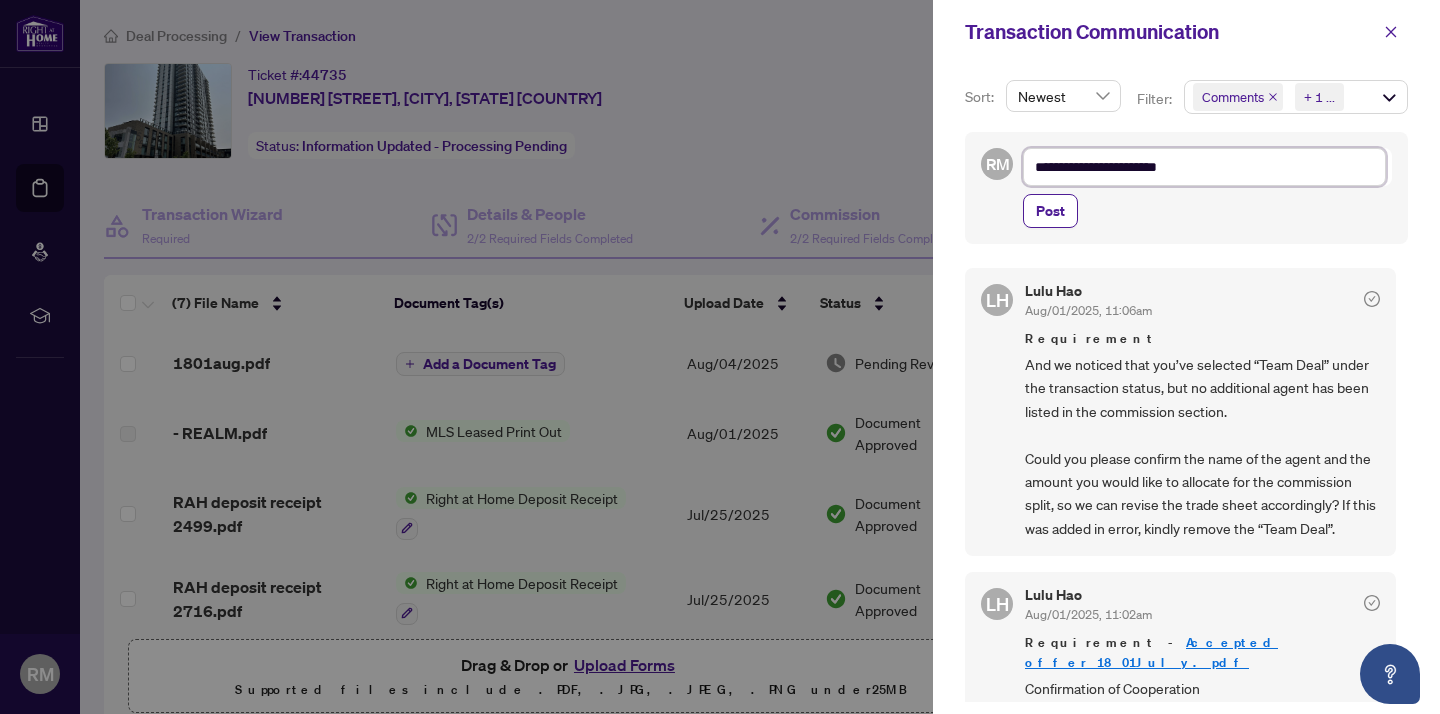 type on "**********" 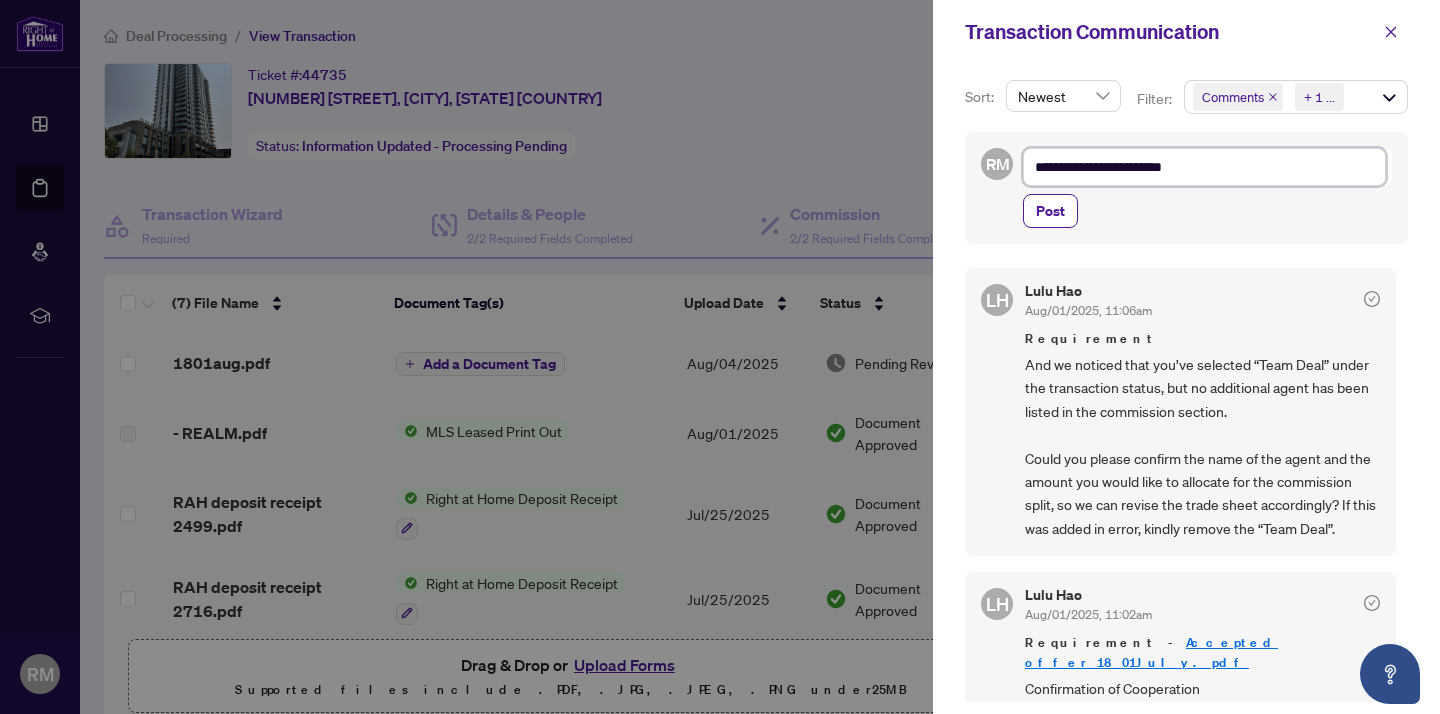 type on "**********" 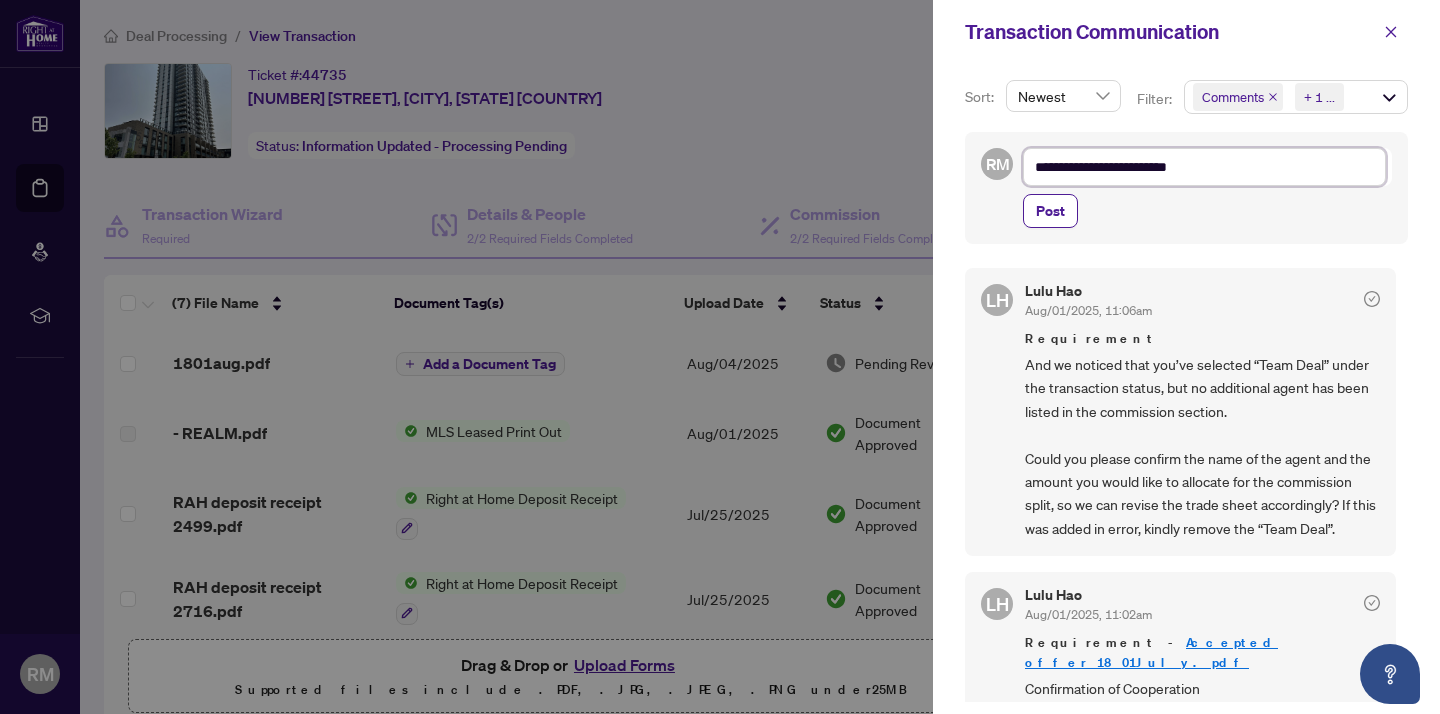 type on "**********" 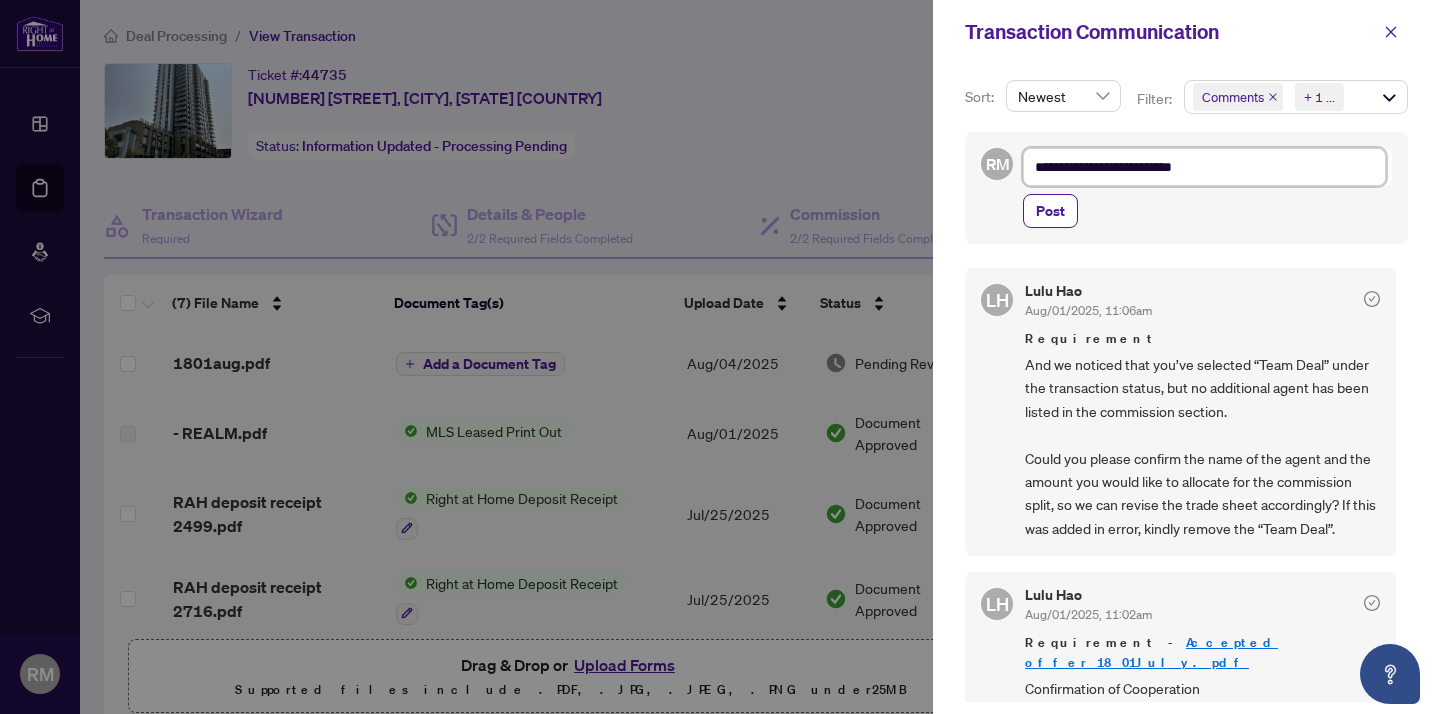 type on "**********" 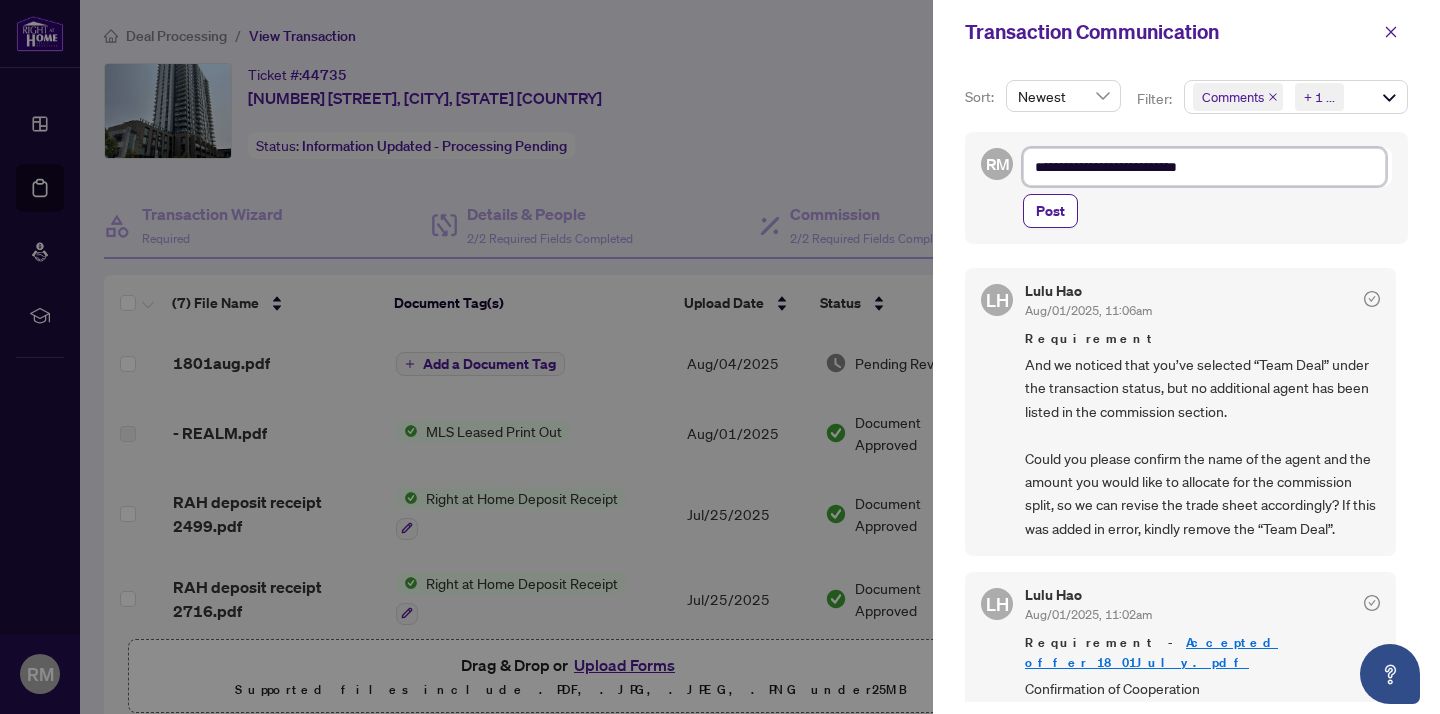 type on "**********" 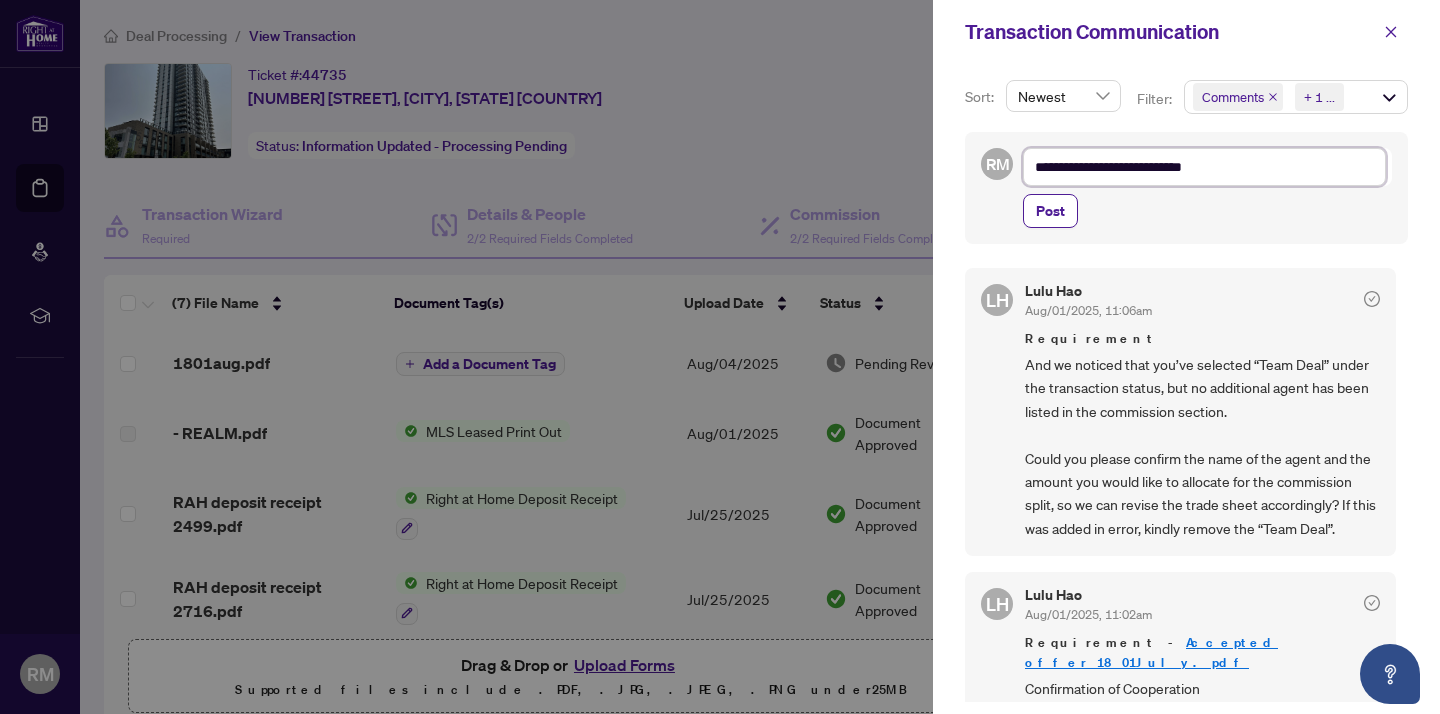 type on "**********" 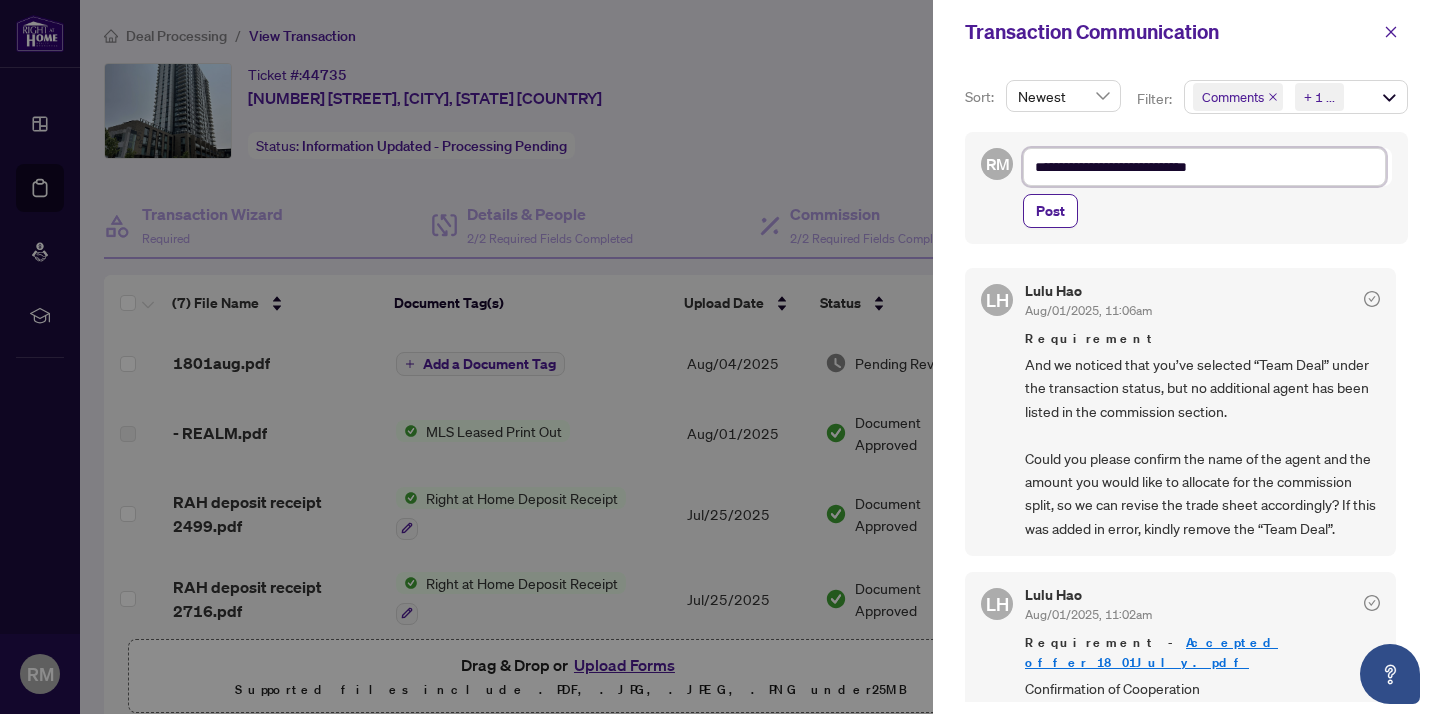 type on "**********" 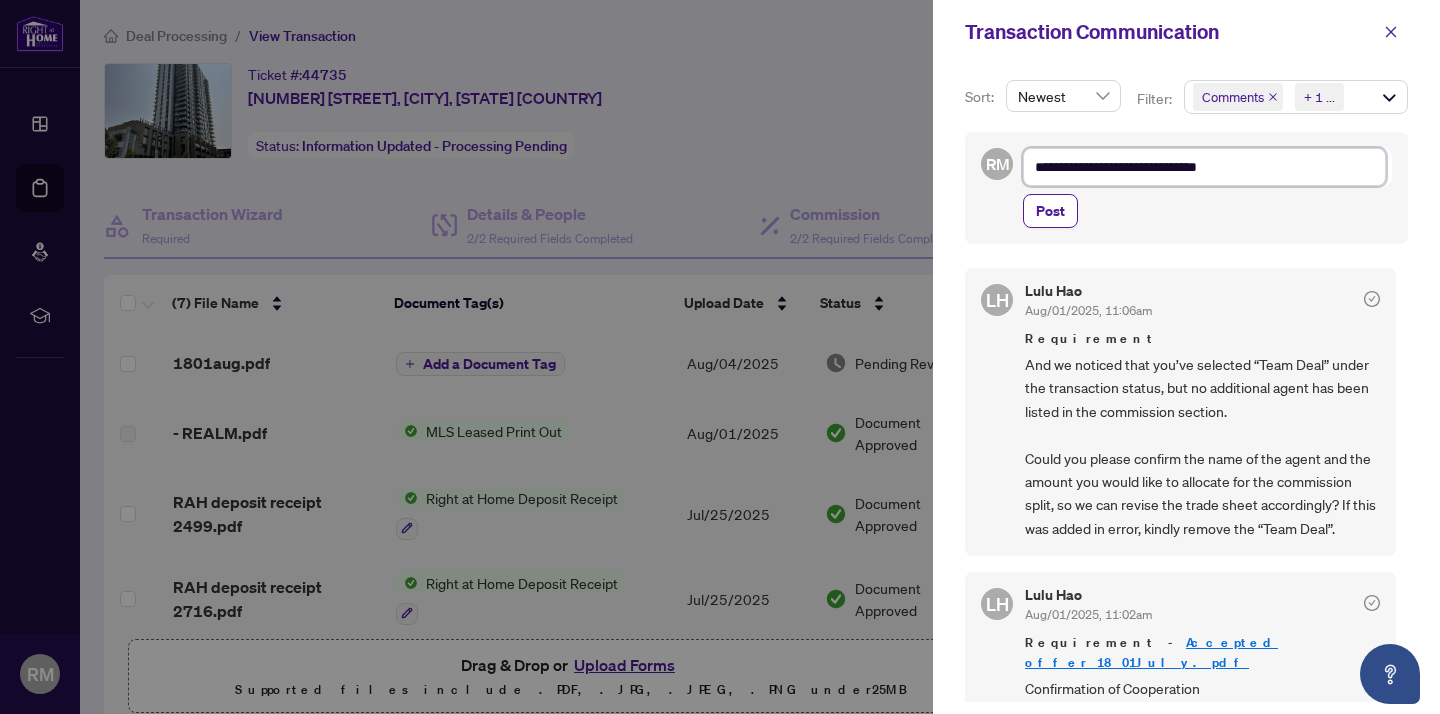 type on "**********" 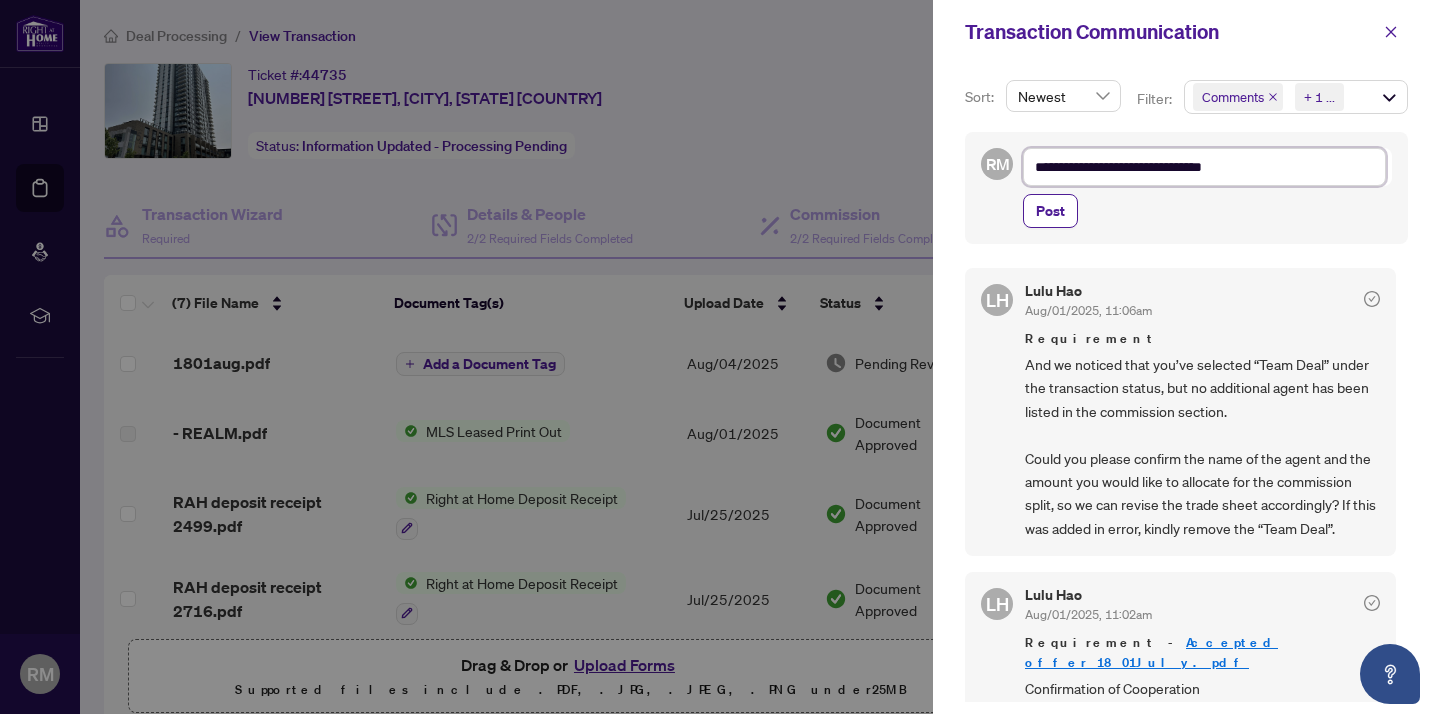 type on "**********" 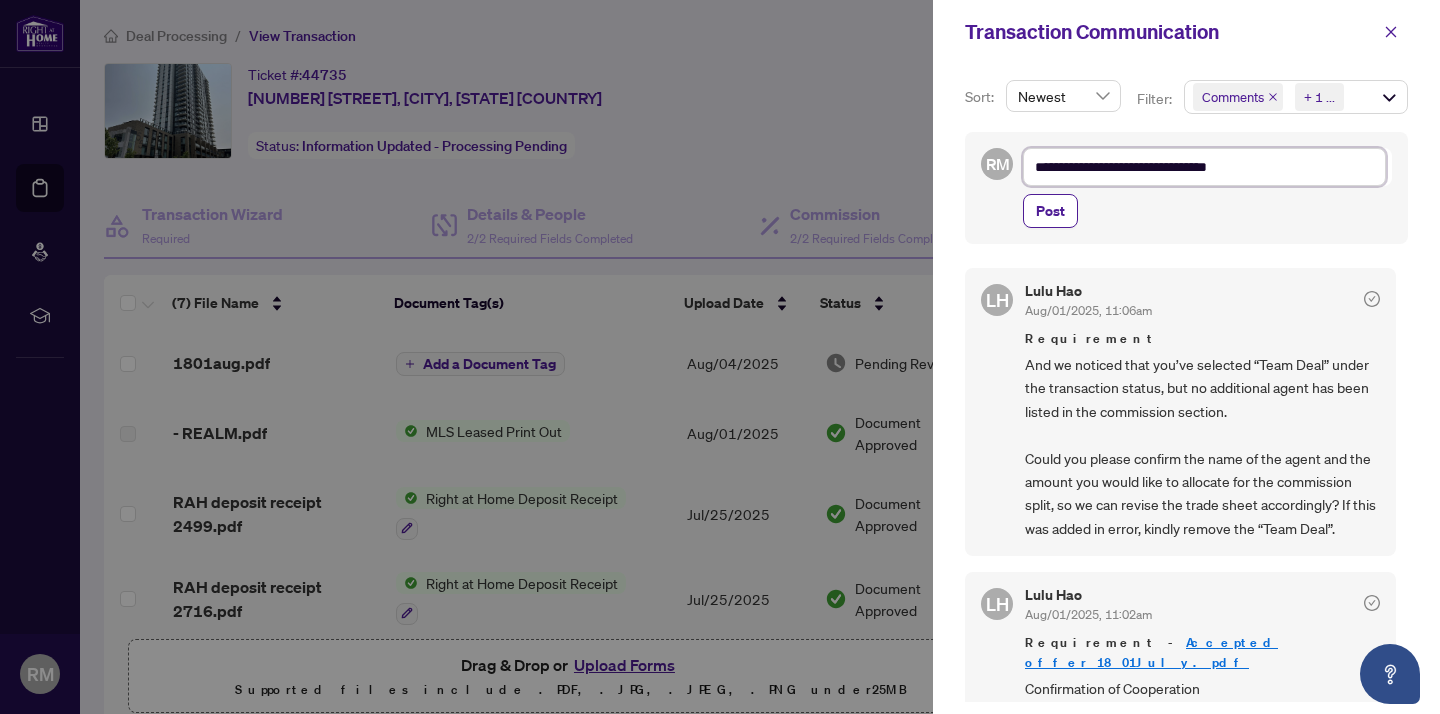 type on "**********" 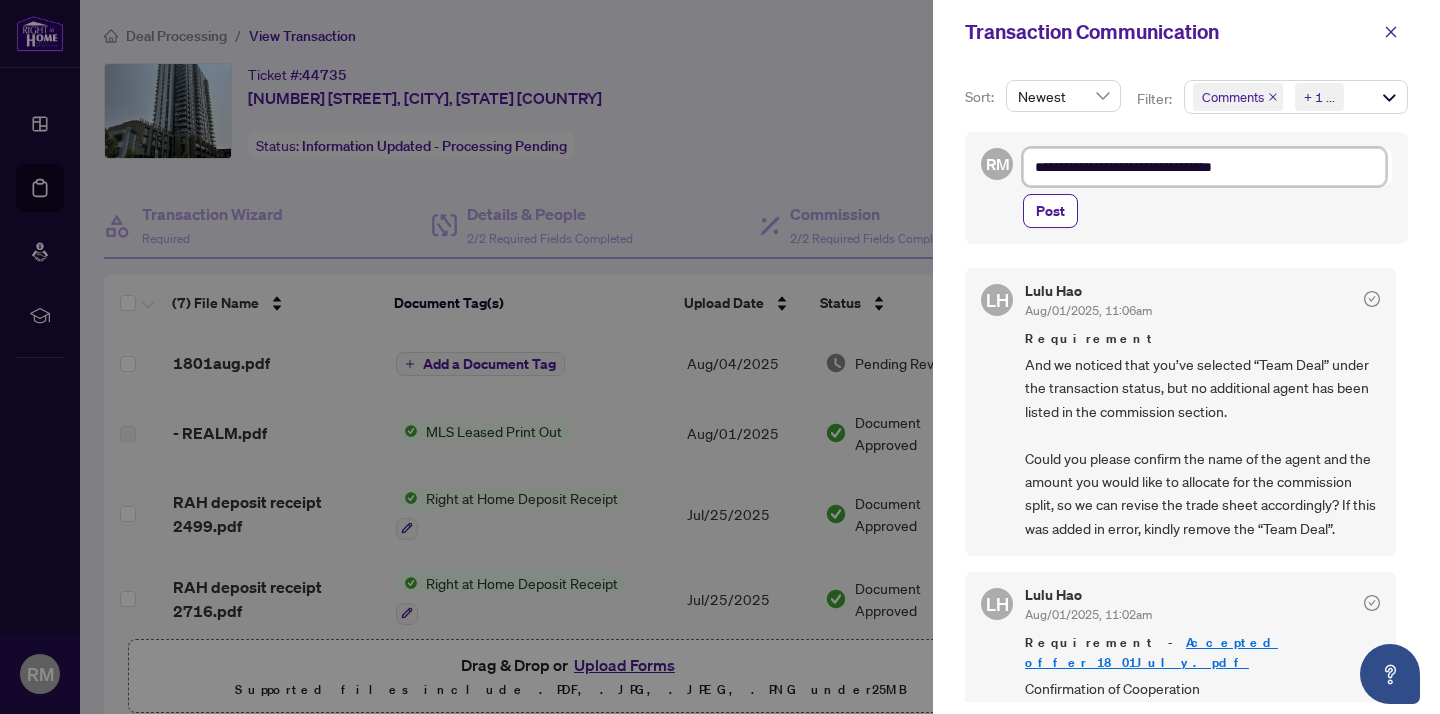 type on "**********" 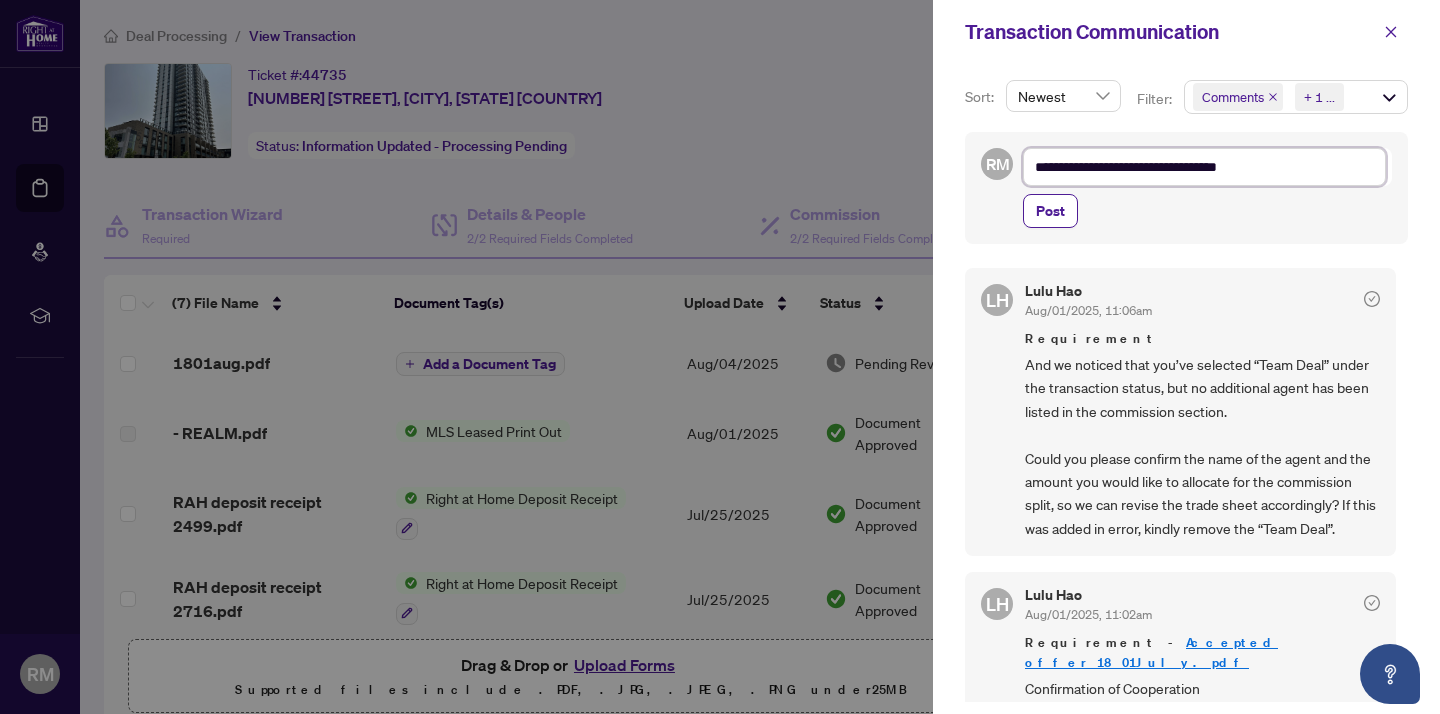 type on "**********" 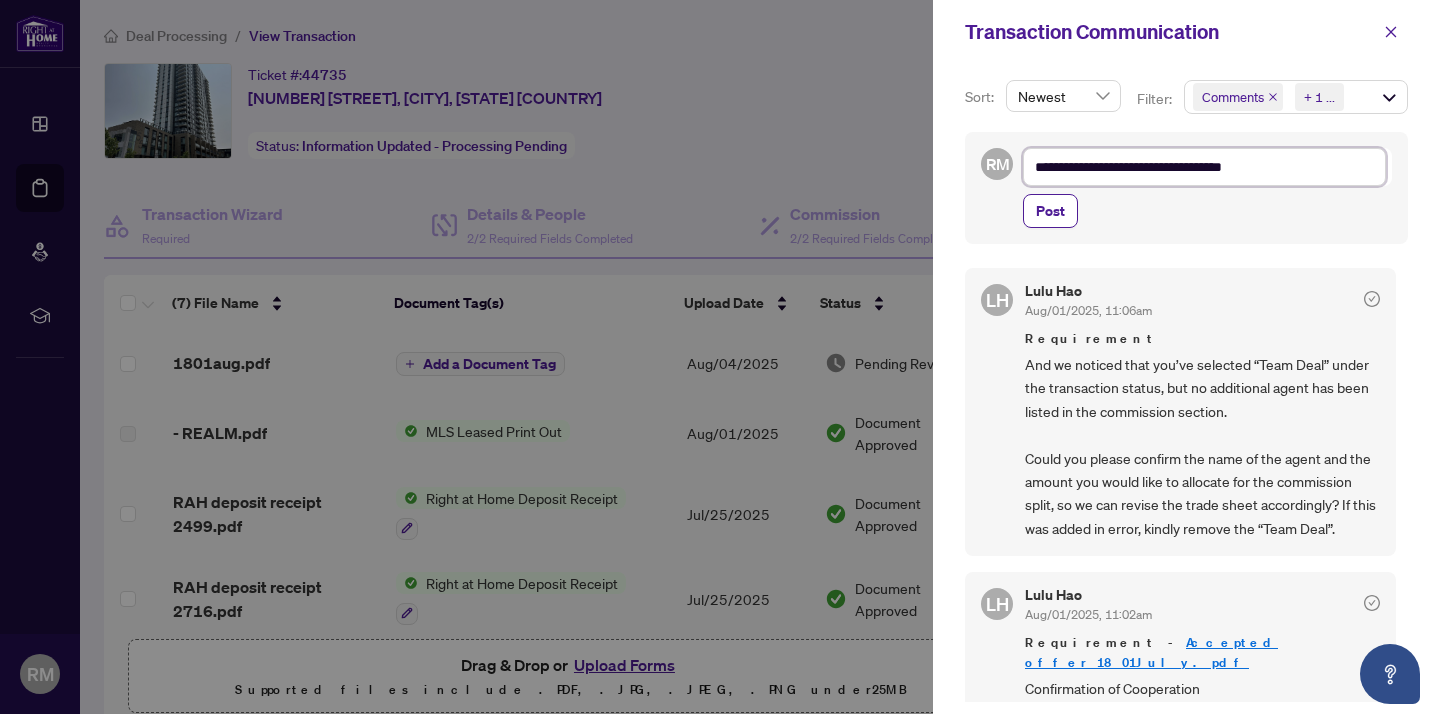 type on "**********" 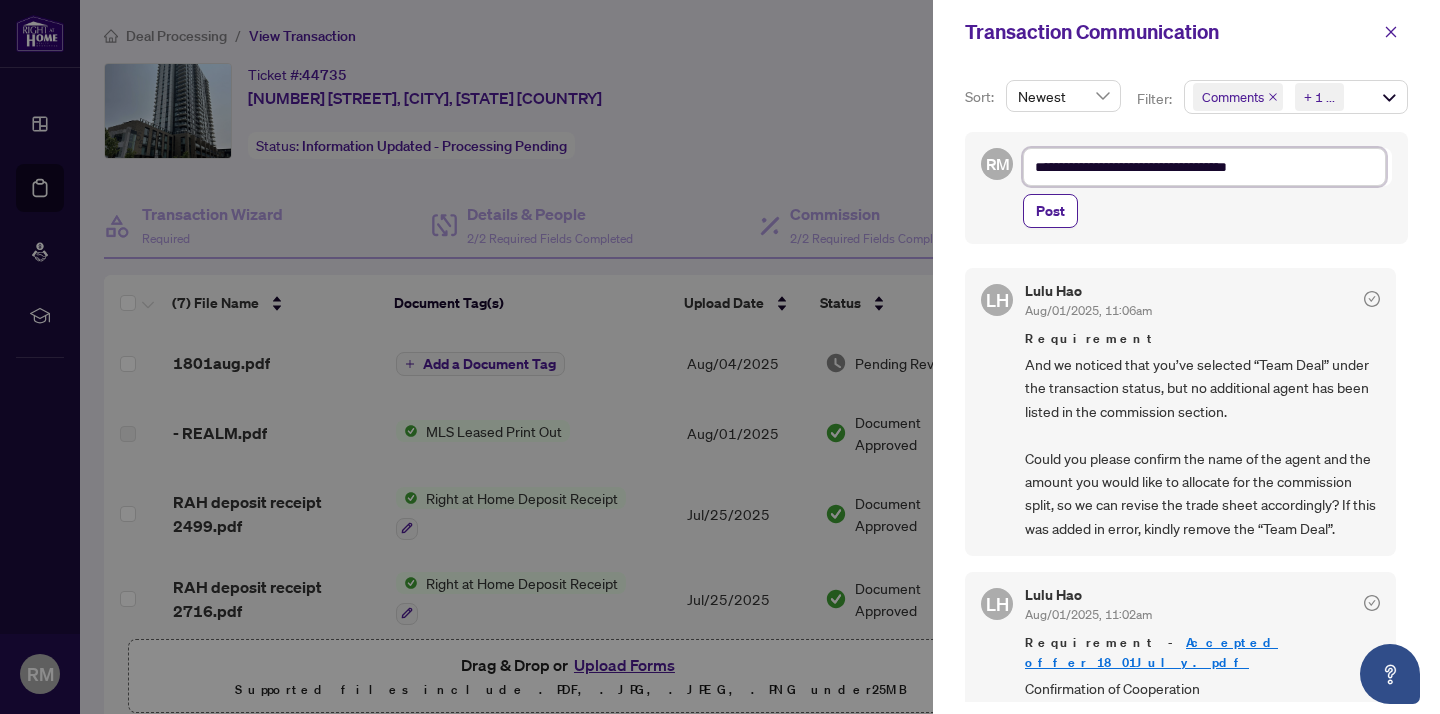 type on "**********" 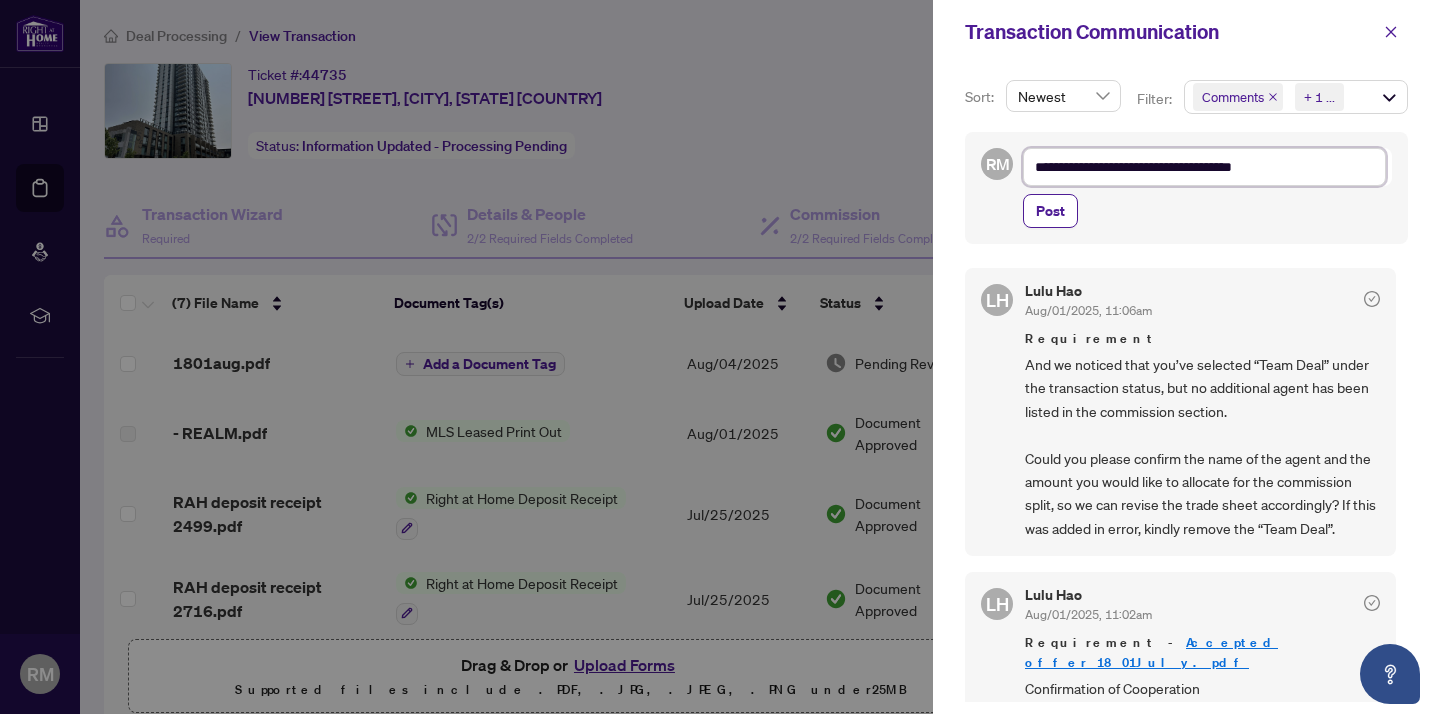 type on "**********" 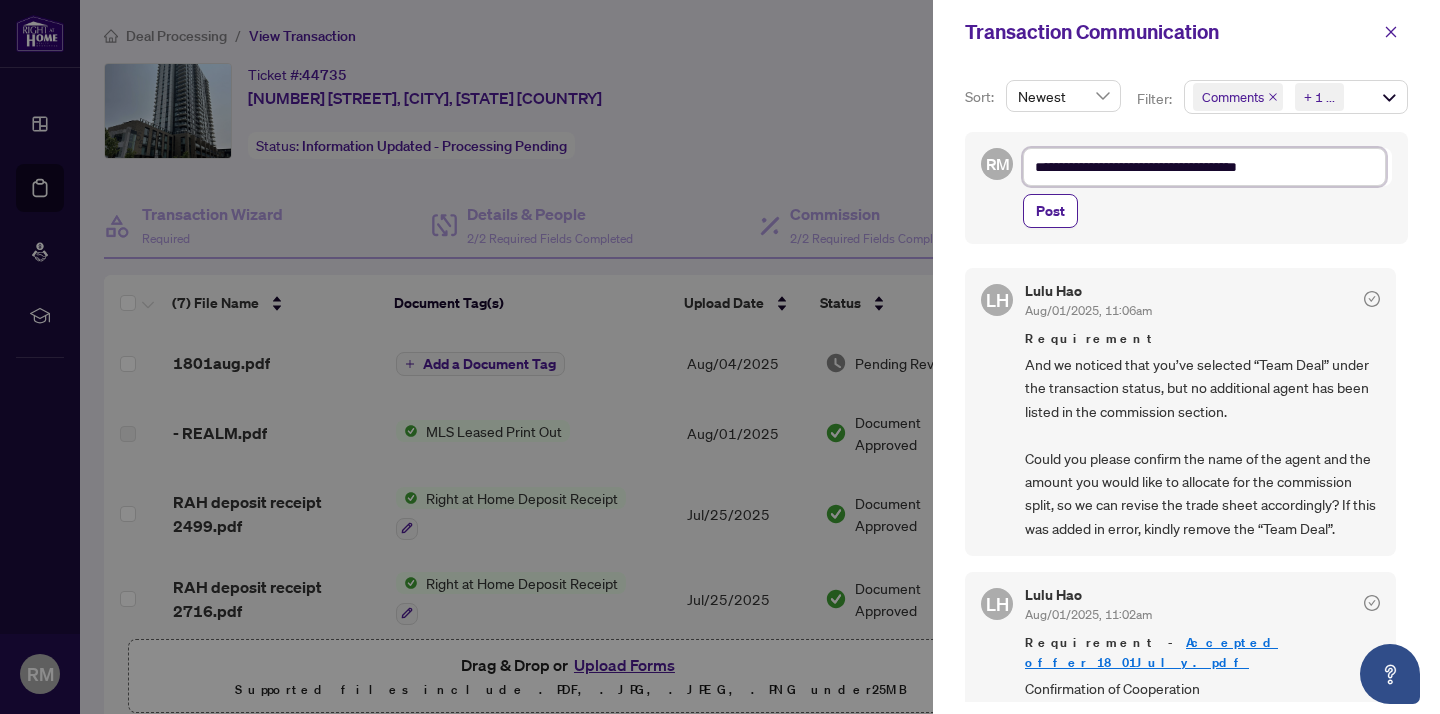 type on "**********" 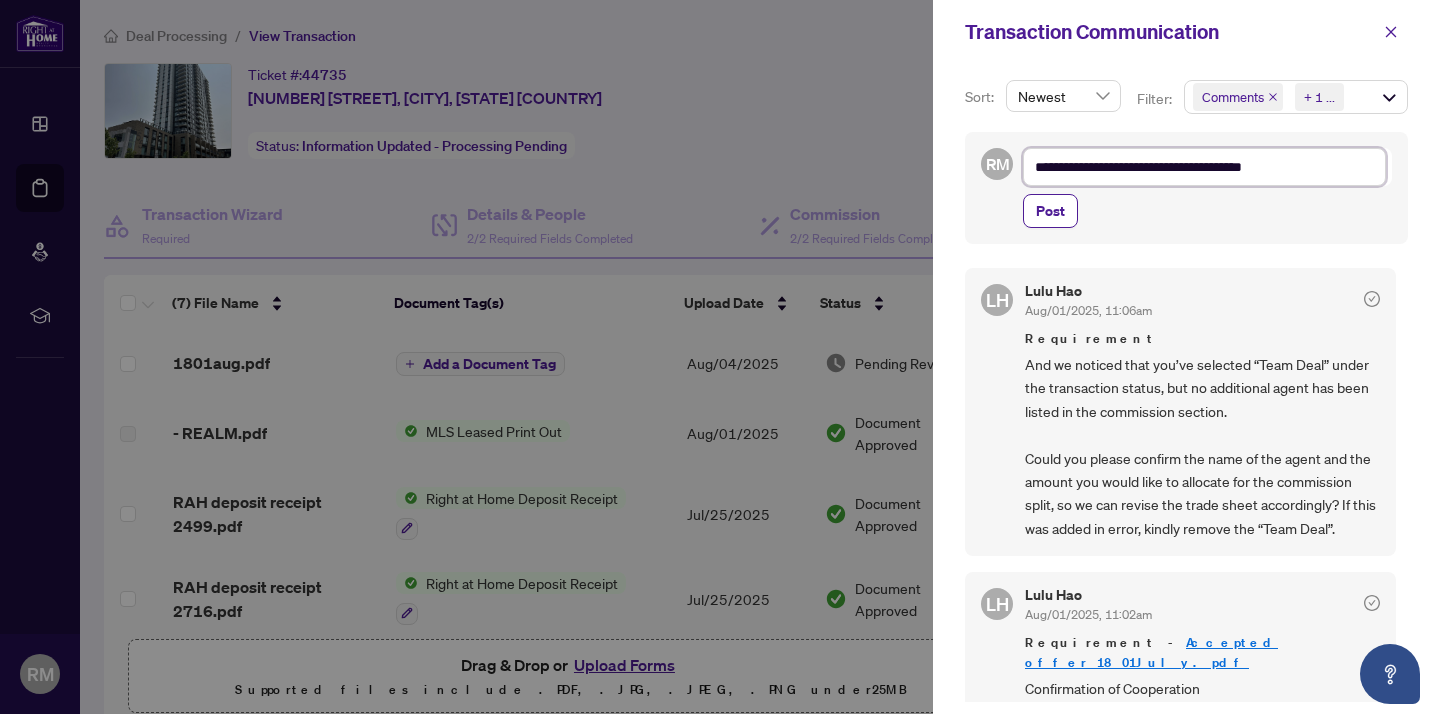 type on "**********" 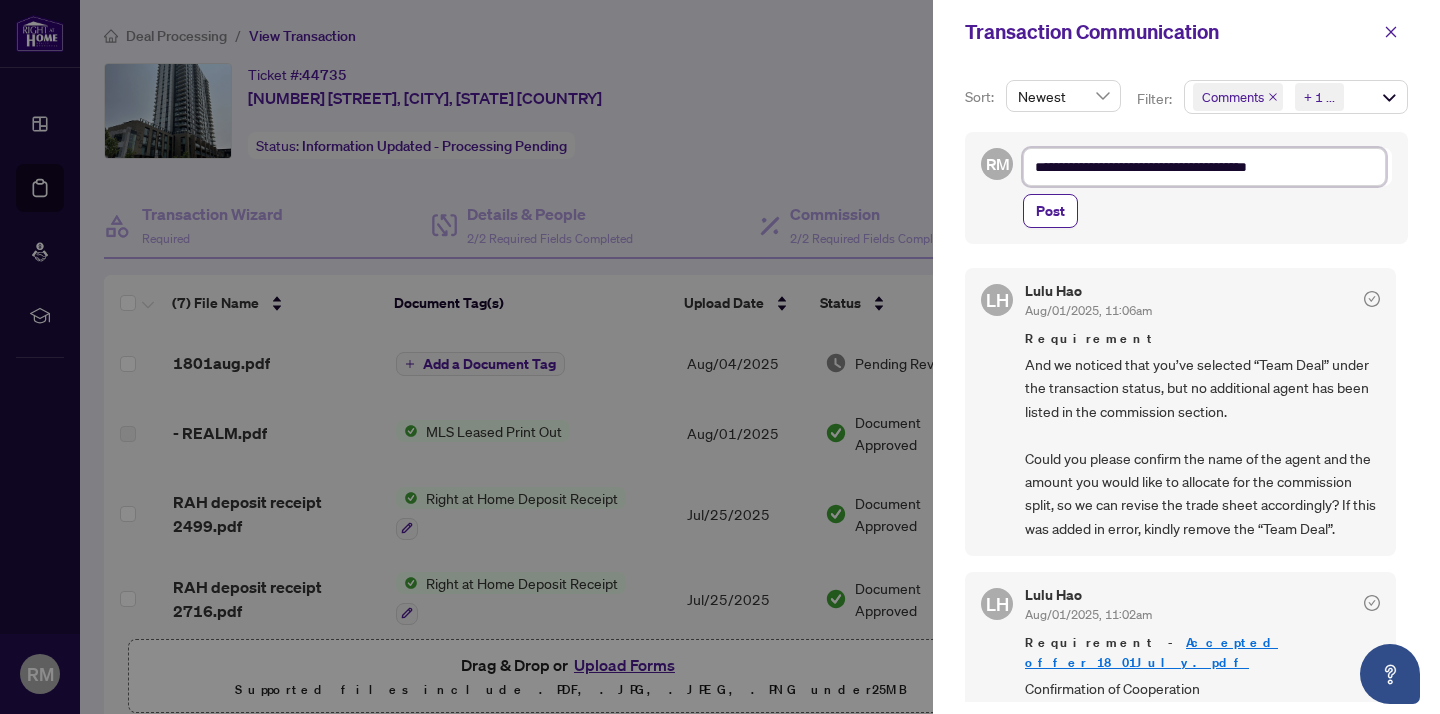 type on "**********" 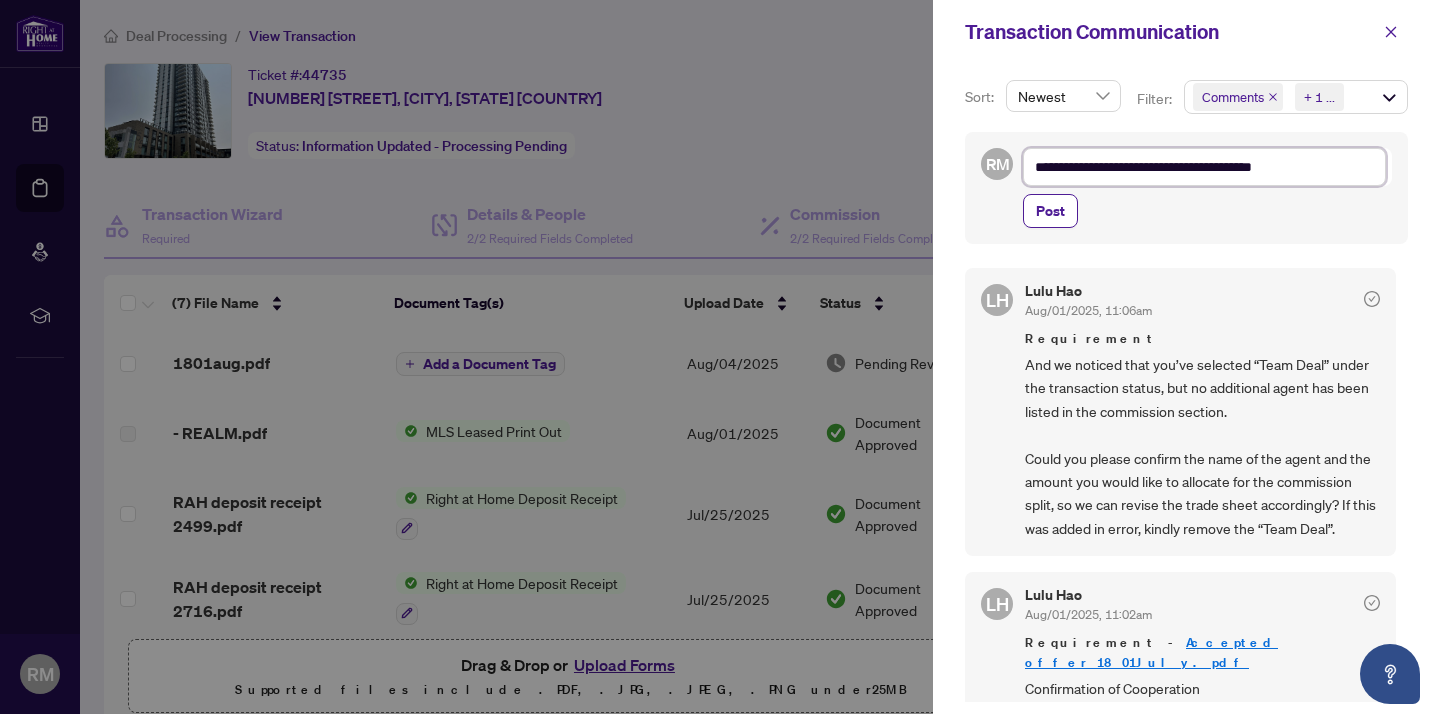 type on "**********" 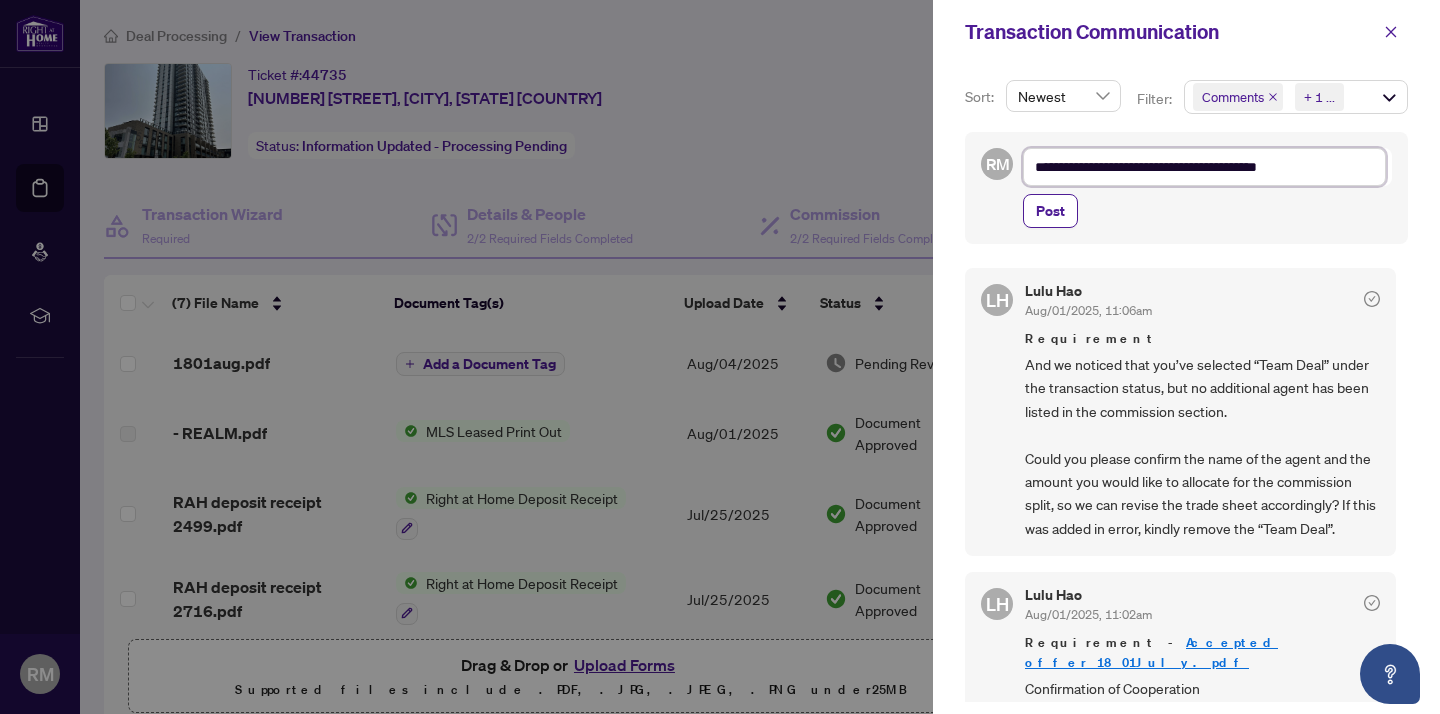 type on "**********" 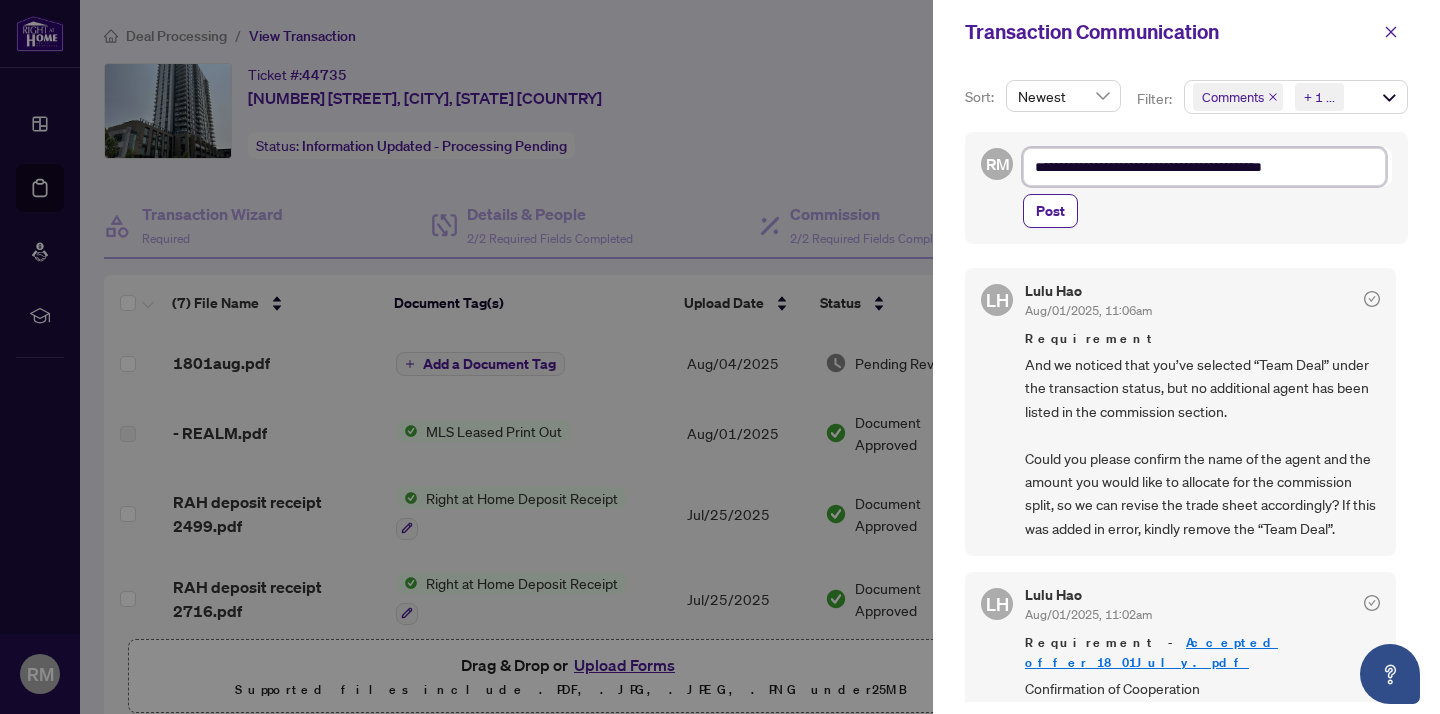 type on "**********" 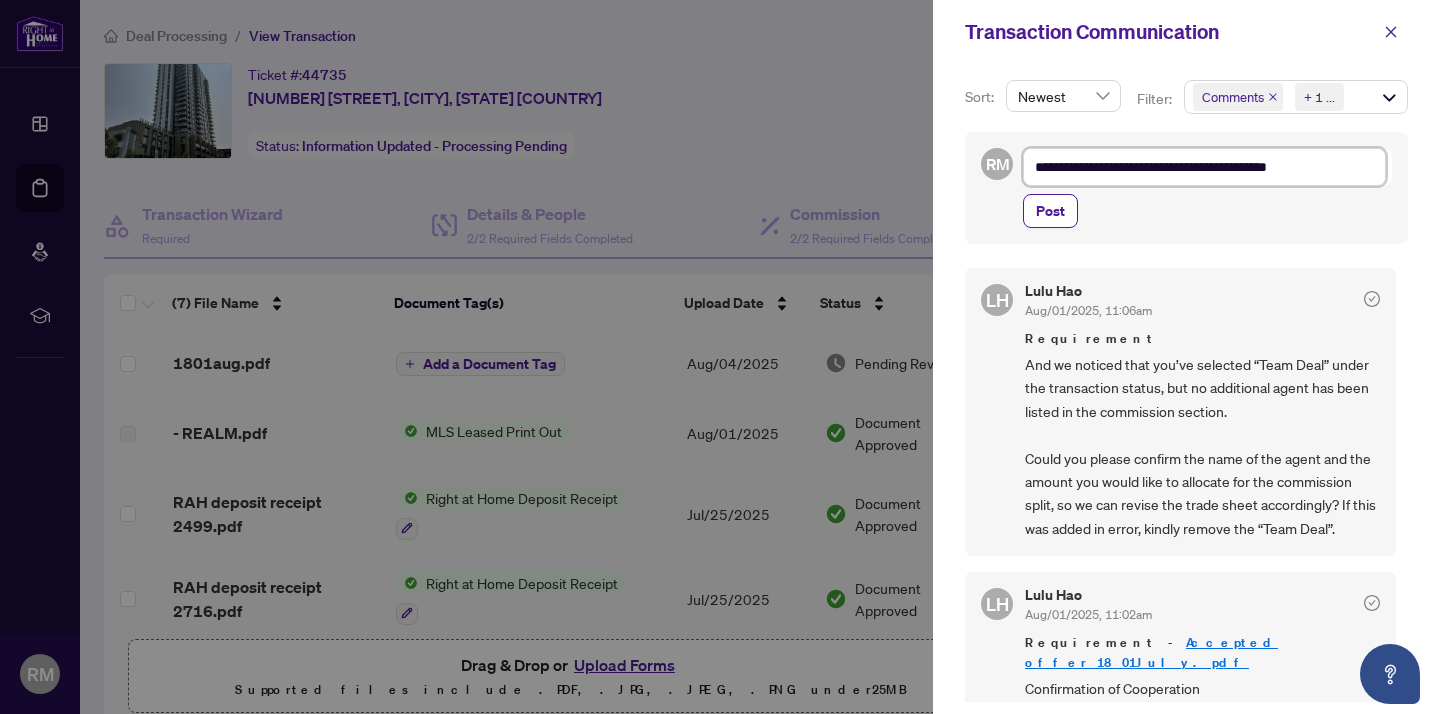 type on "**********" 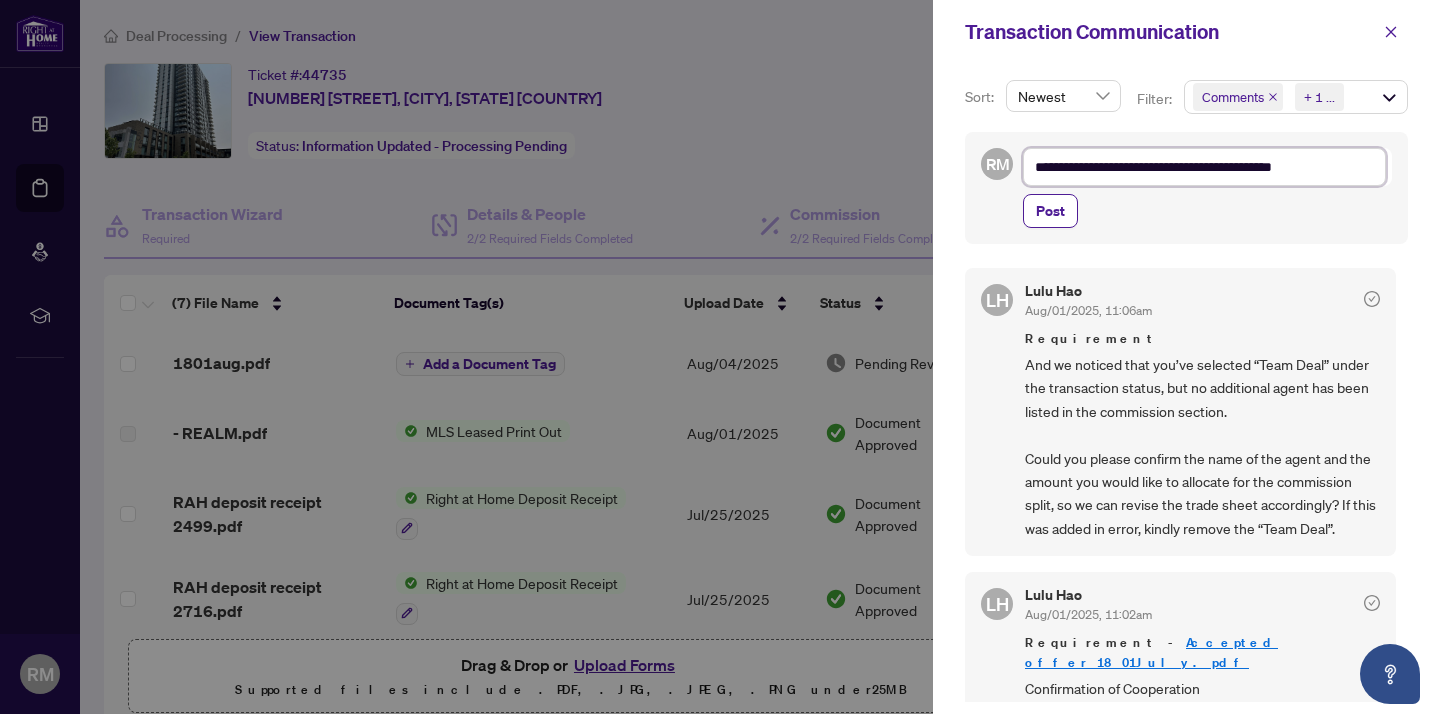 type on "**********" 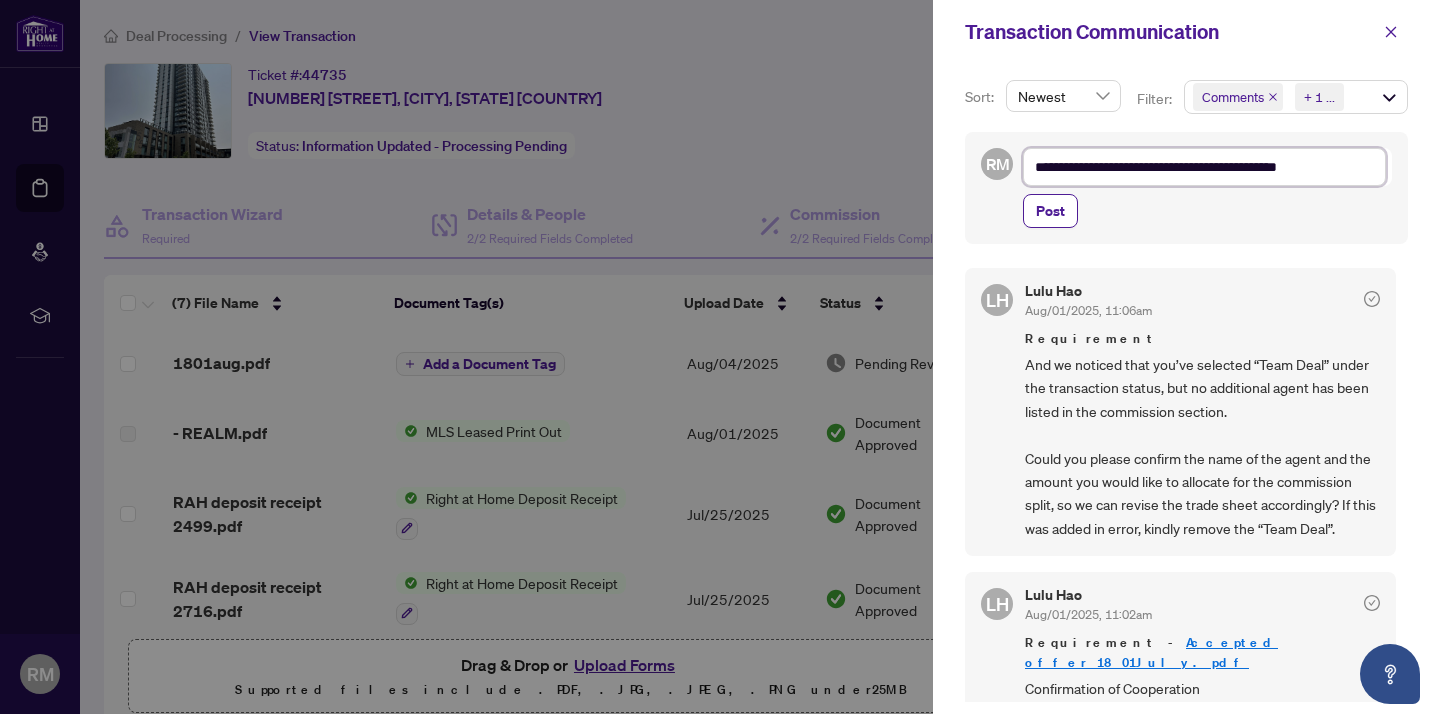 type on "**********" 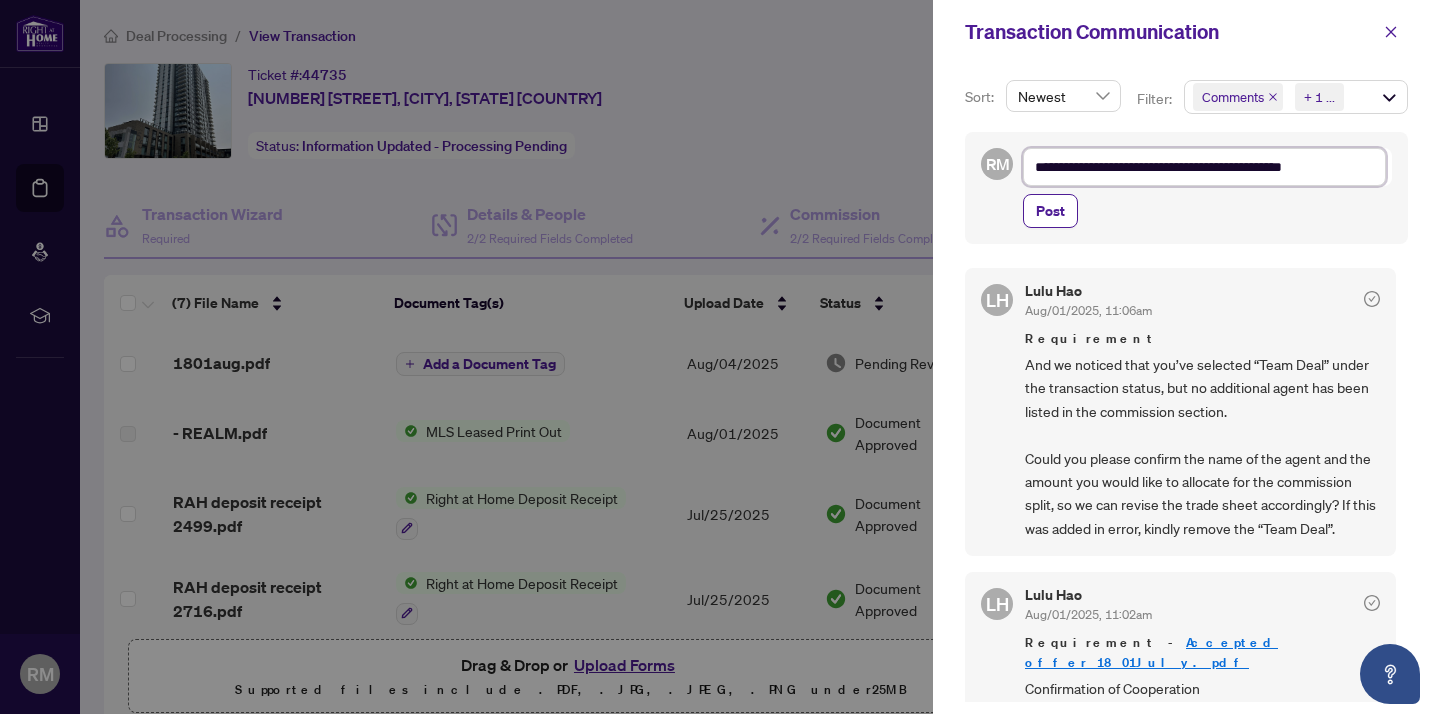 type on "**********" 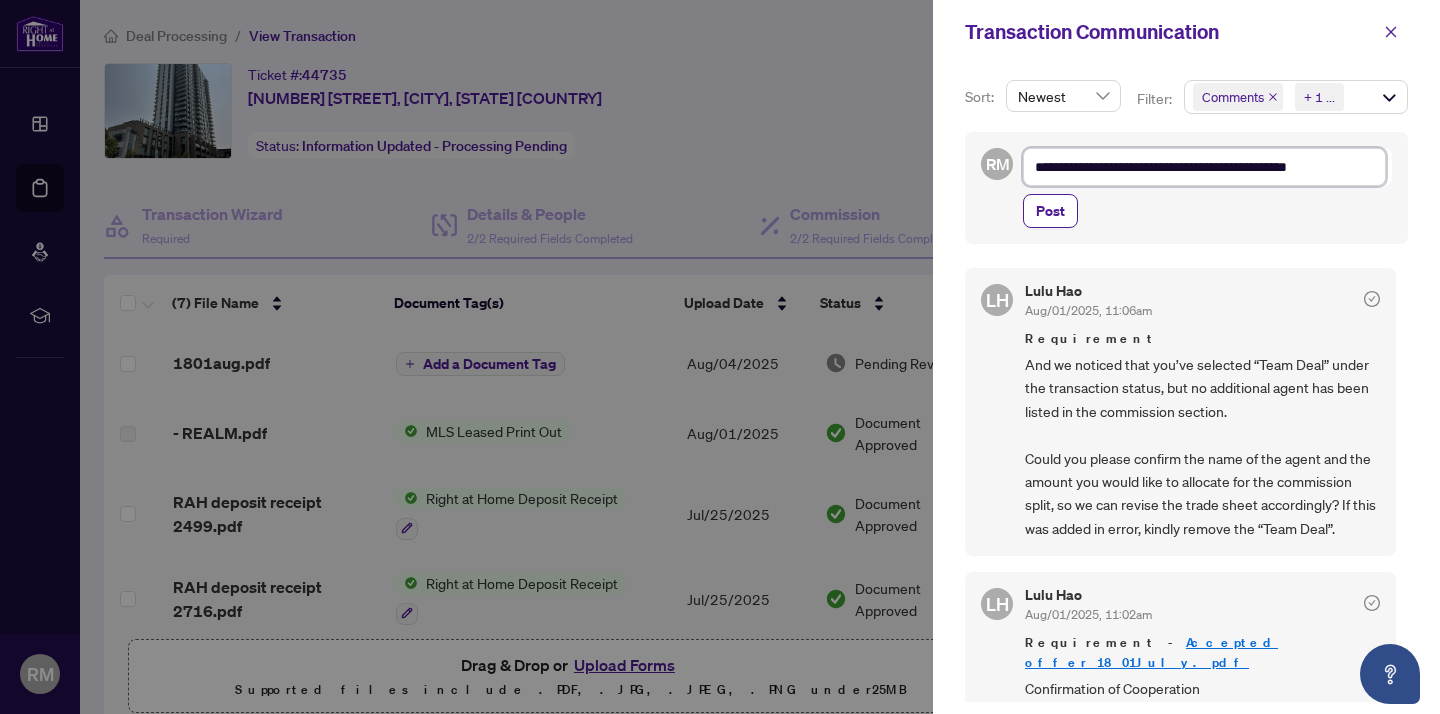 type on "**********" 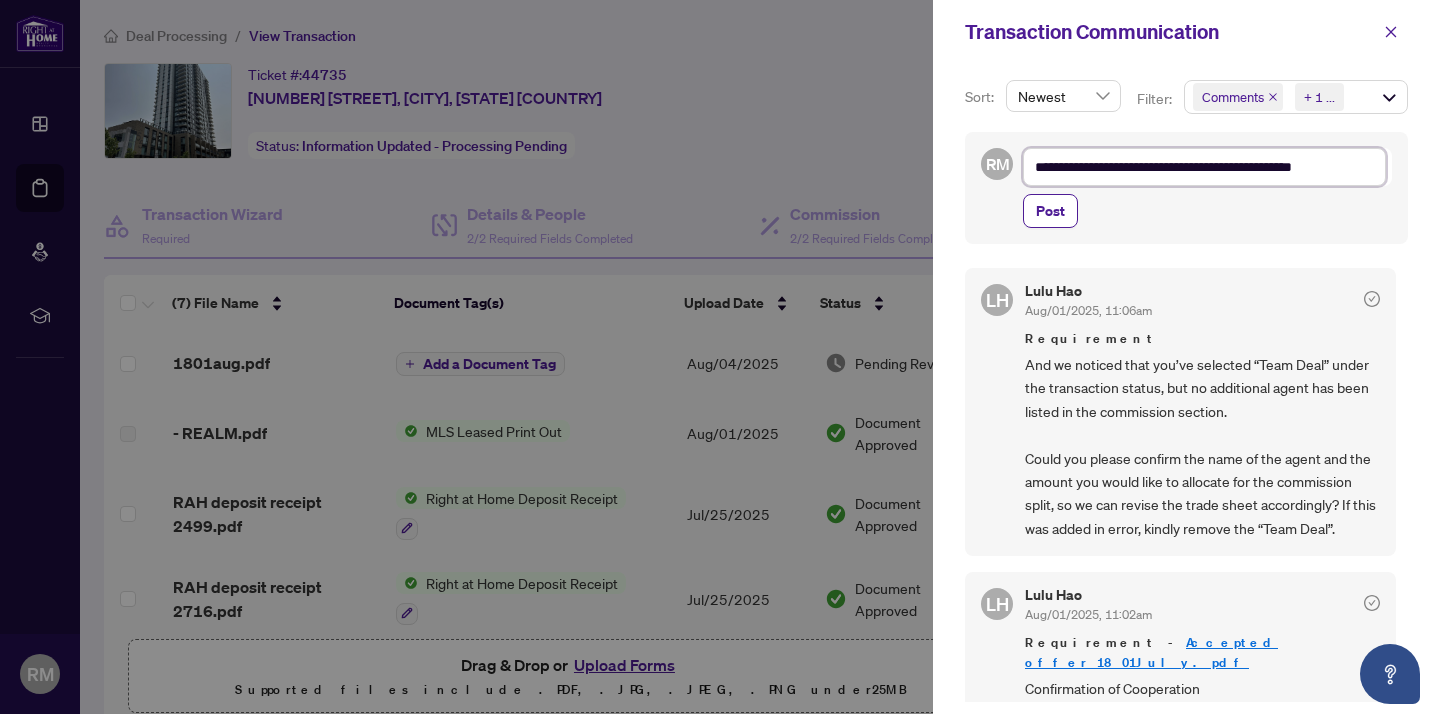 type on "**********" 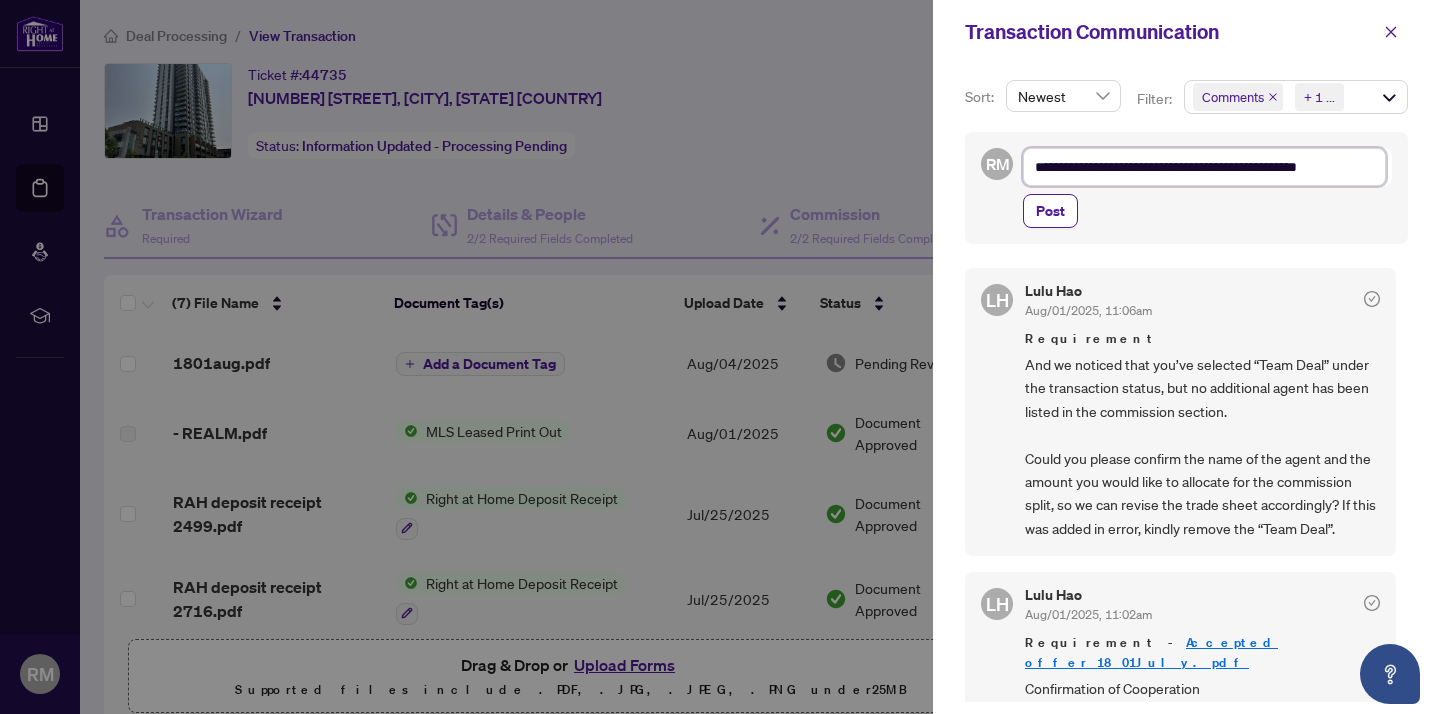 type on "**********" 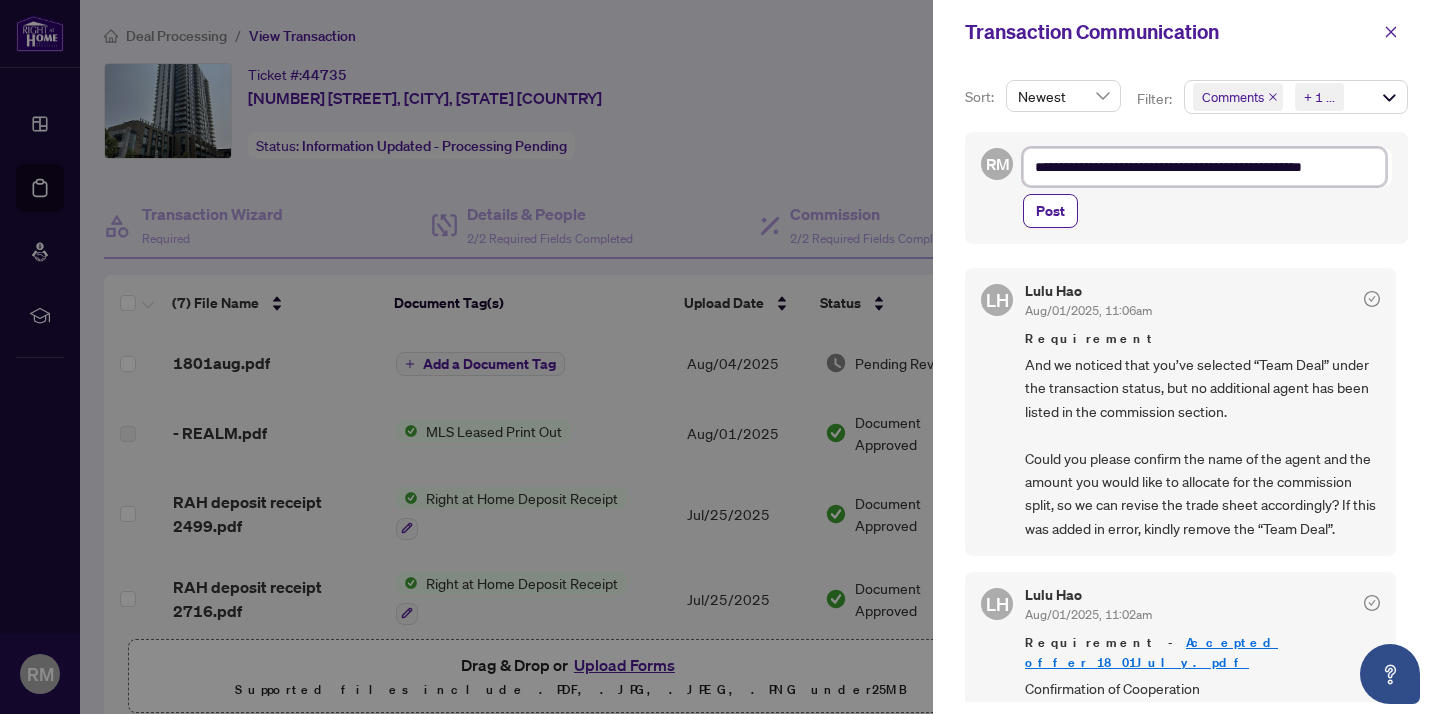 type on "**********" 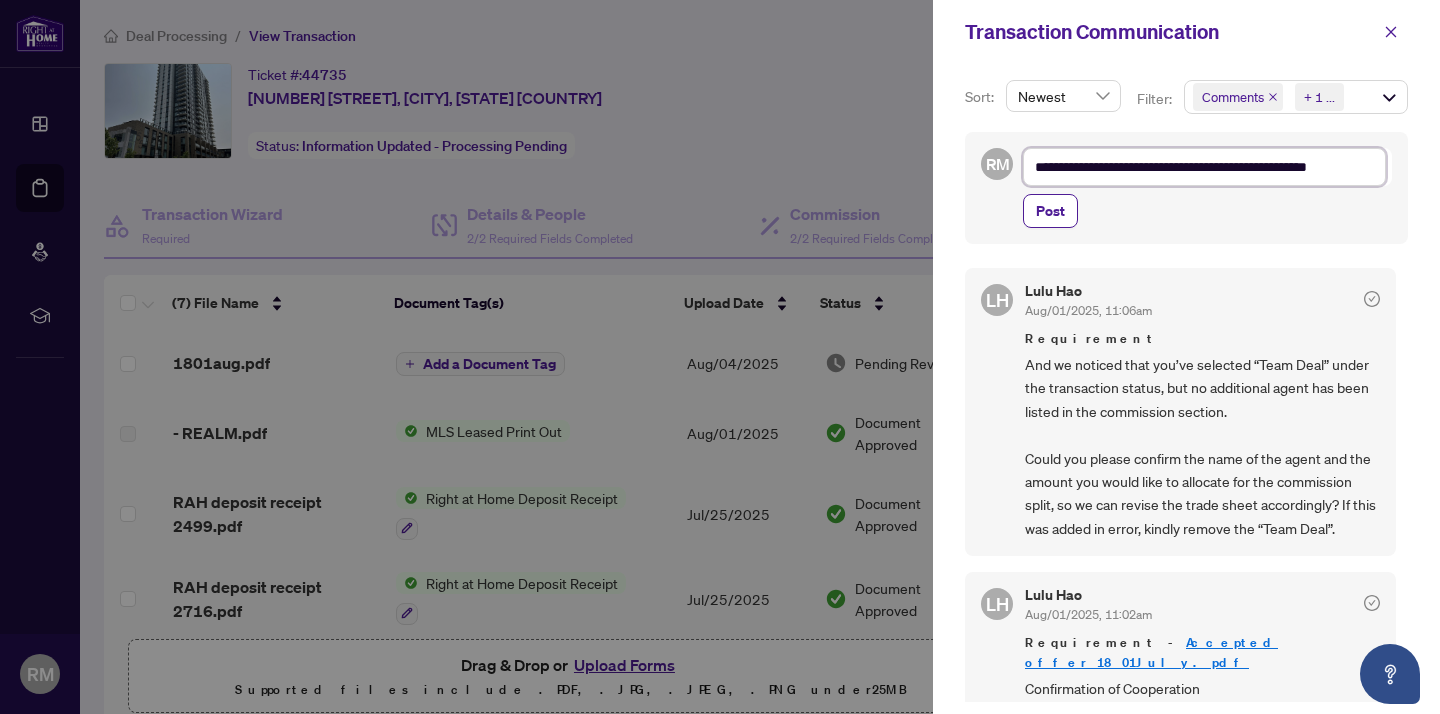 type on "**********" 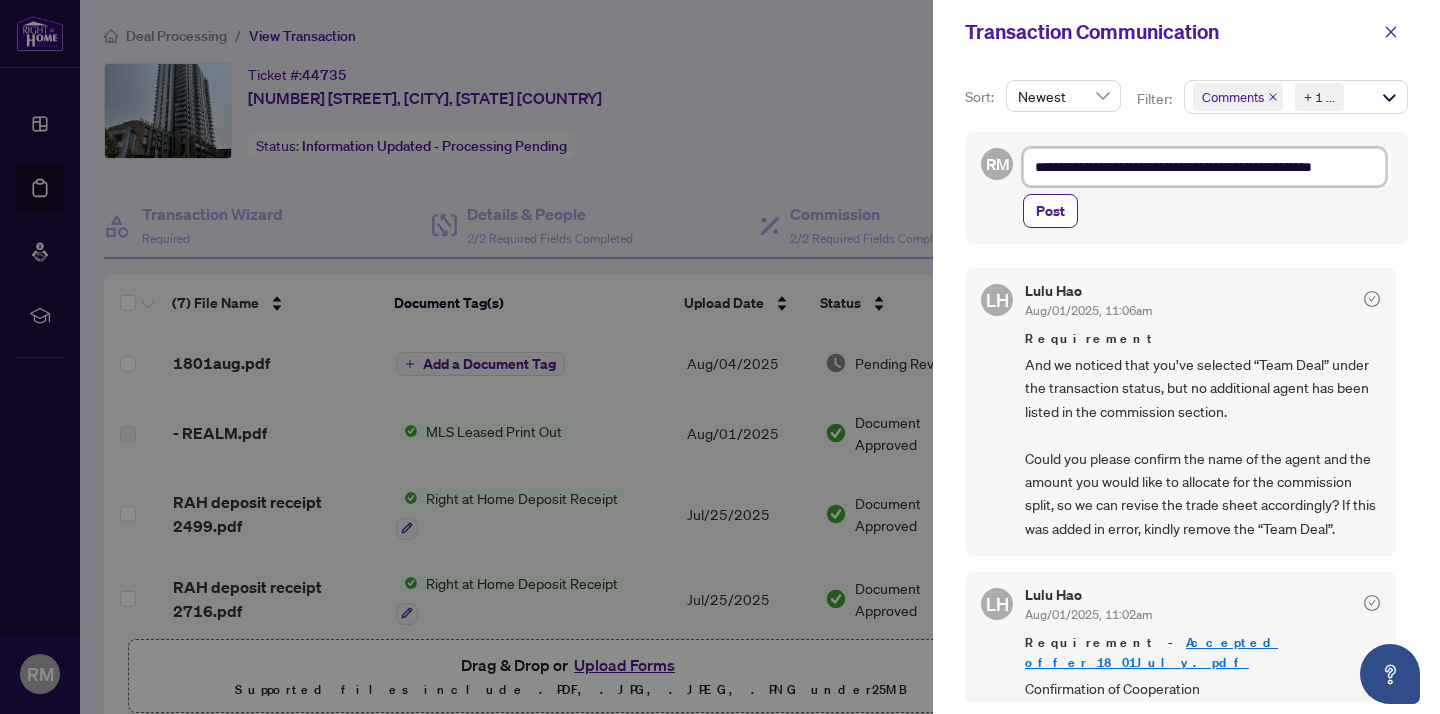 type on "**********" 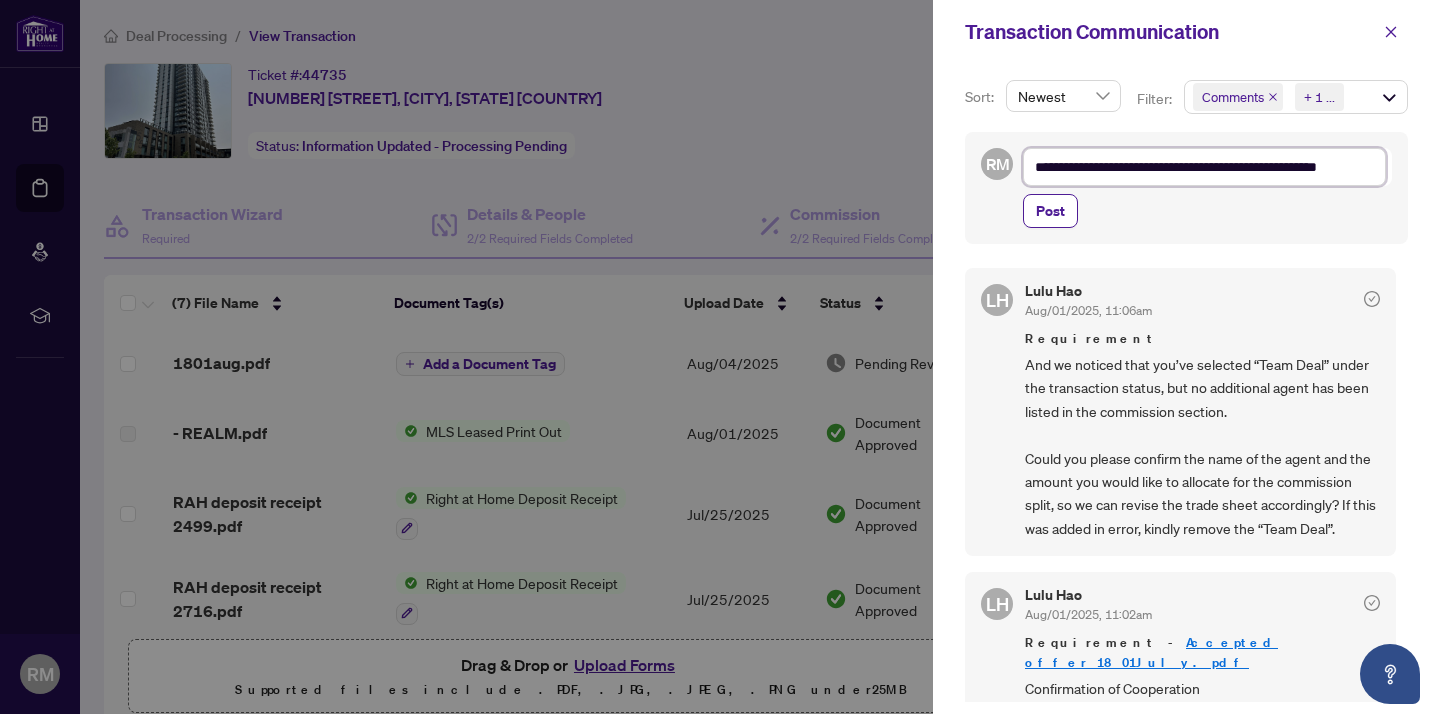 type on "**********" 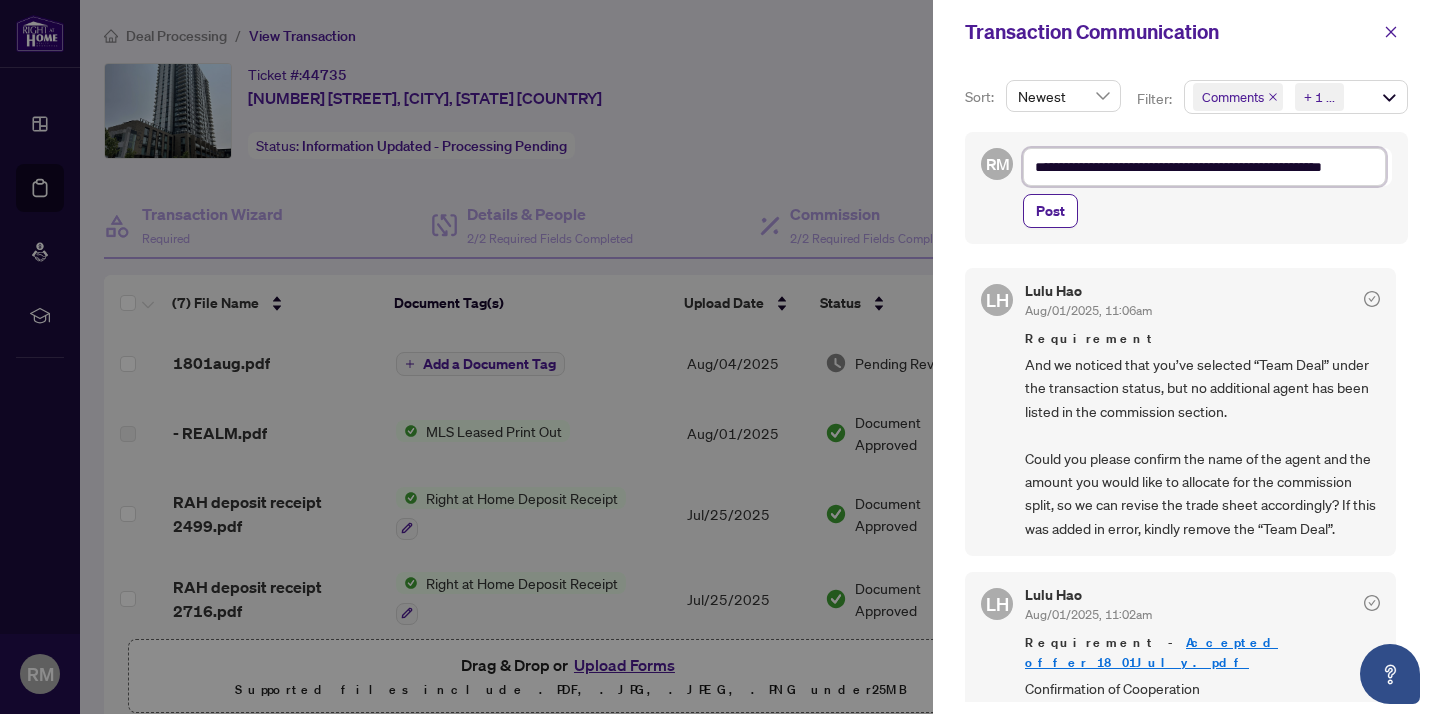 type on "**********" 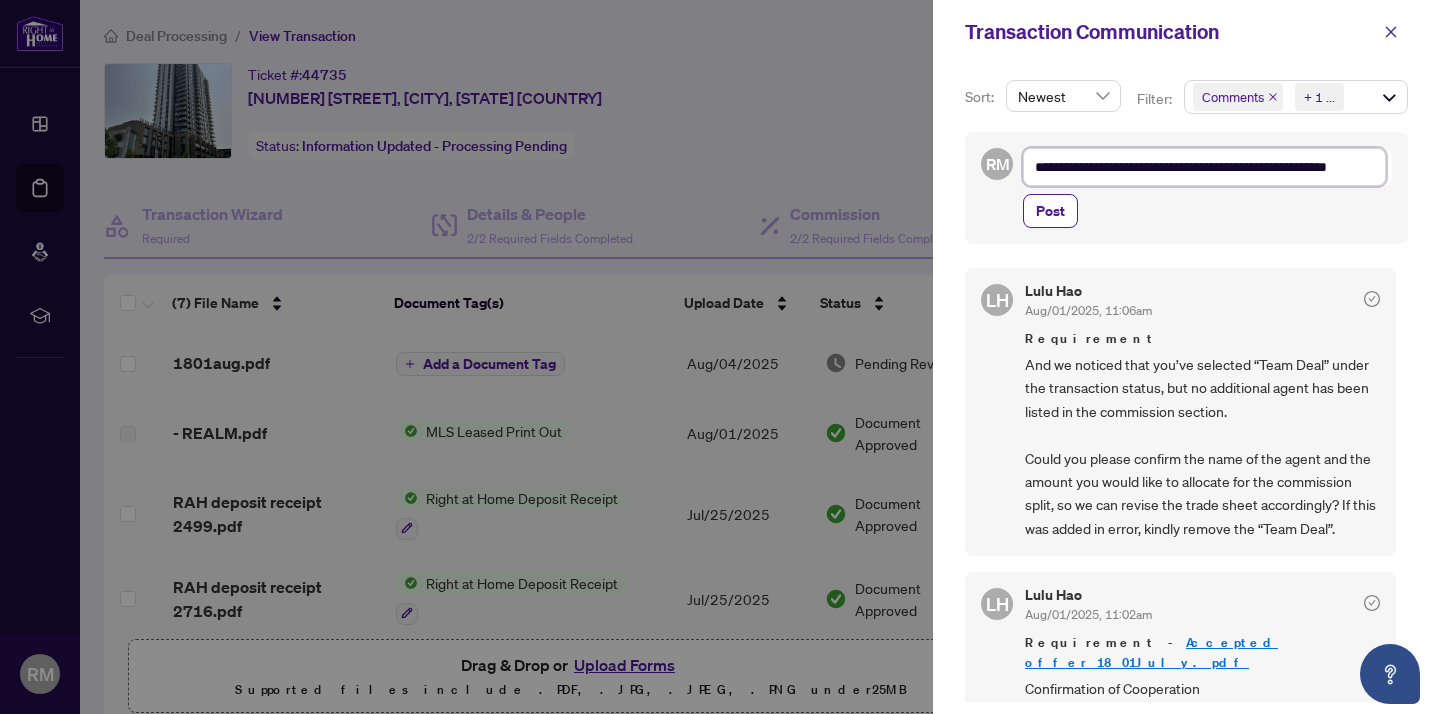 type on "**********" 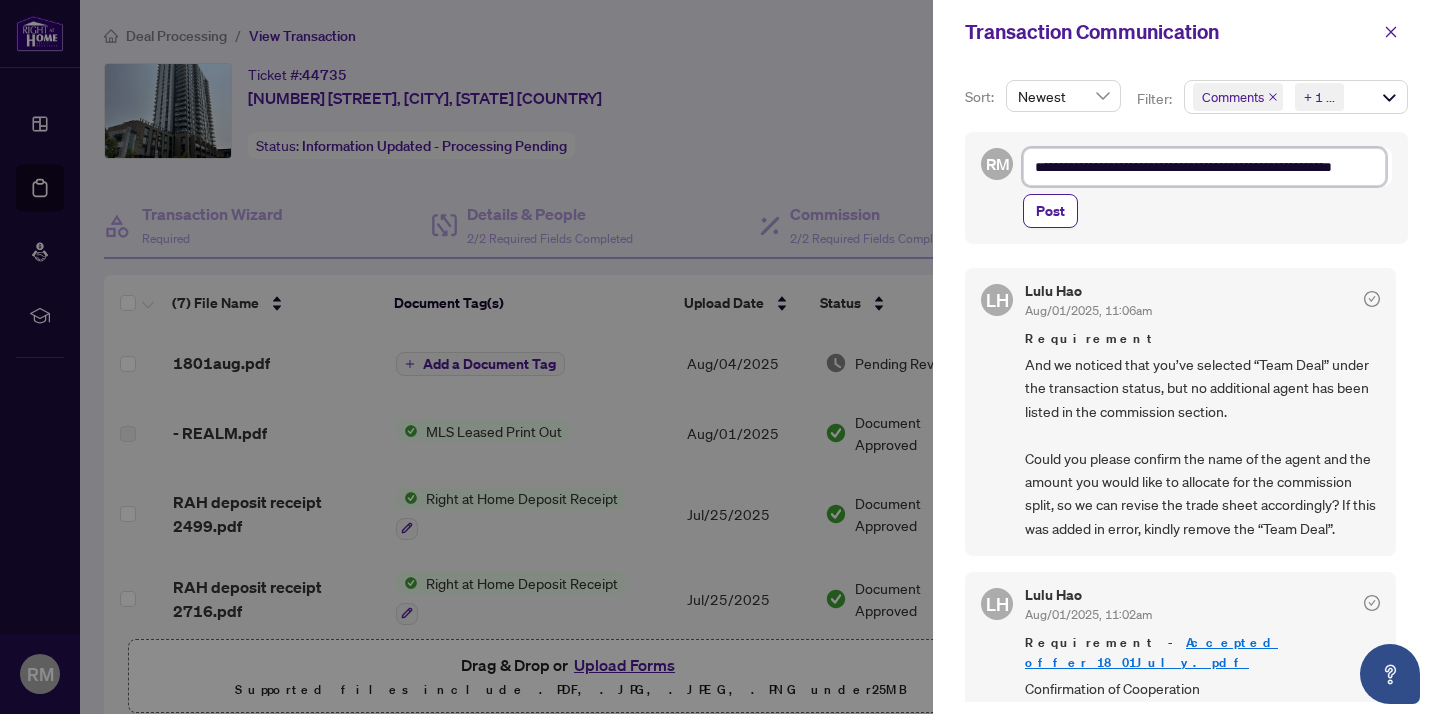 type on "**********" 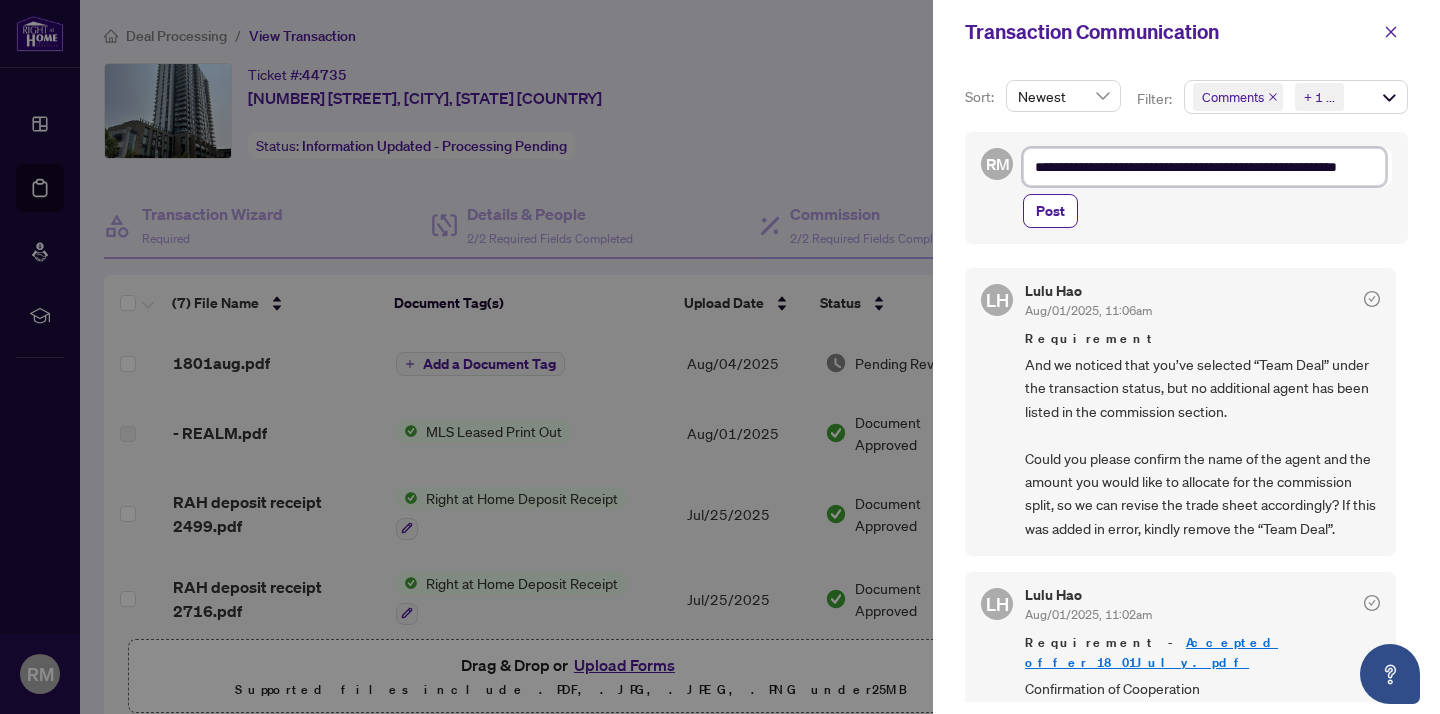 type on "**********" 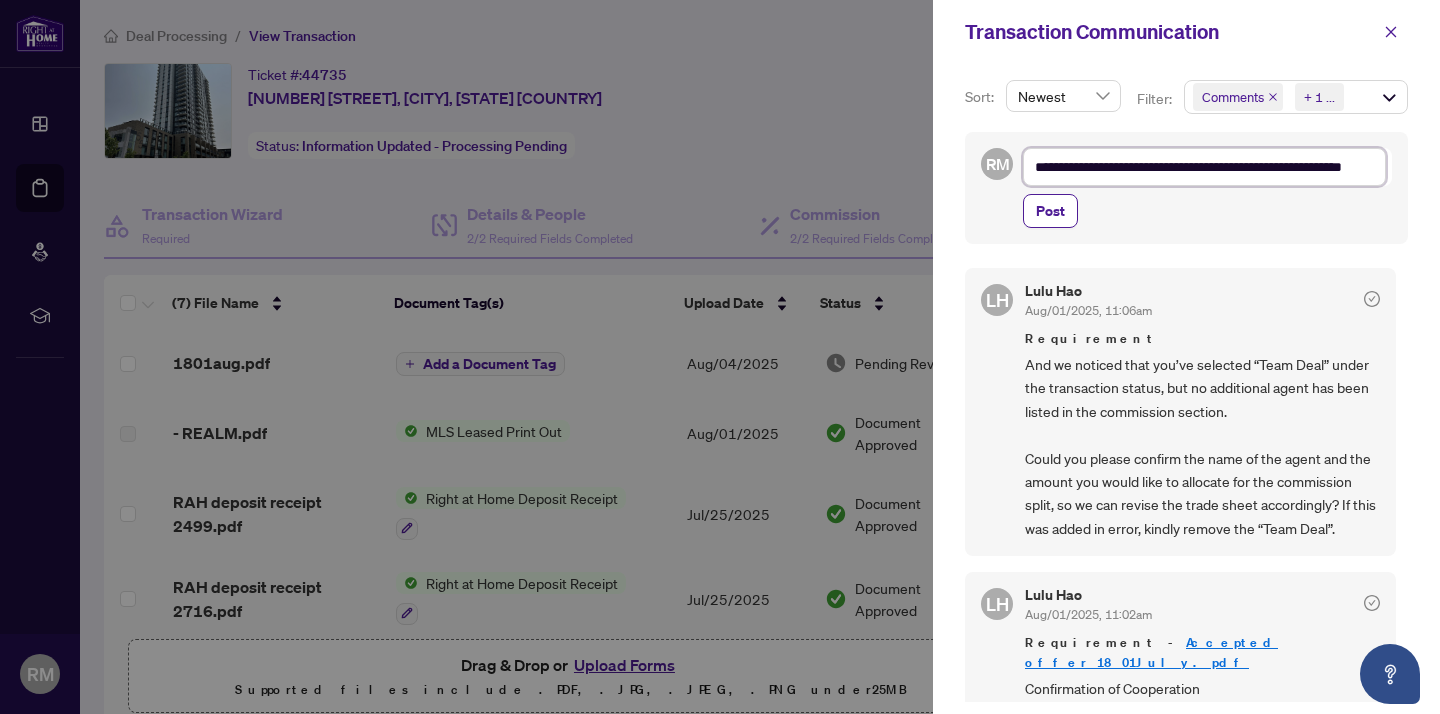 type on "**********" 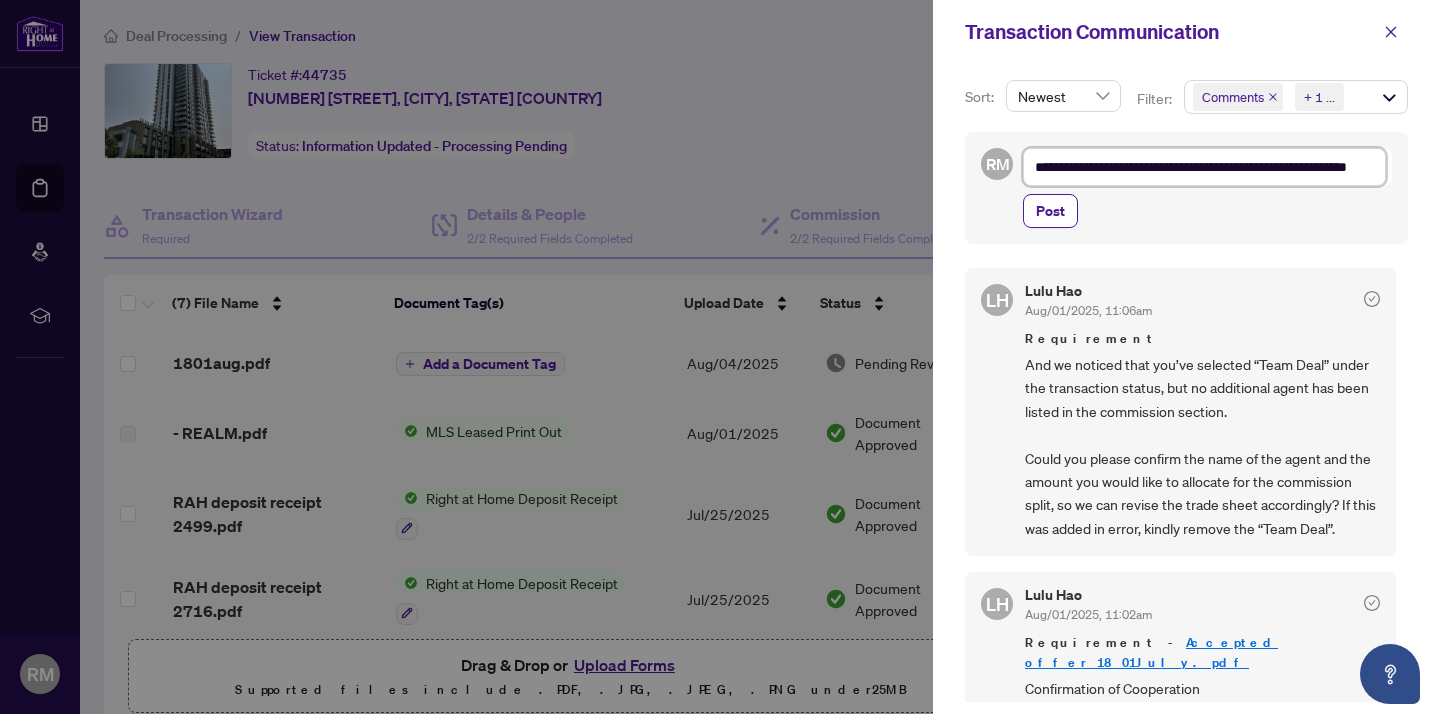 type on "**********" 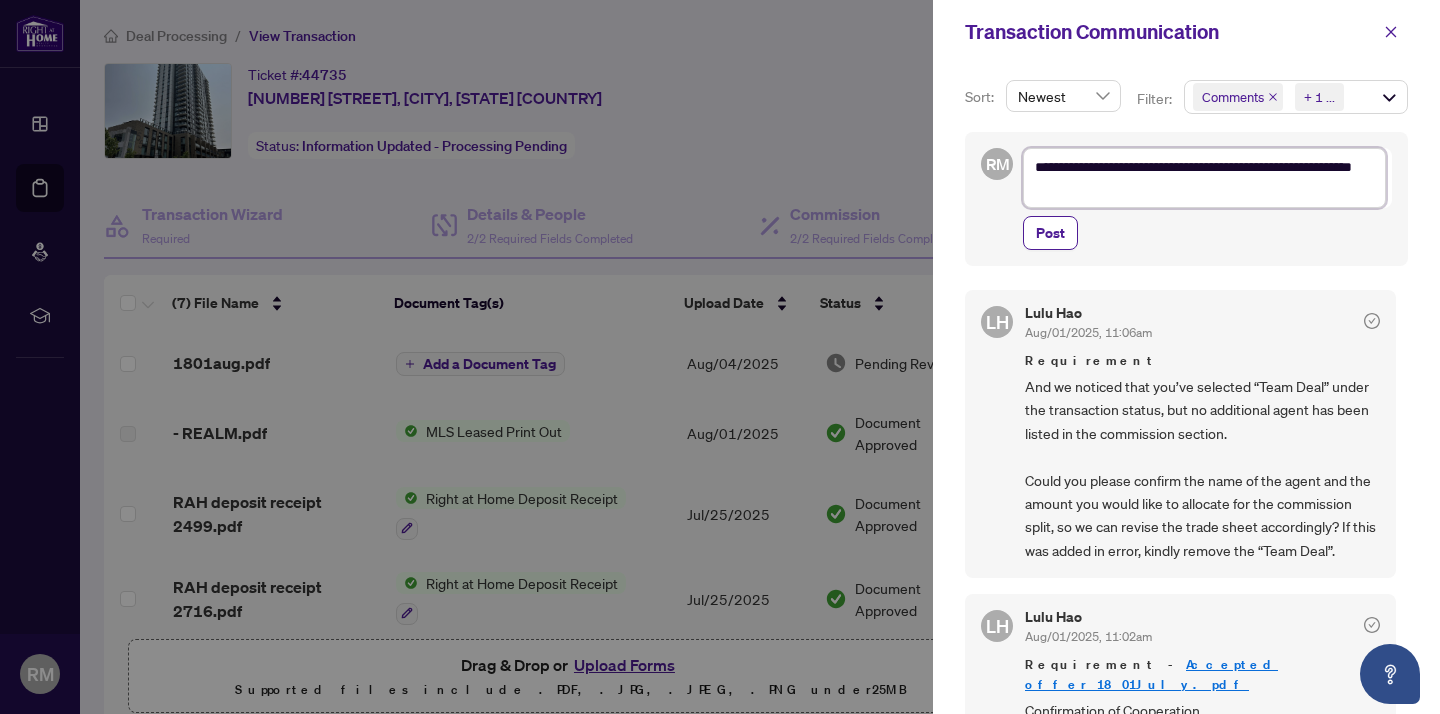 type on "**********" 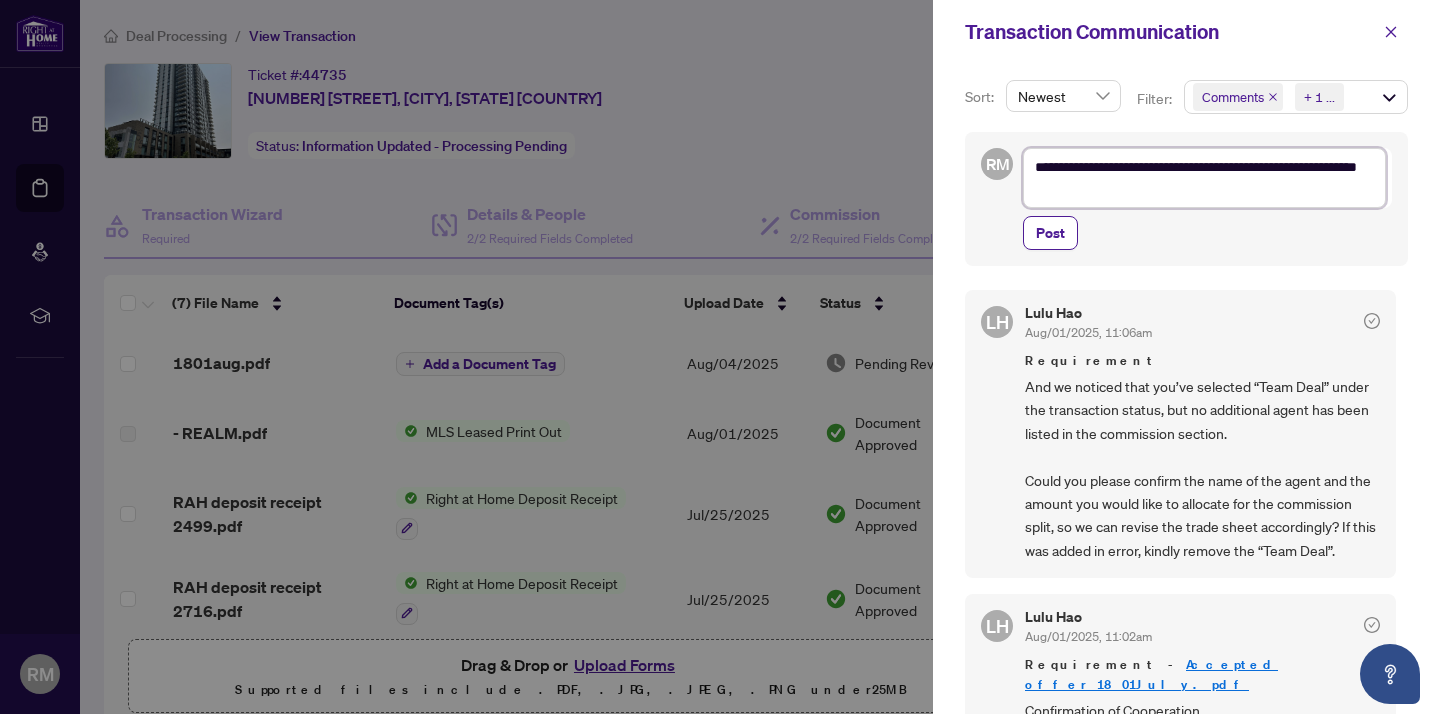 type on "**********" 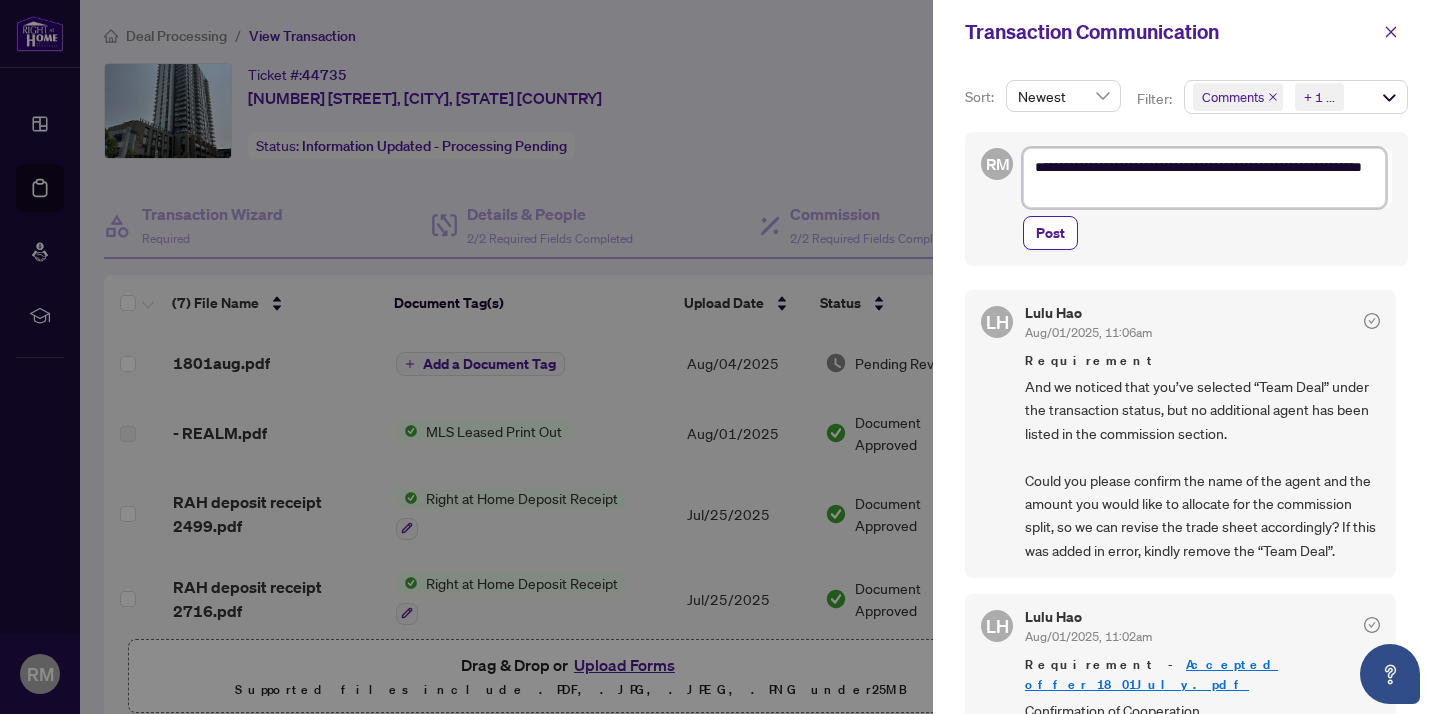 type on "**********" 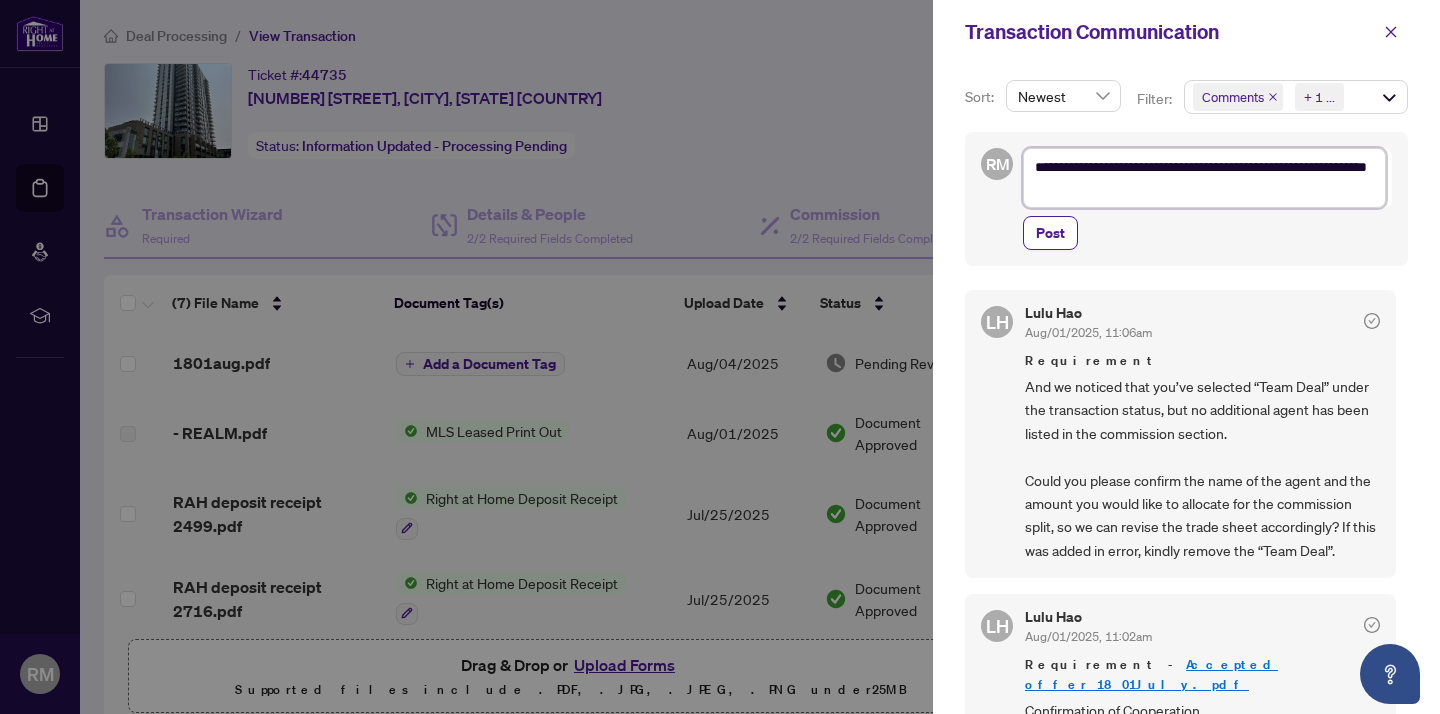 type on "**********" 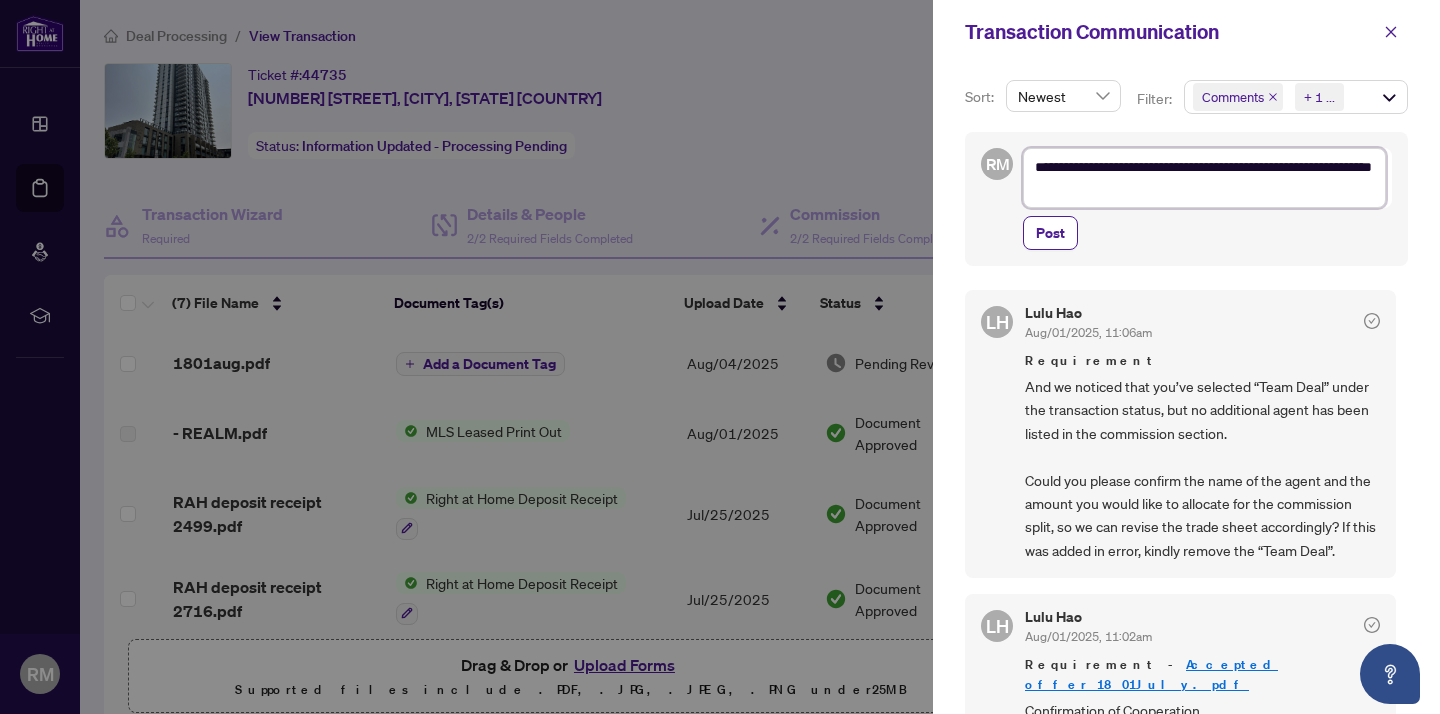 type on "**********" 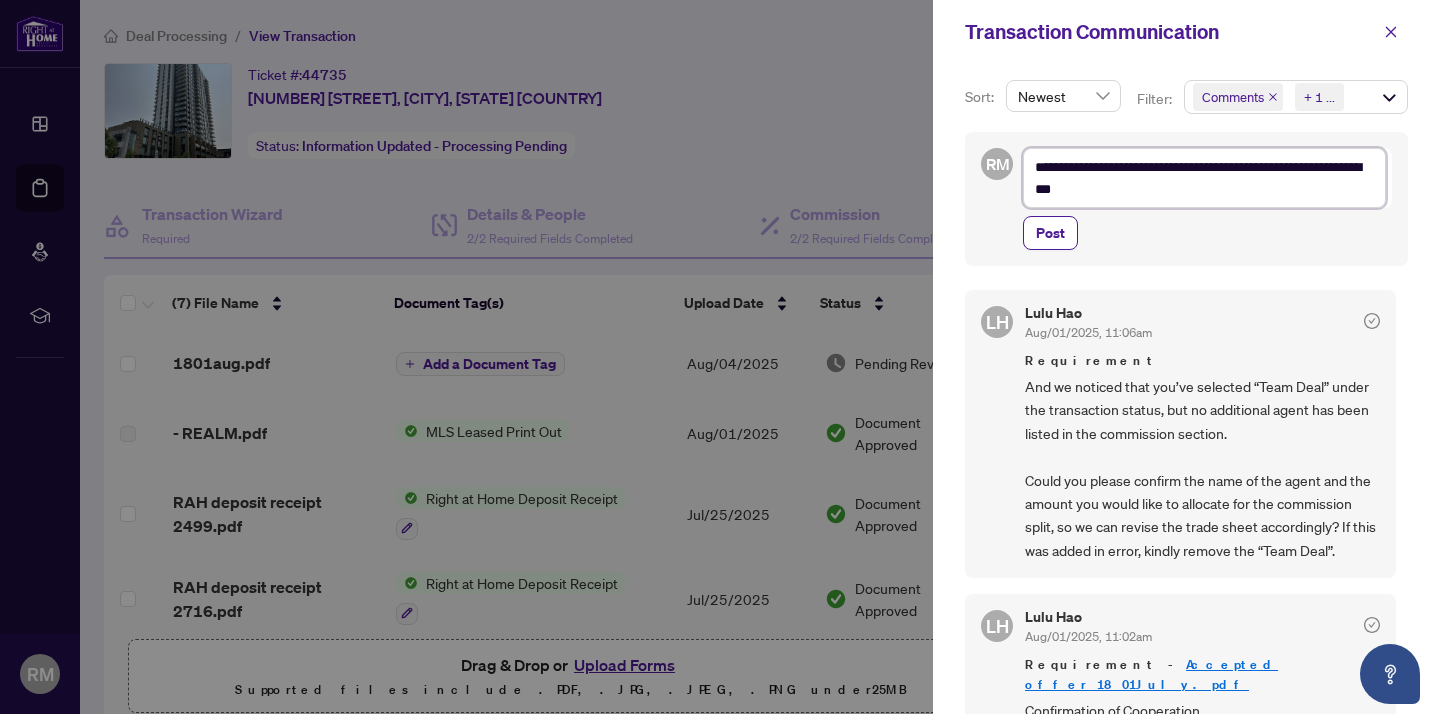 type on "**********" 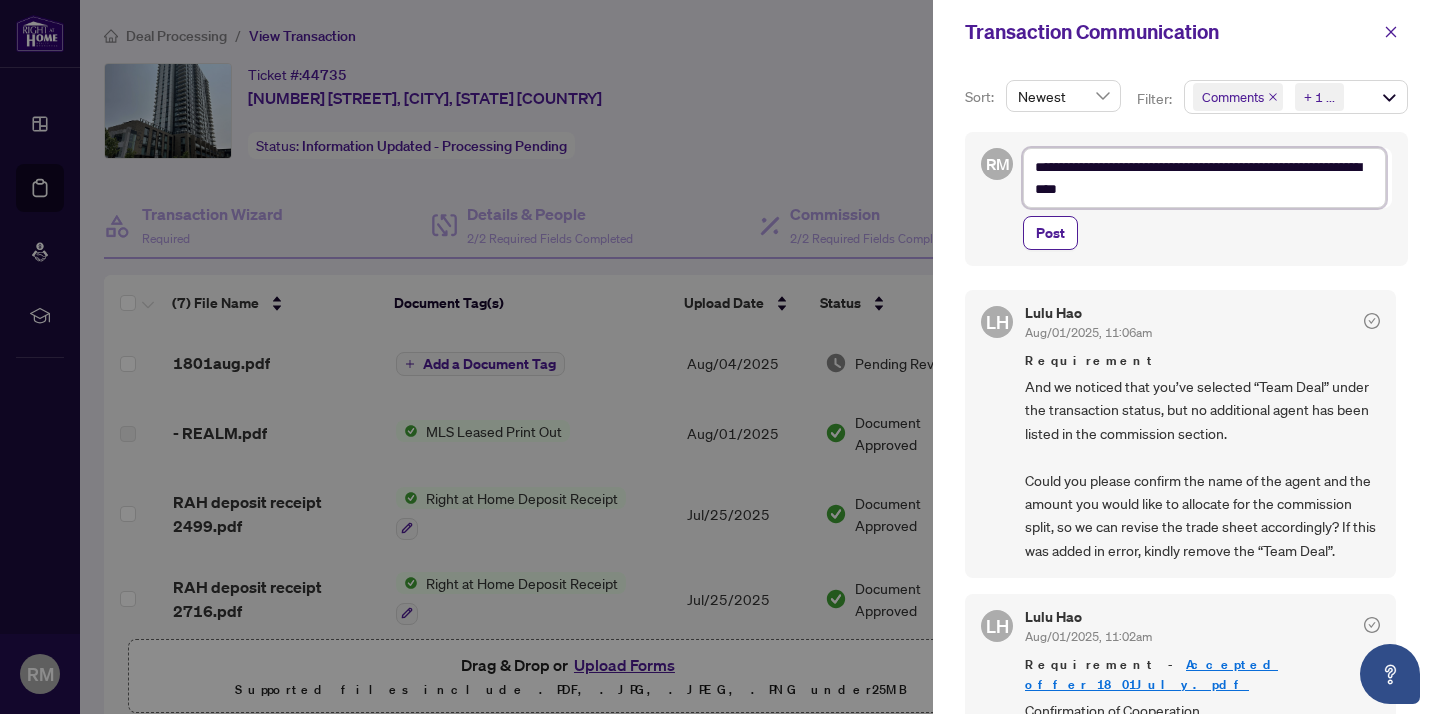 type on "**********" 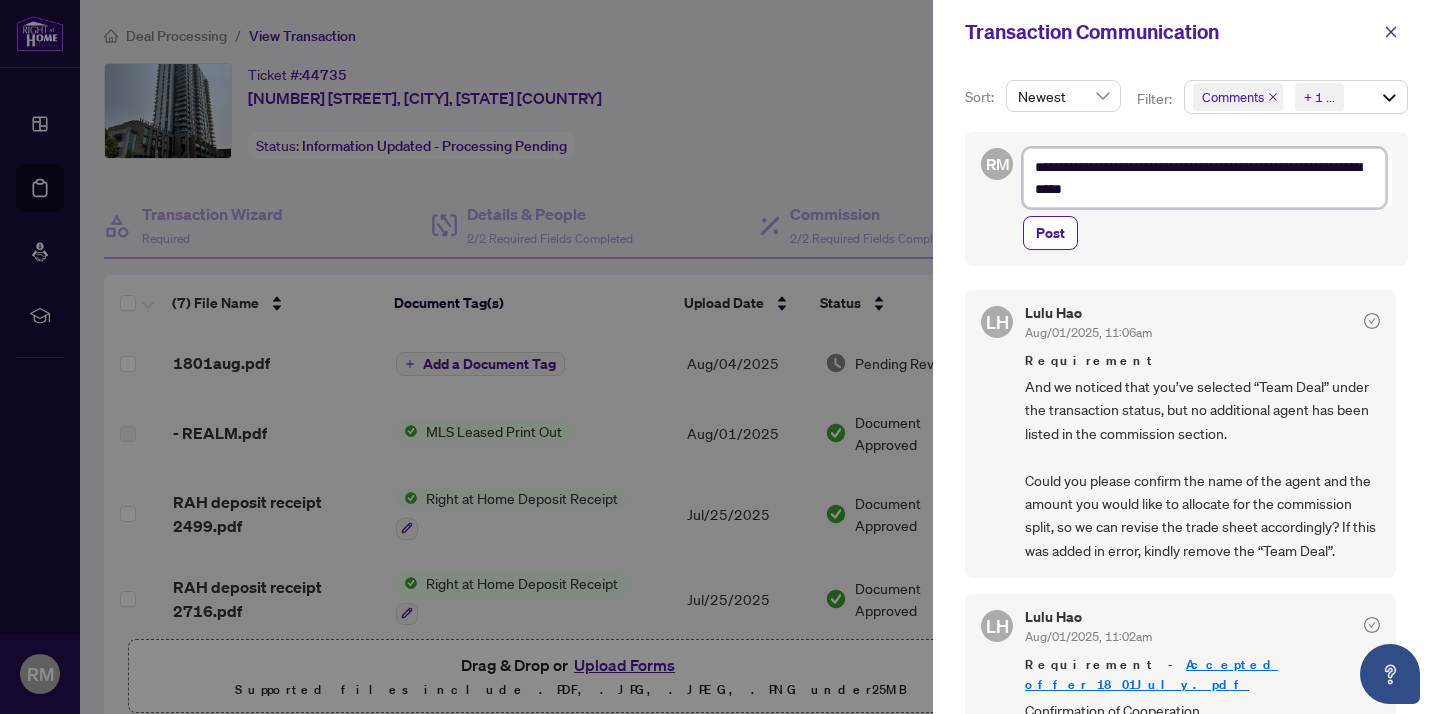 type on "**********" 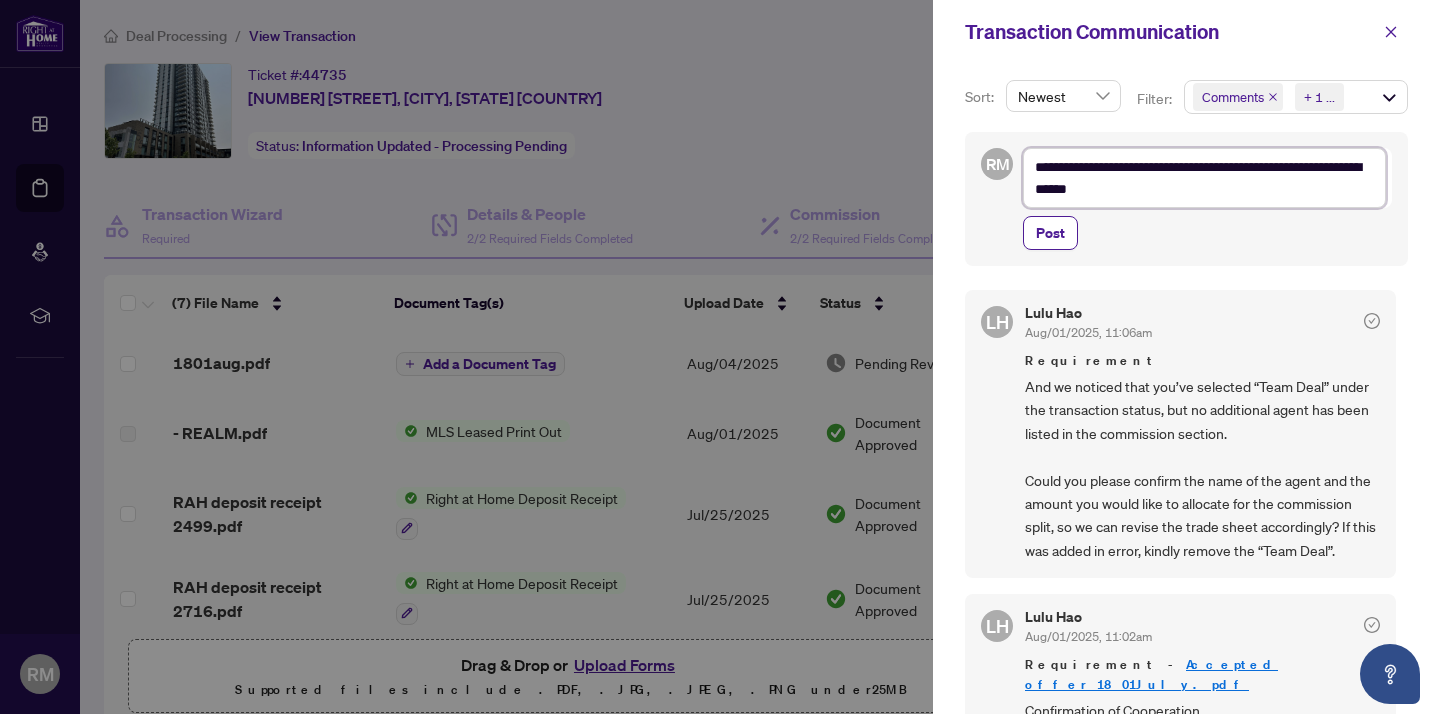 type on "**********" 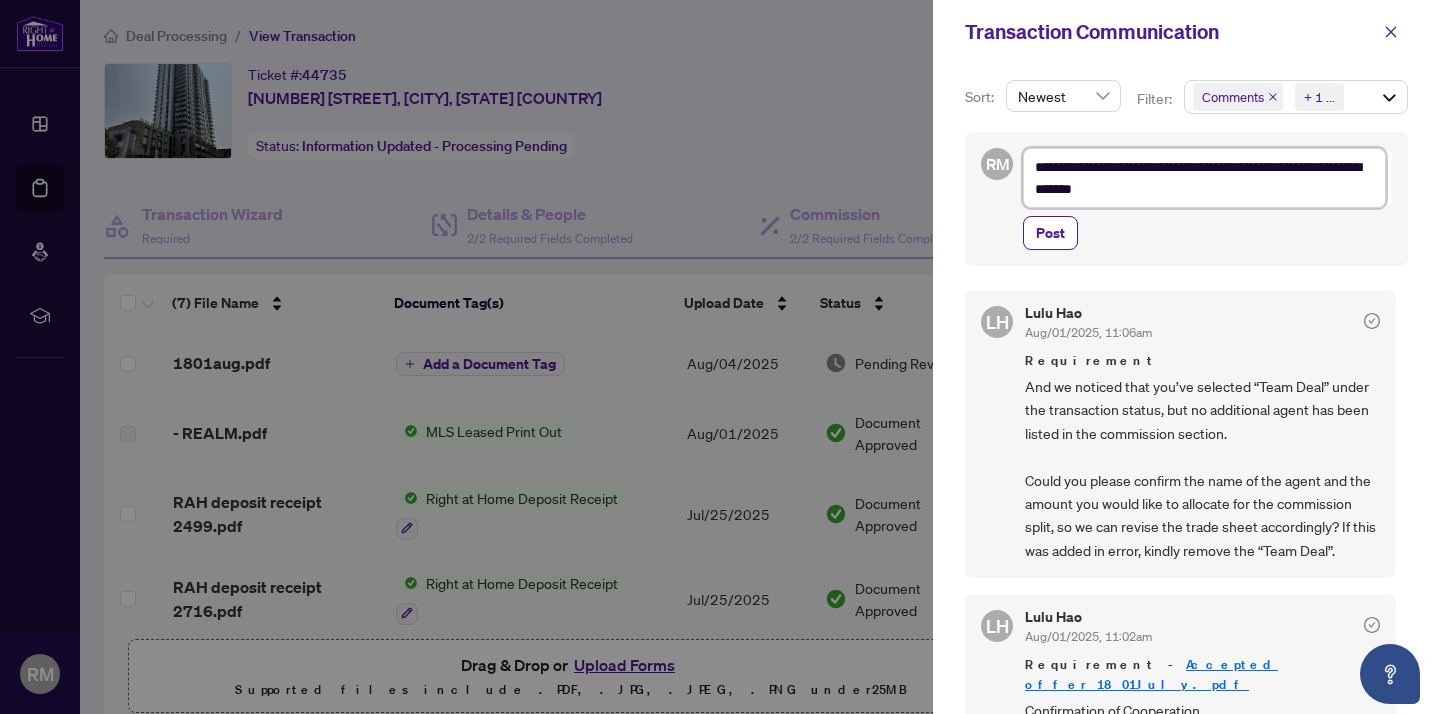 type on "**********" 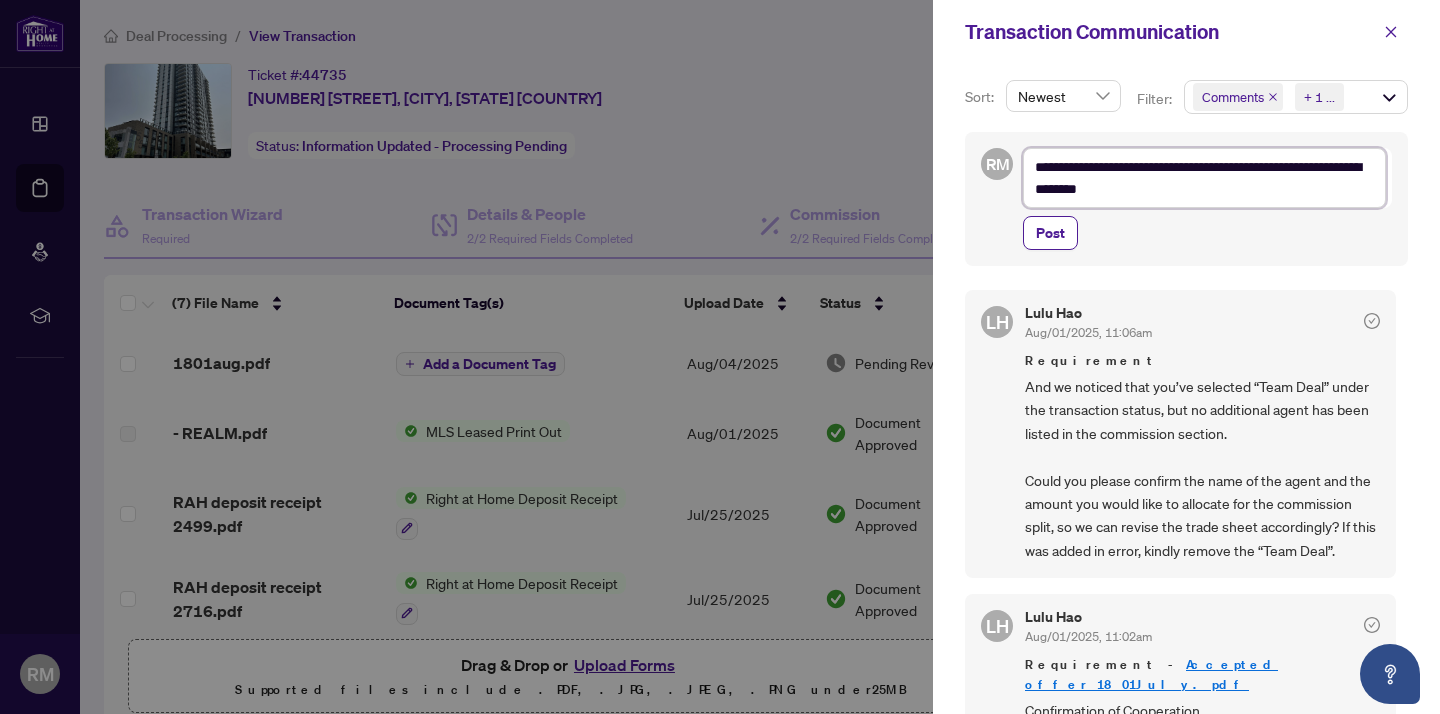 type on "**********" 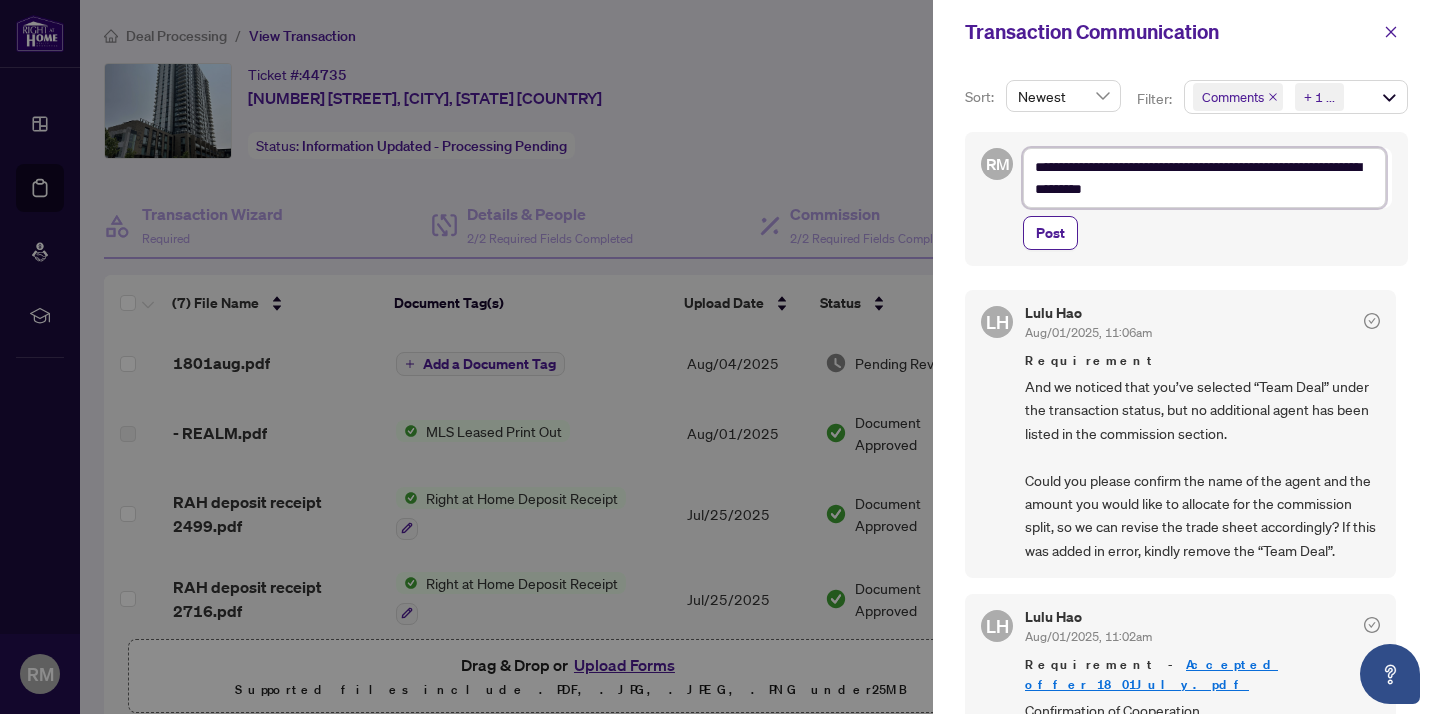 type on "**********" 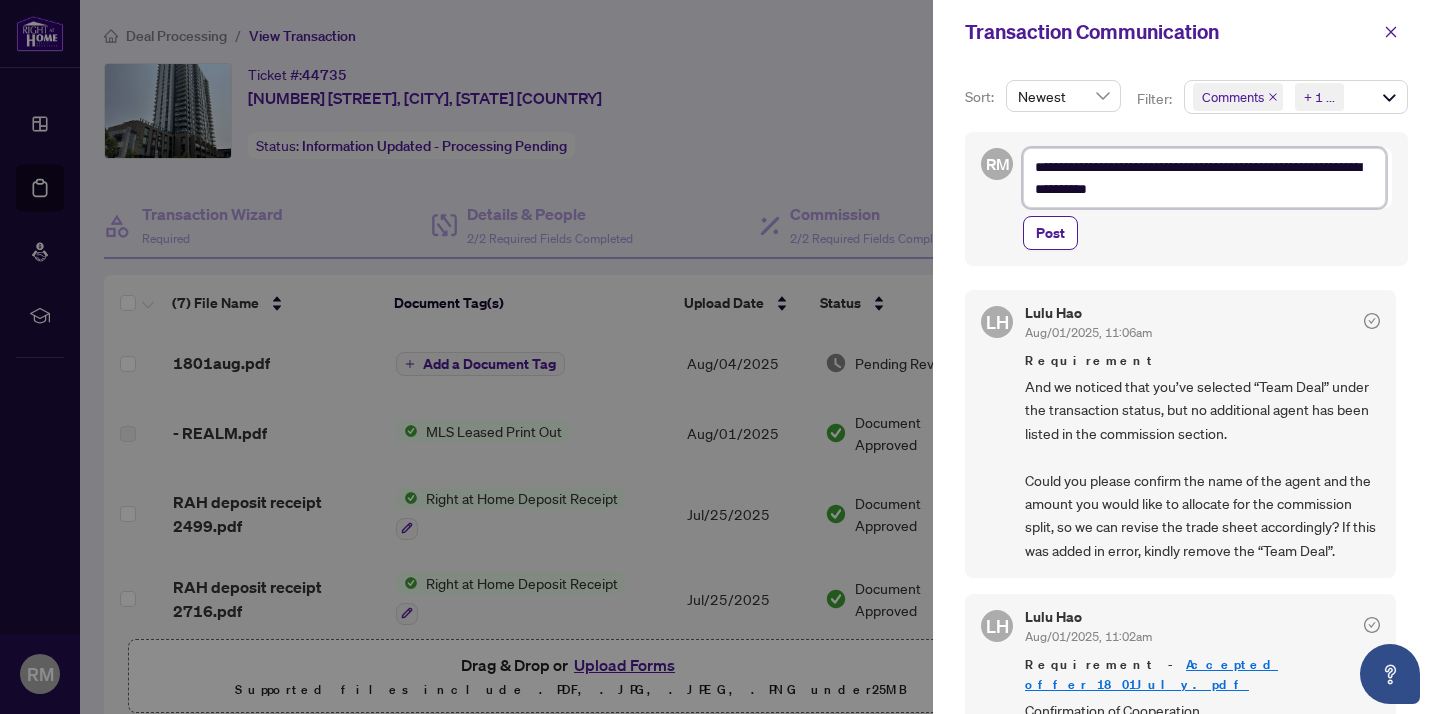 type on "**********" 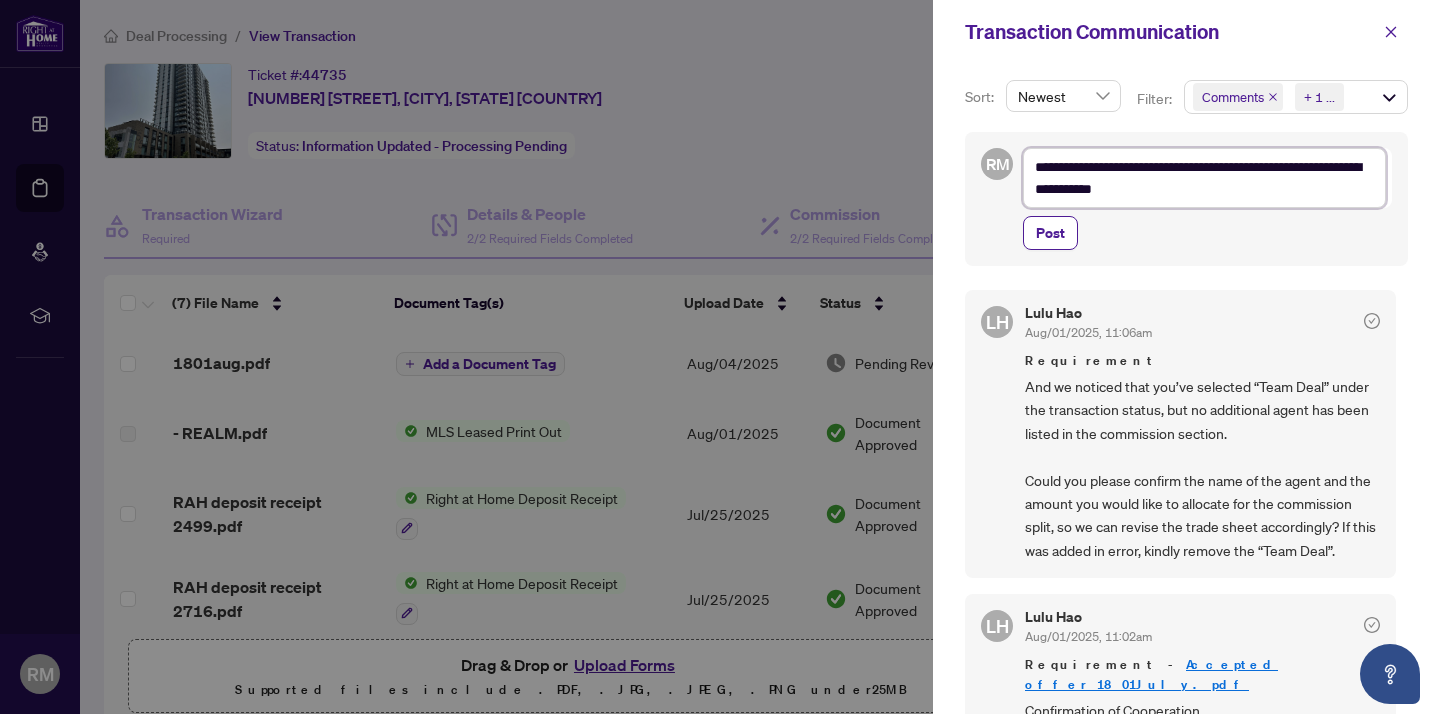type on "**********" 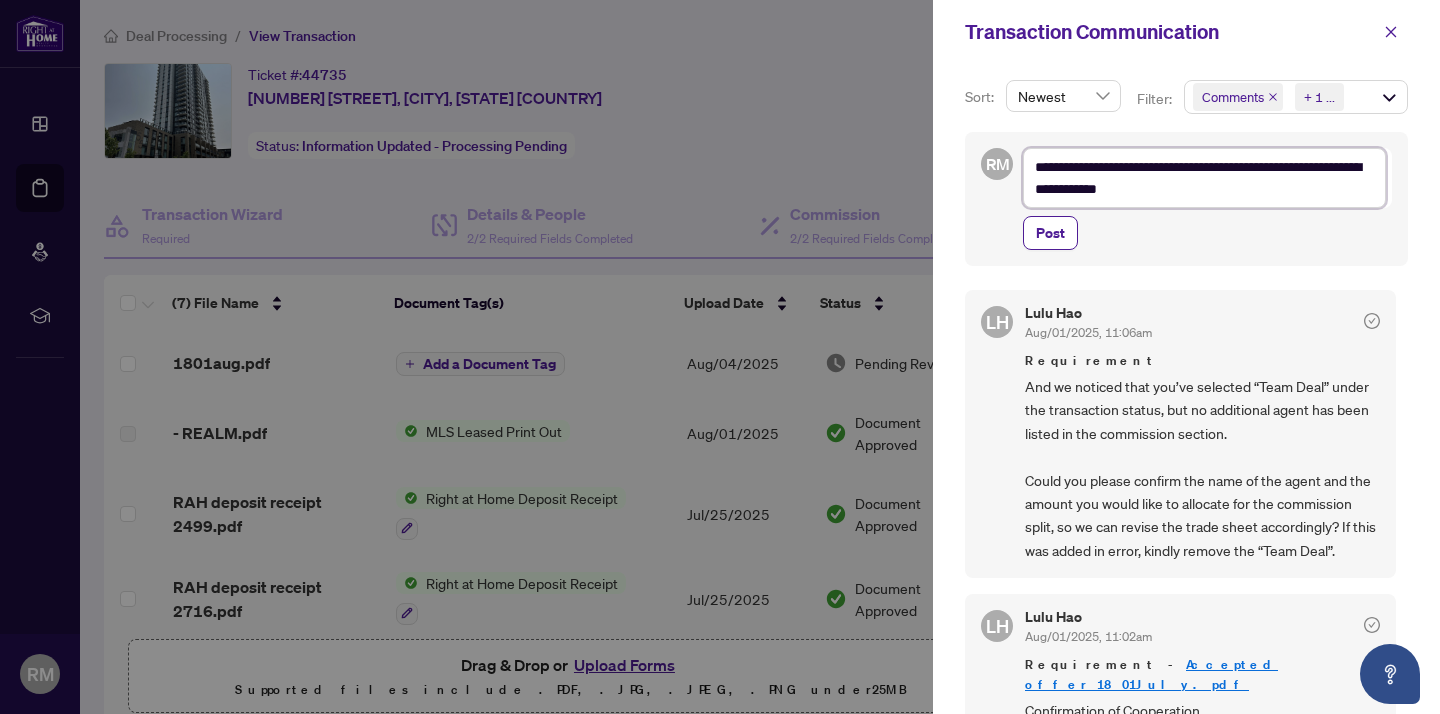 type on "**********" 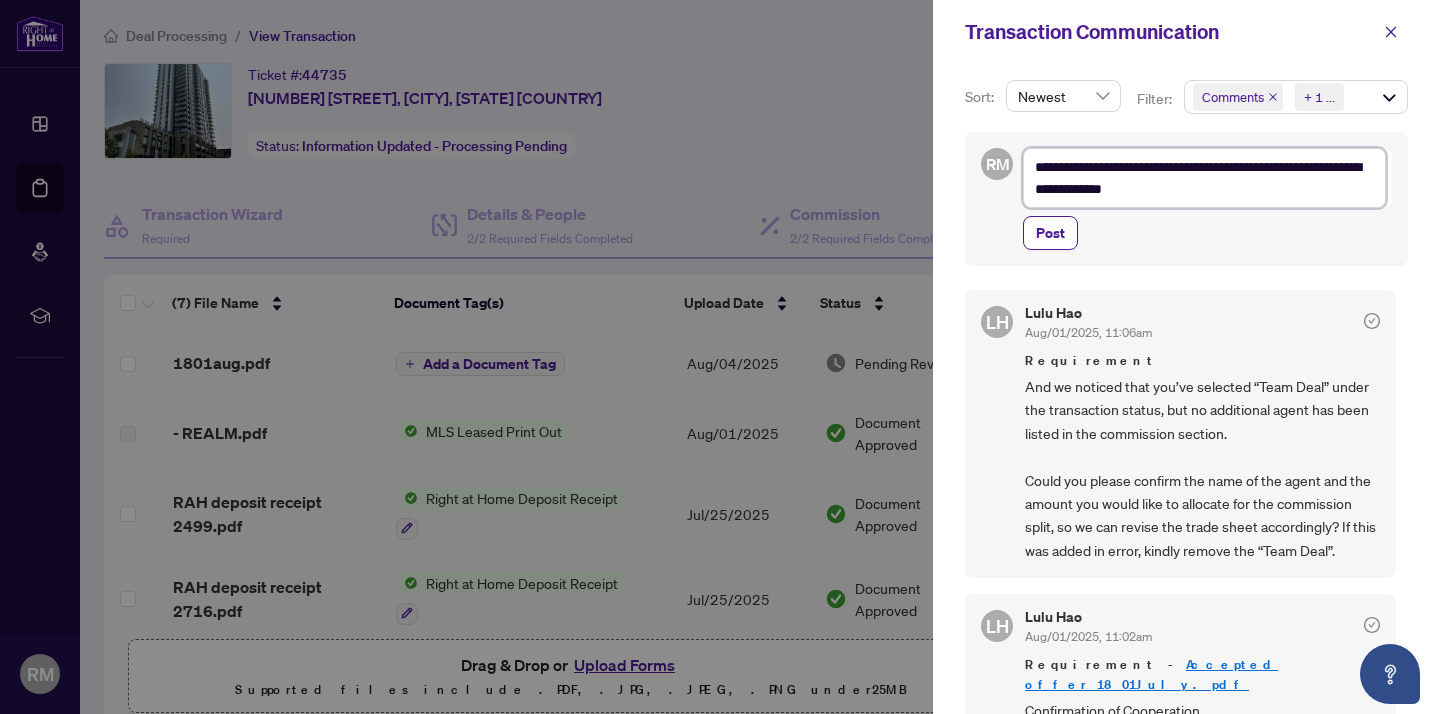 type on "**********" 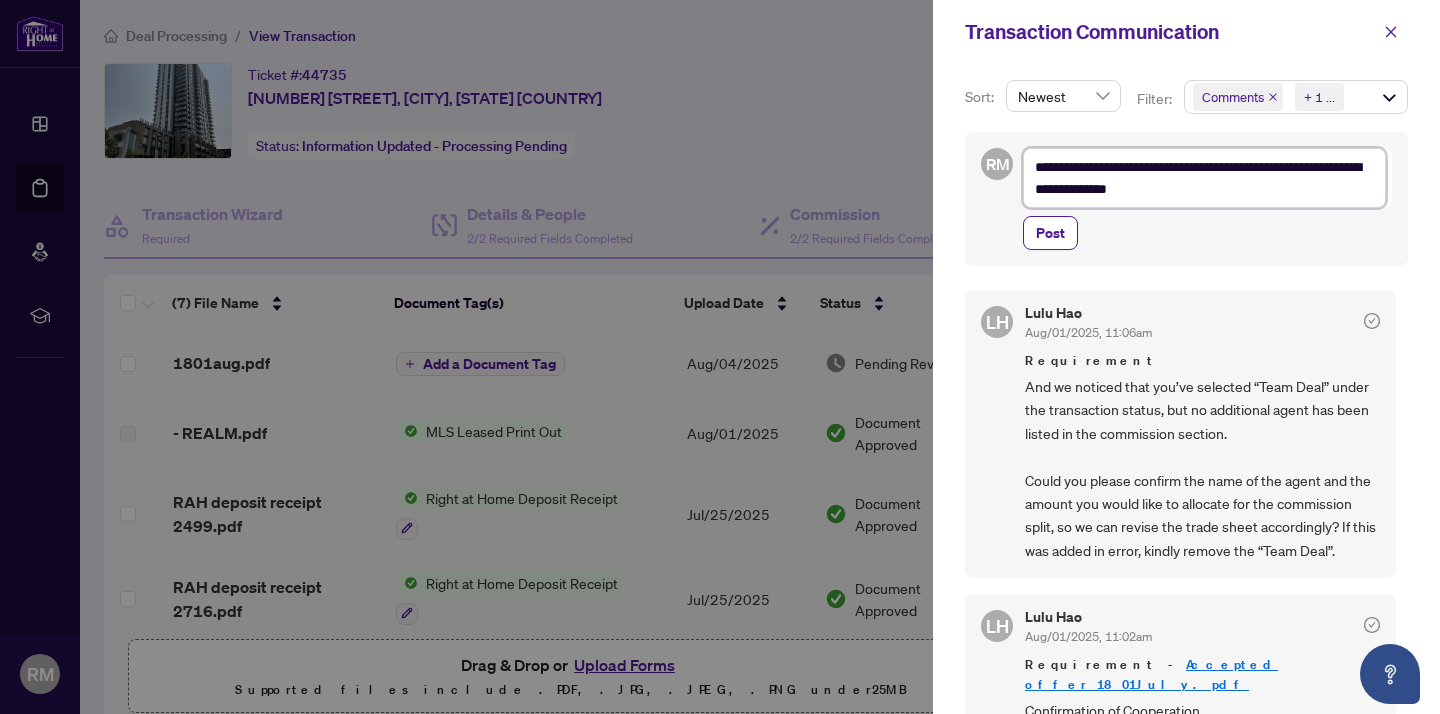 type on "**********" 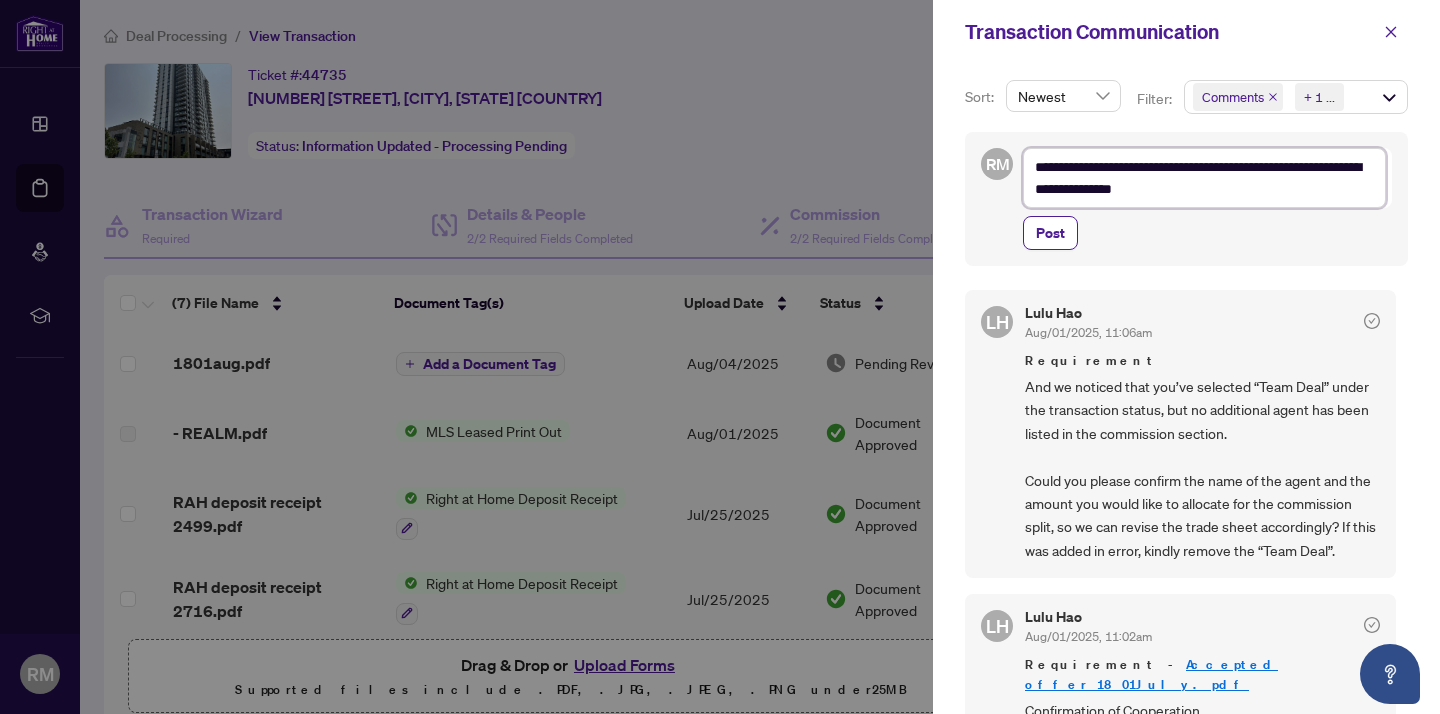 type on "**********" 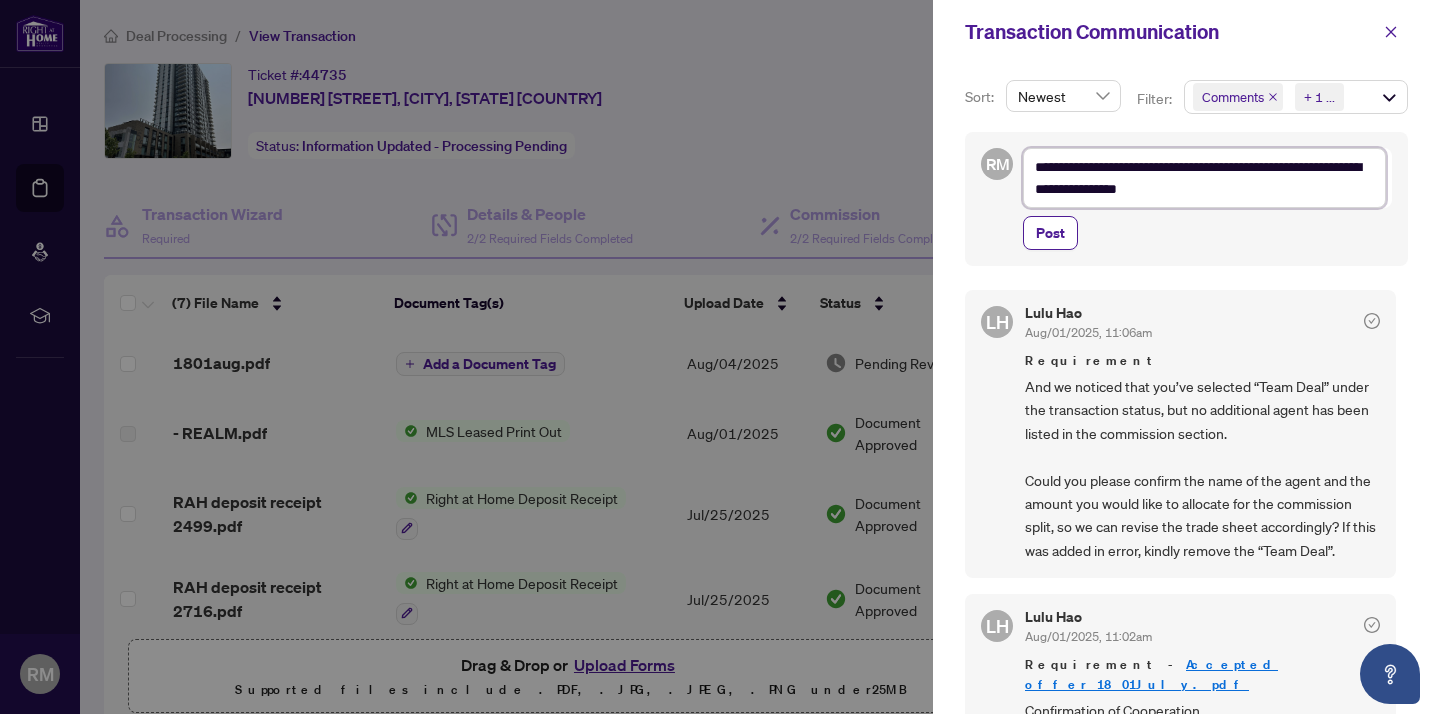 type on "**********" 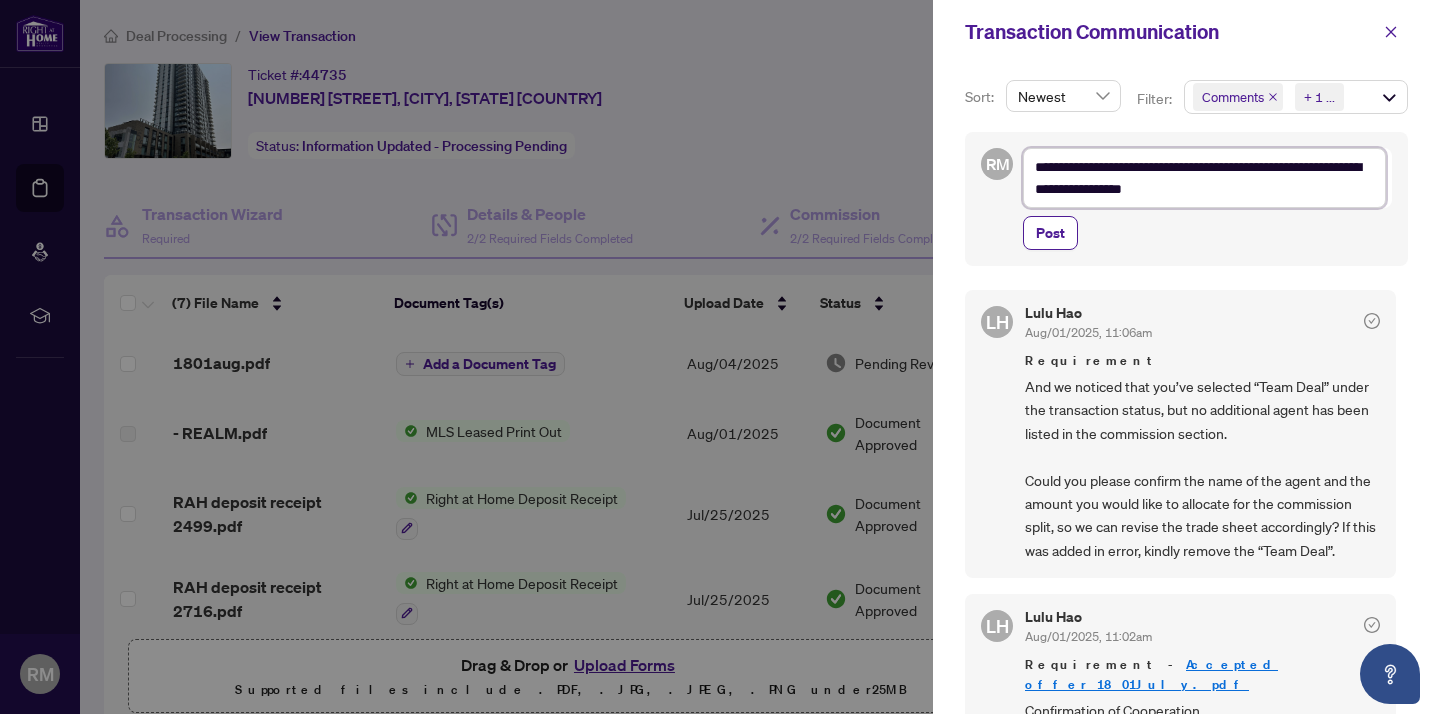 type on "**********" 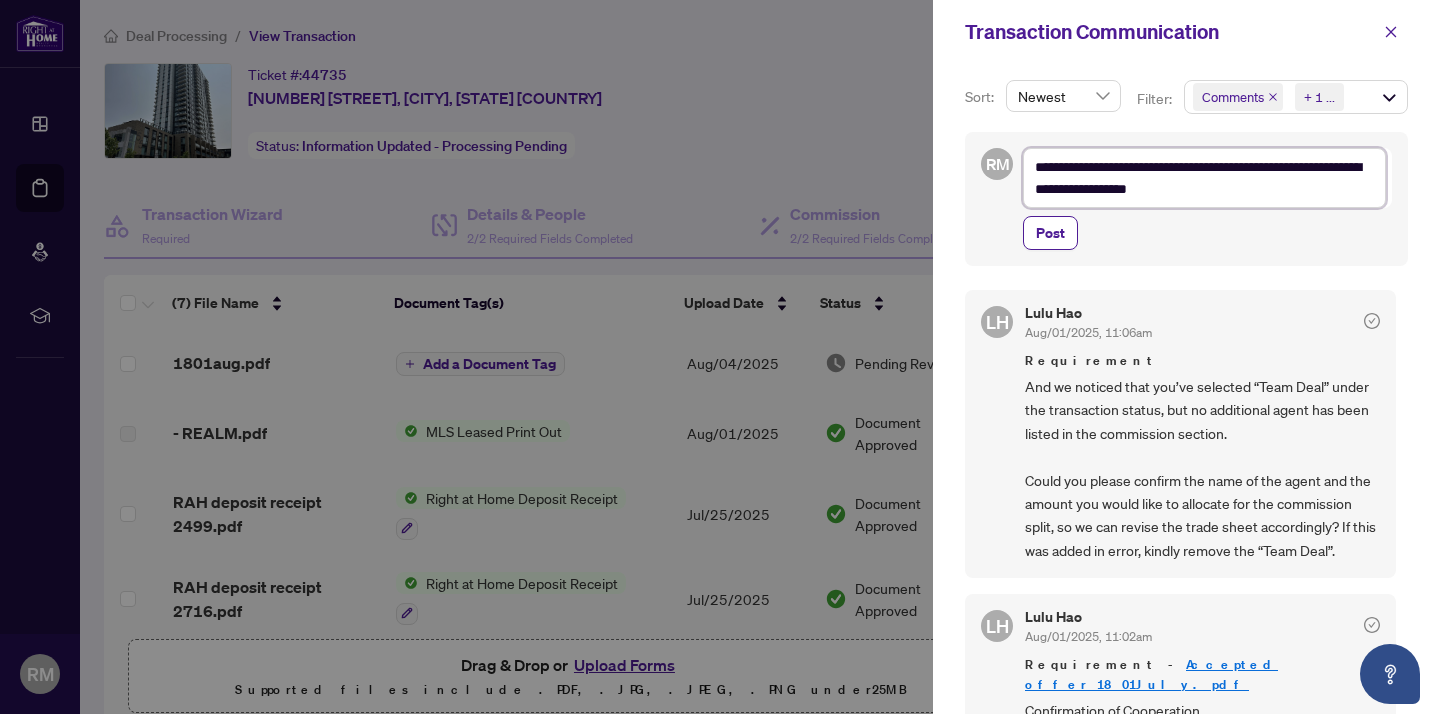 type on "**********" 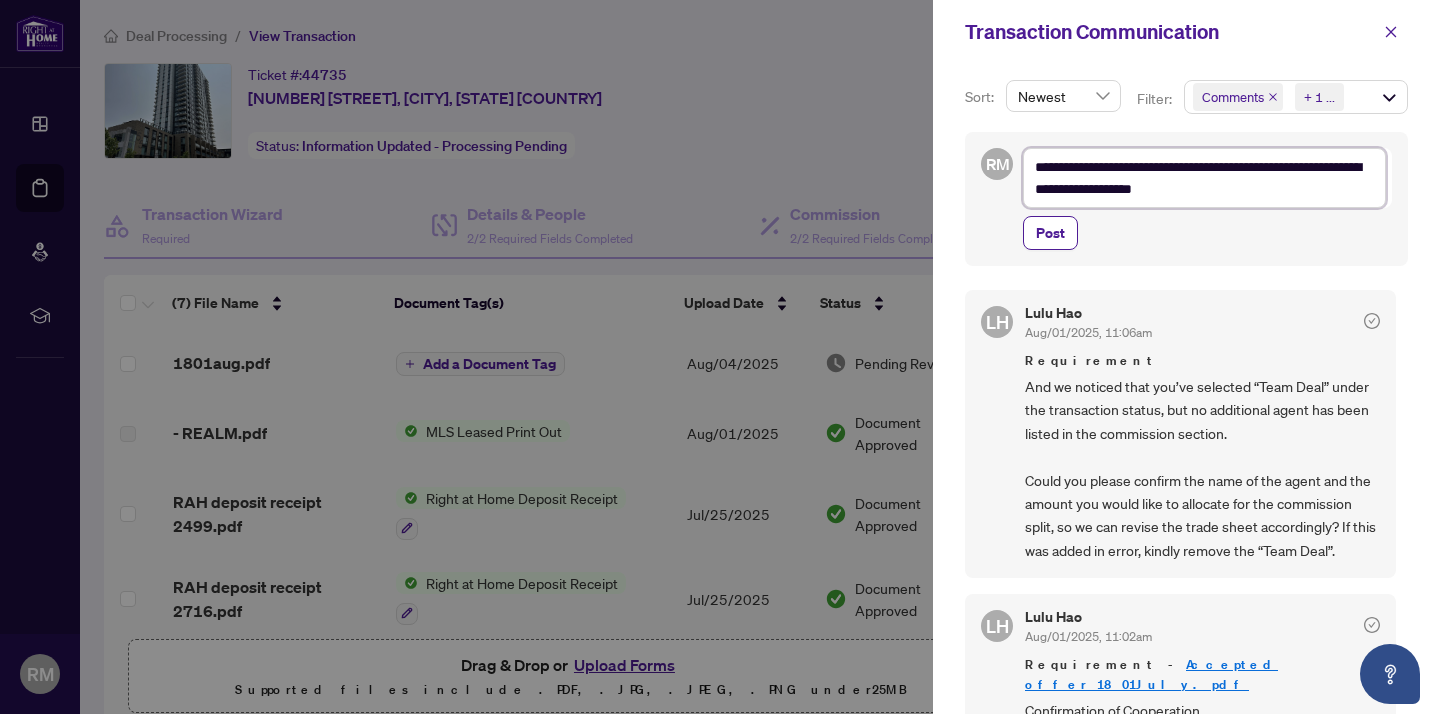 type on "**********" 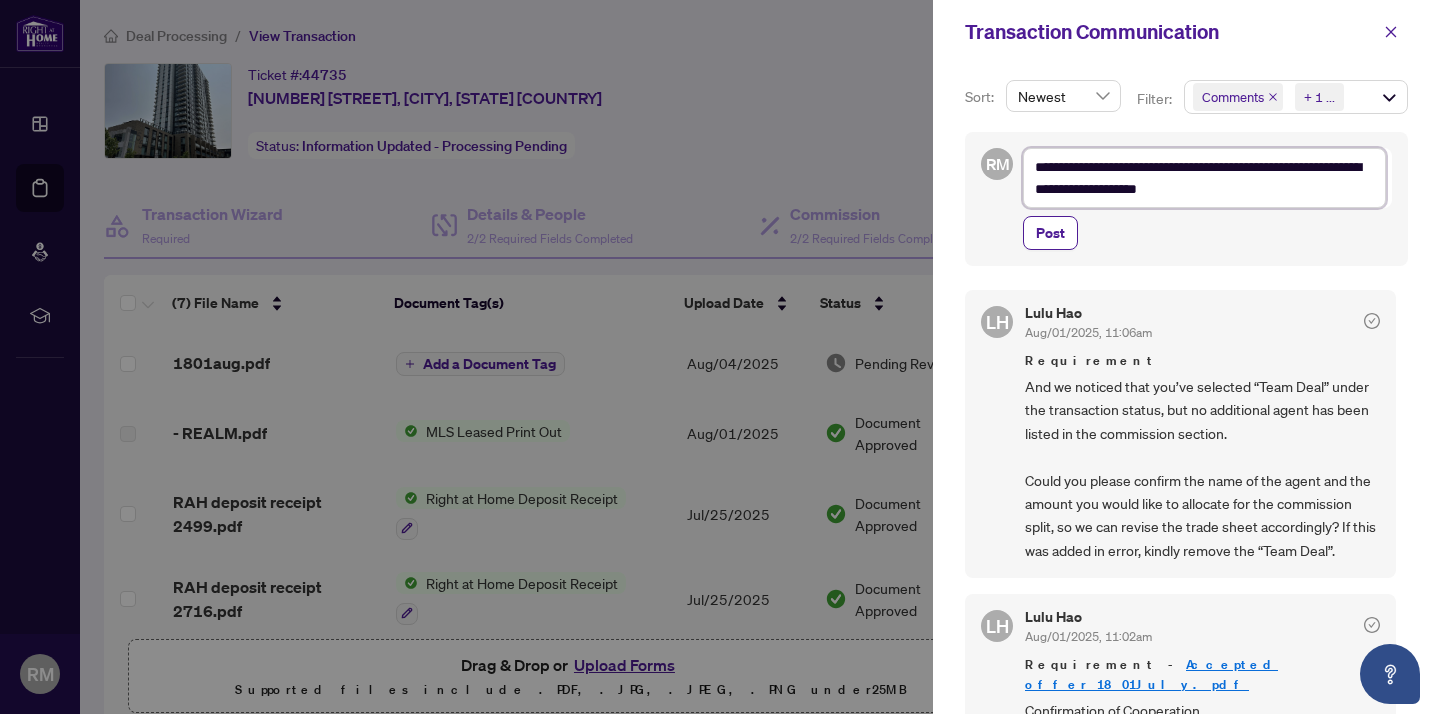 type on "**********" 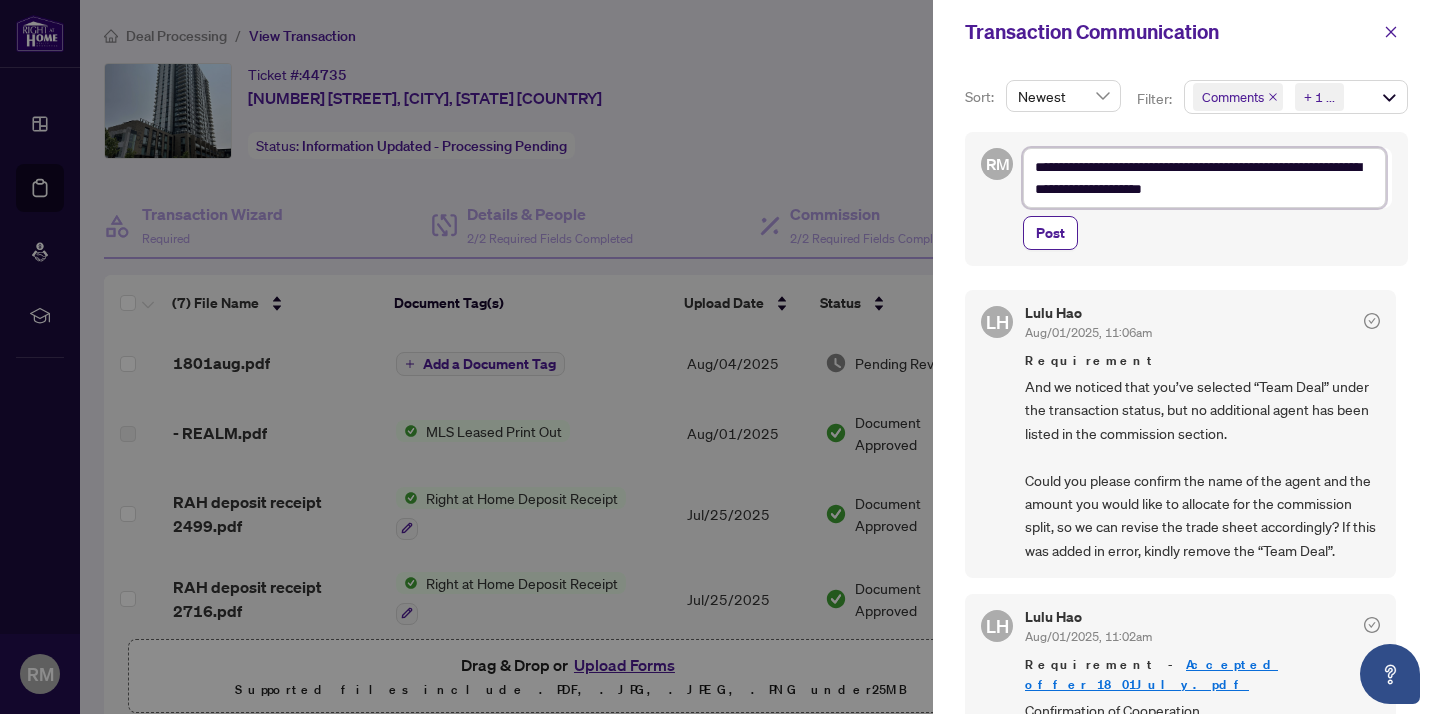 type on "**********" 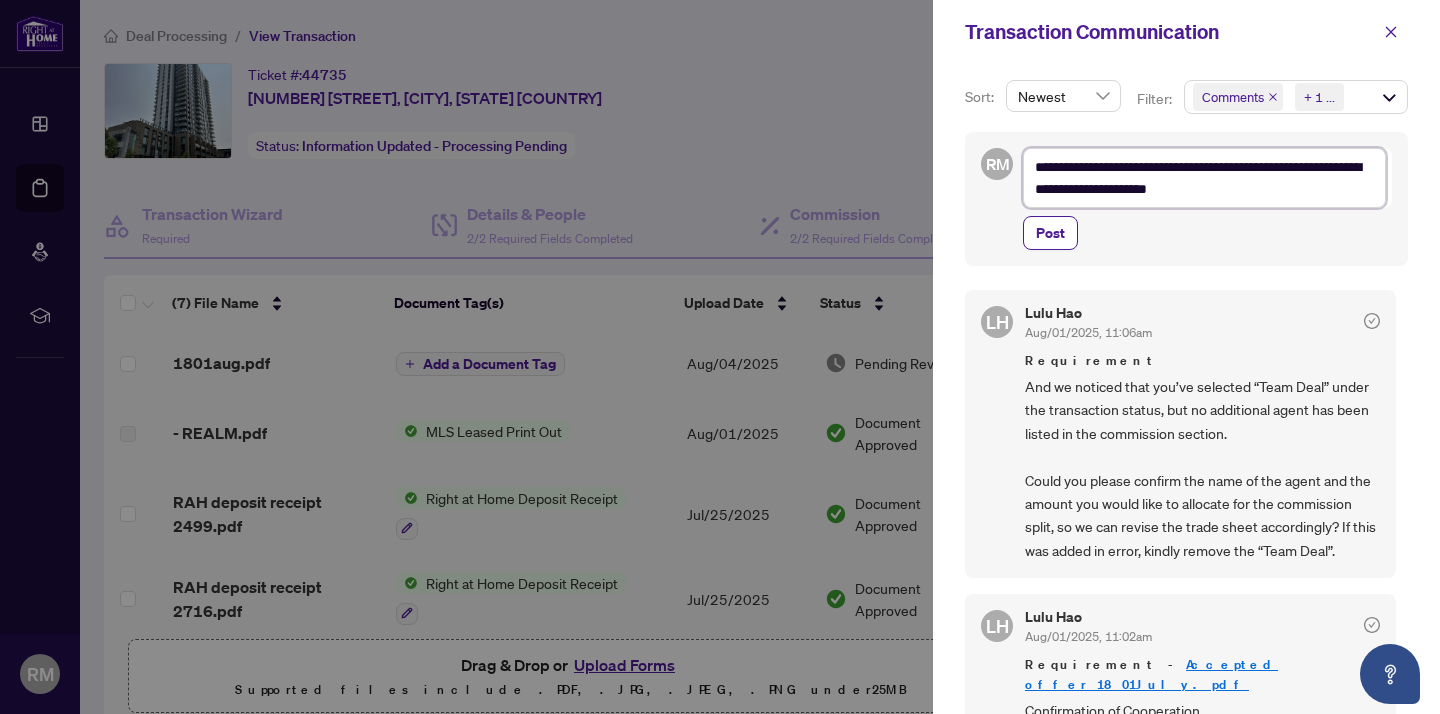 type on "**********" 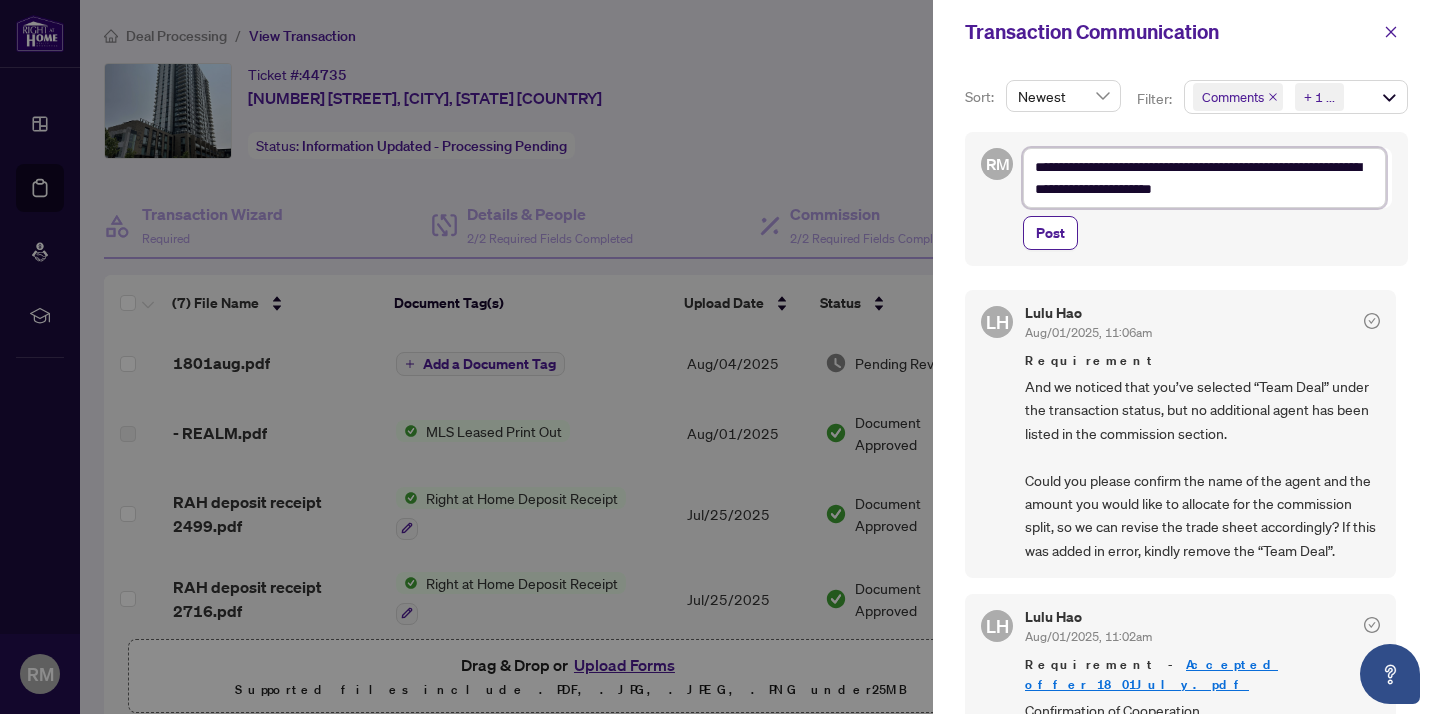 type on "**********" 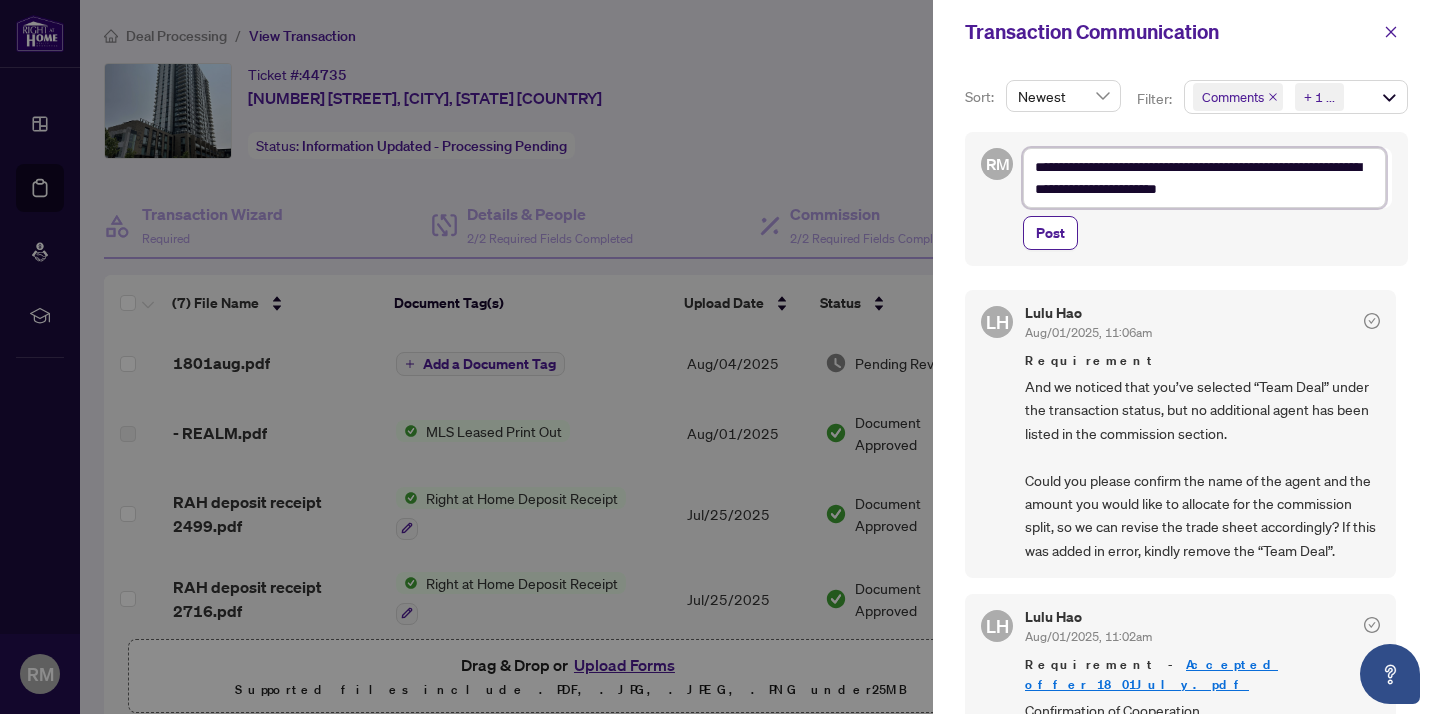 type on "**********" 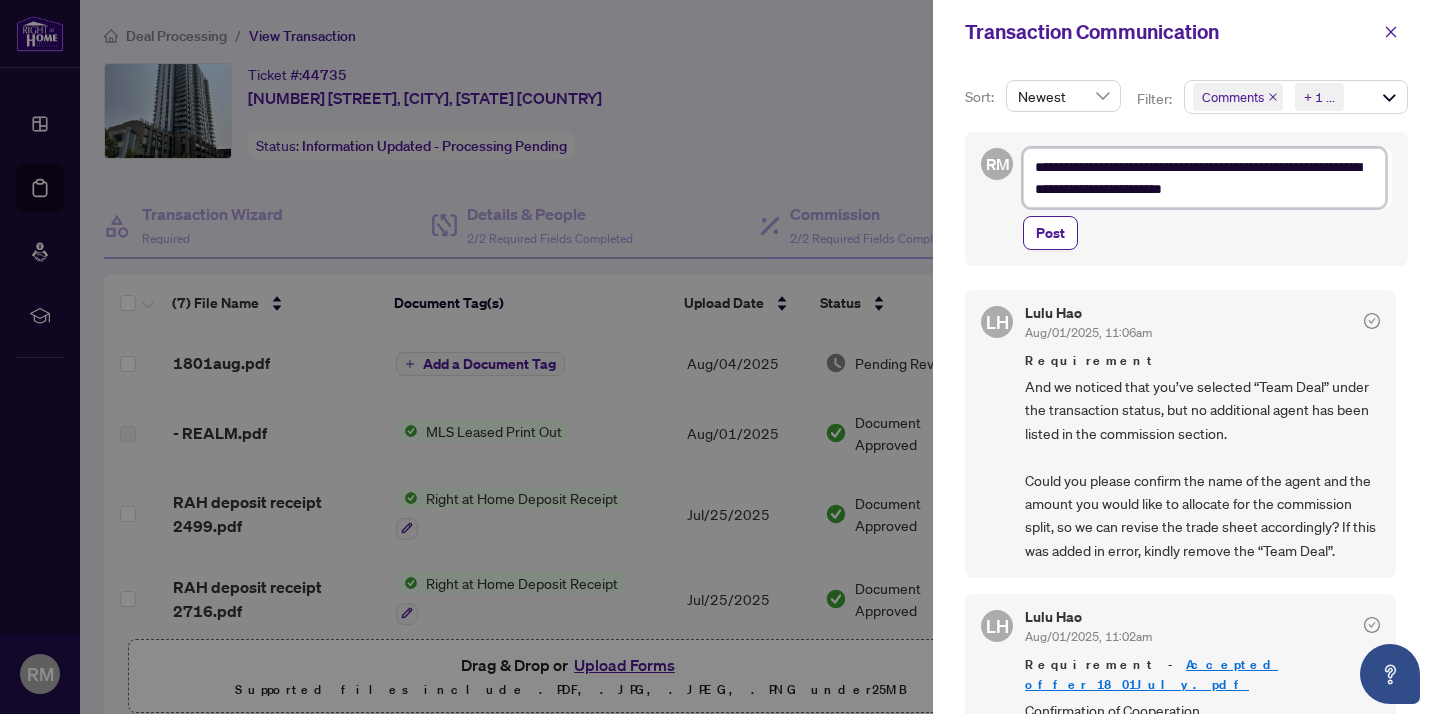 type on "**********" 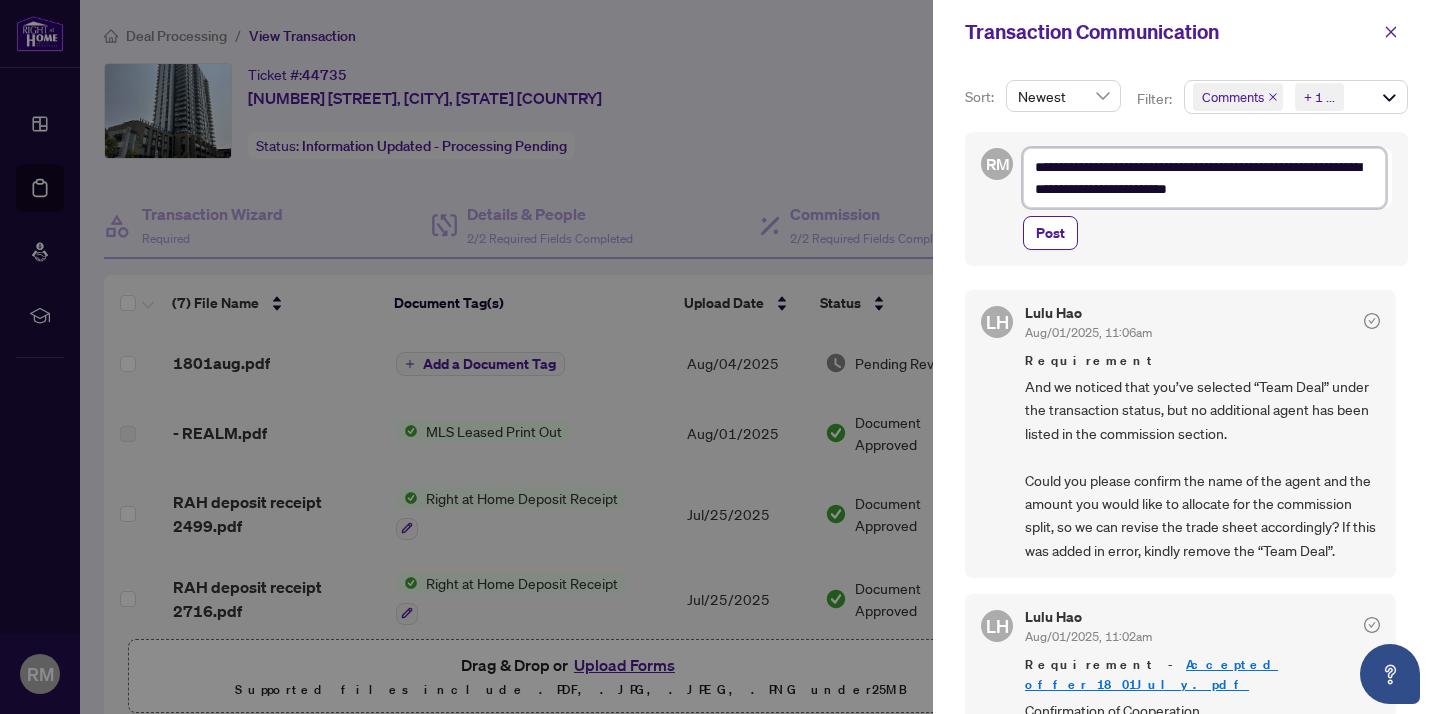 type on "**********" 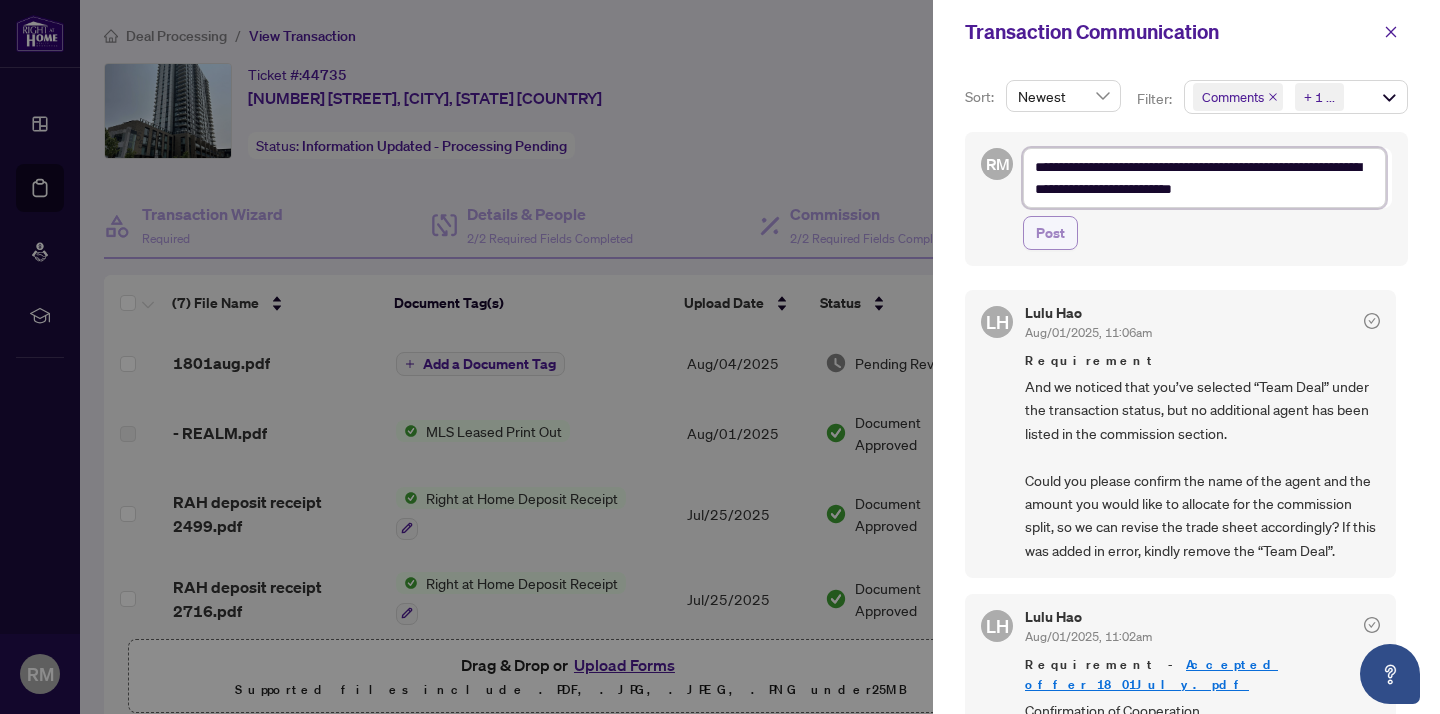 type on "**********" 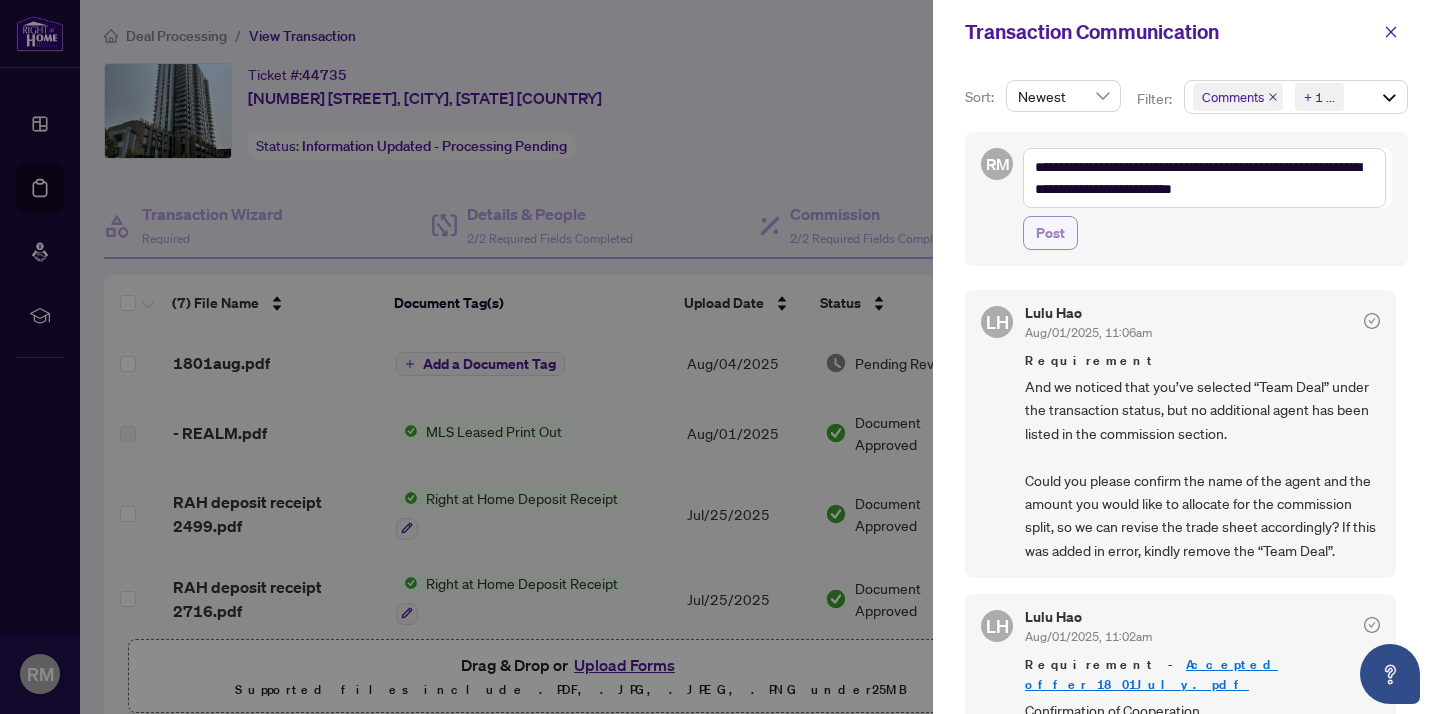click on "Post" at bounding box center [1050, 233] 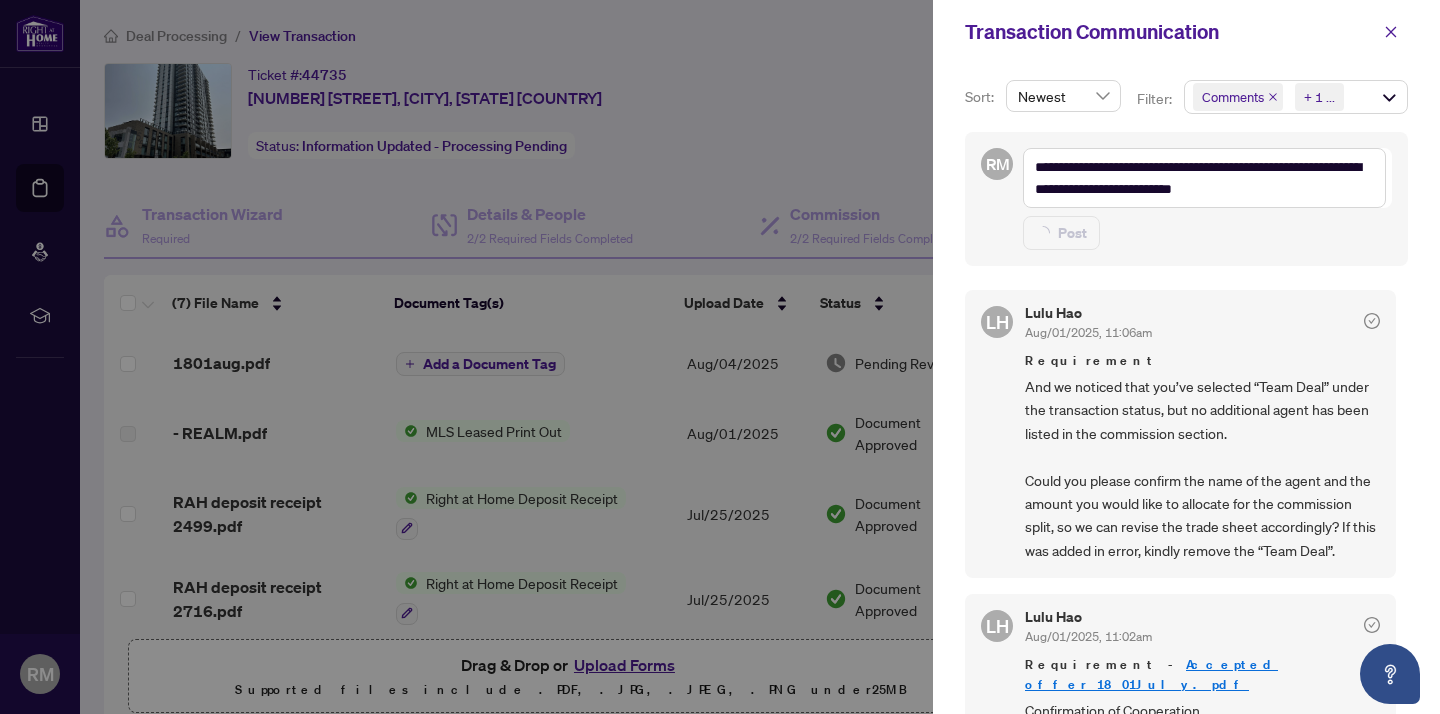type on "**********" 